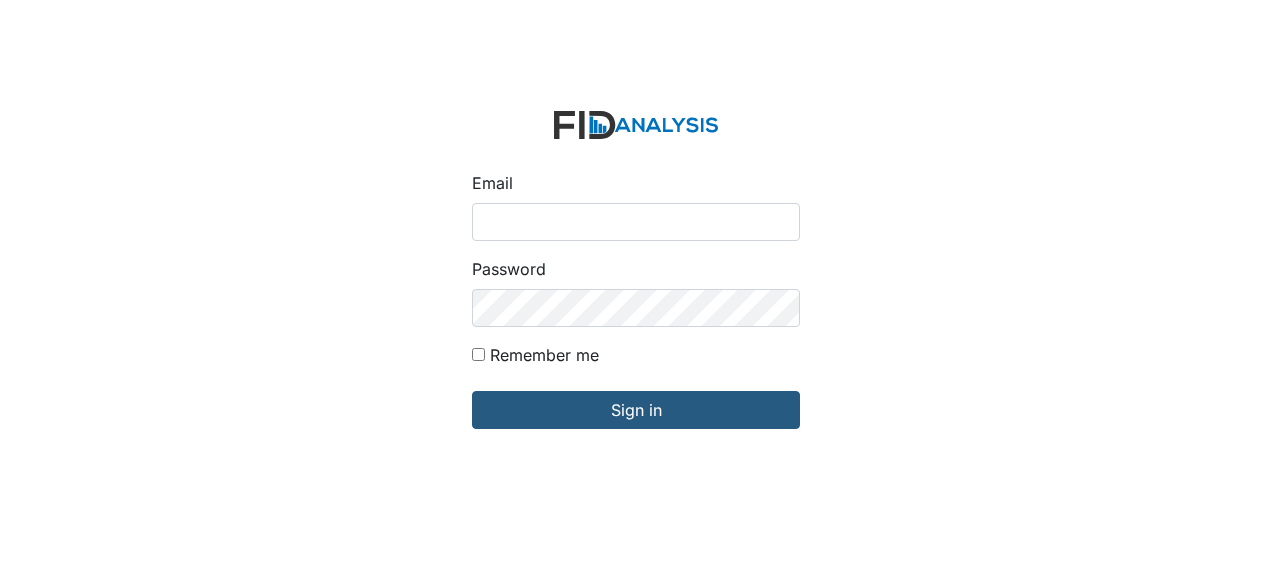 scroll, scrollTop: 0, scrollLeft: 0, axis: both 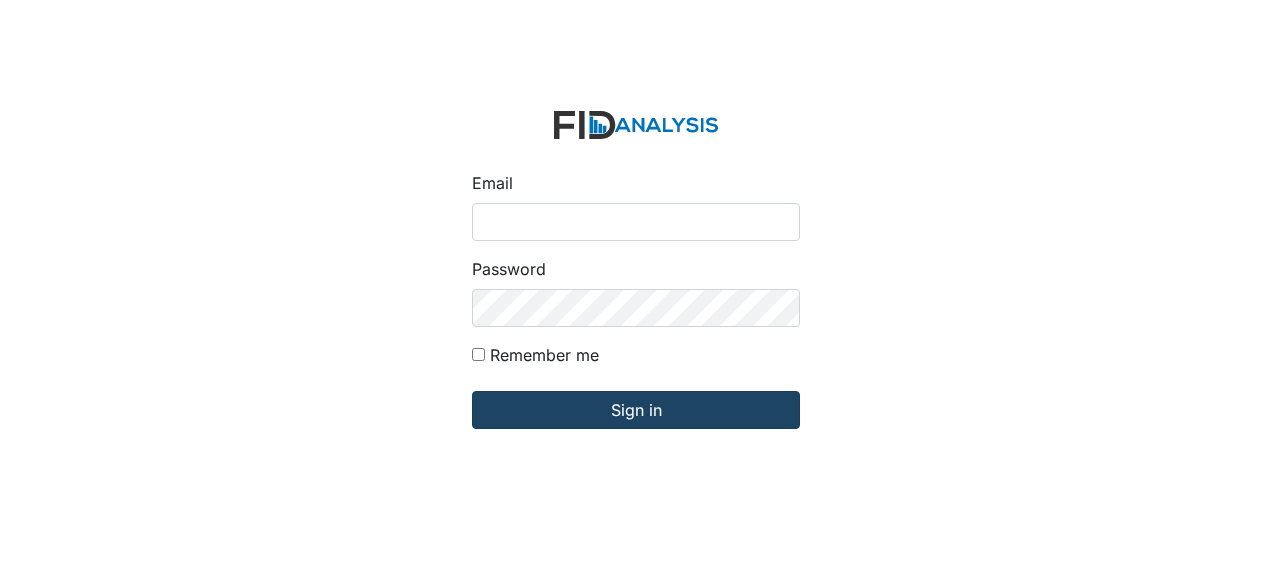type on "Jbryant@lifeincorporated.com" 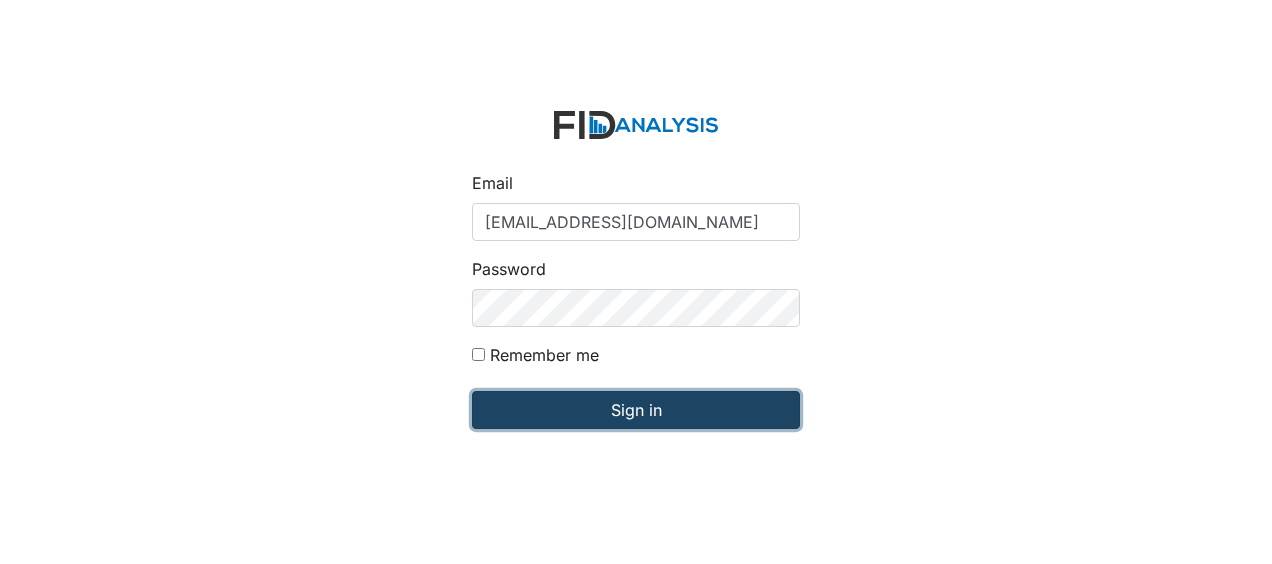 click on "Sign in" at bounding box center (636, 410) 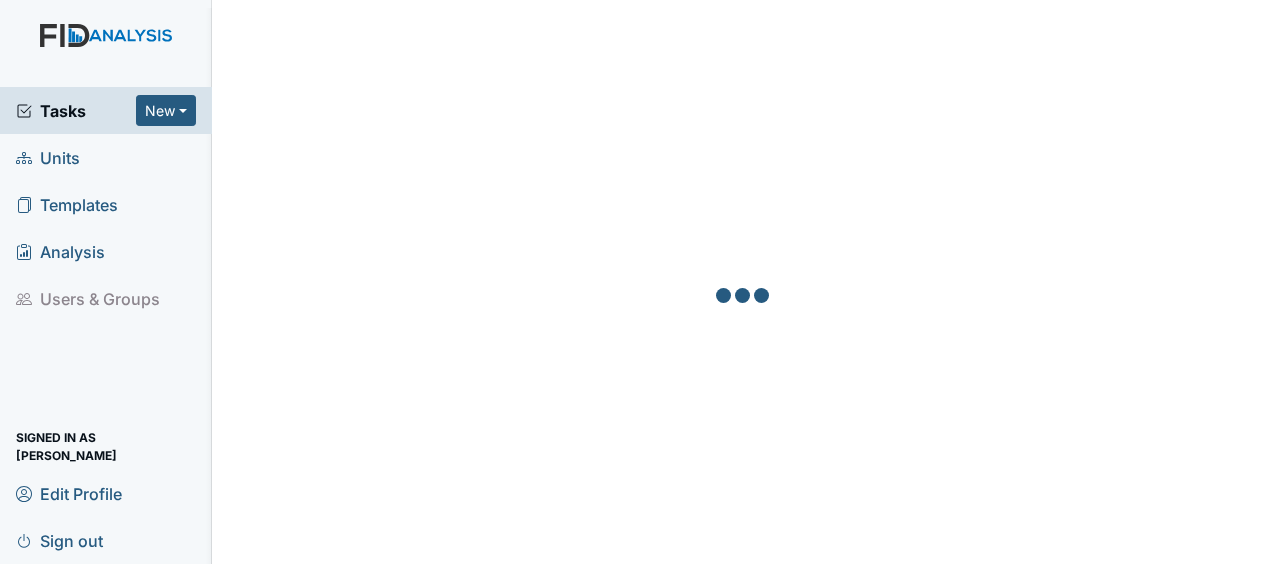 scroll, scrollTop: 0, scrollLeft: 0, axis: both 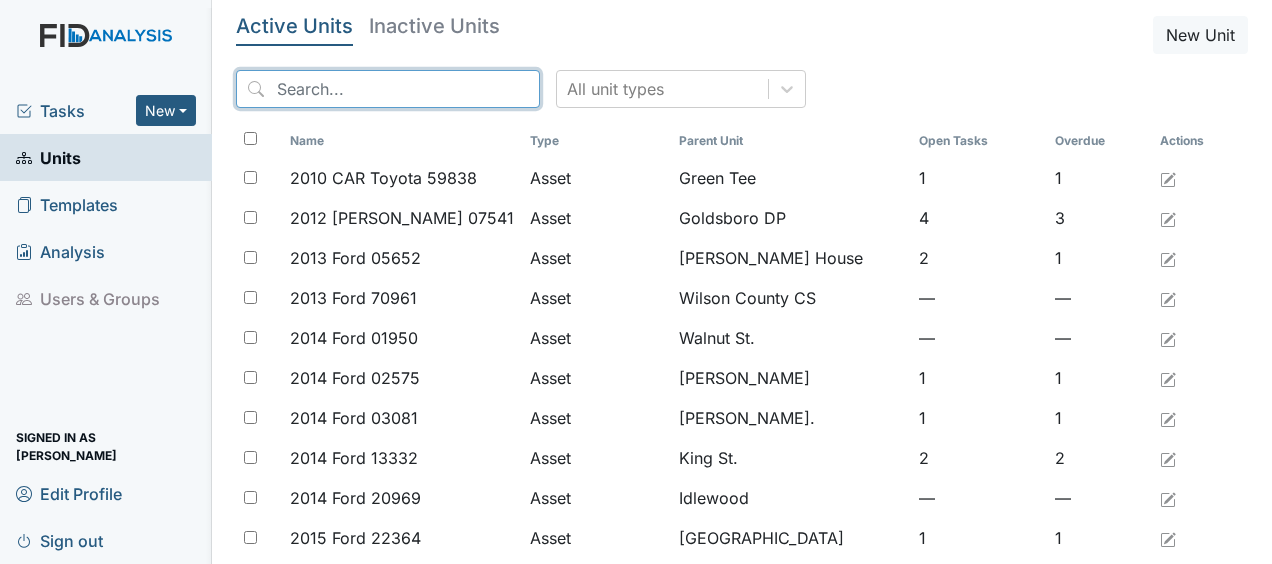 click at bounding box center (388, 89) 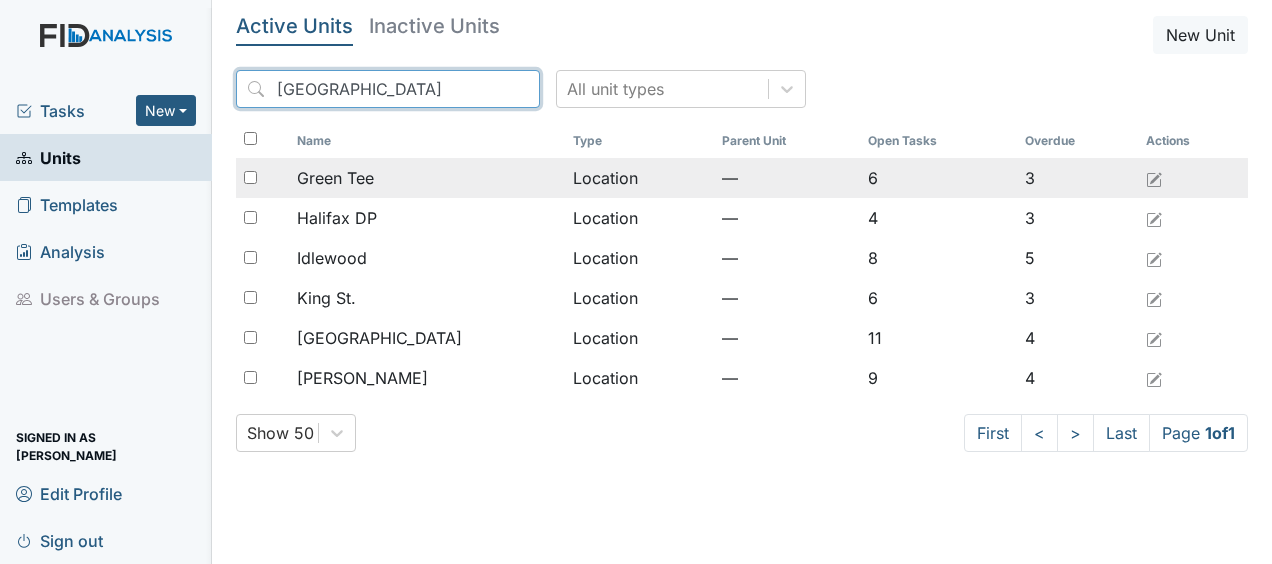type on "halifax" 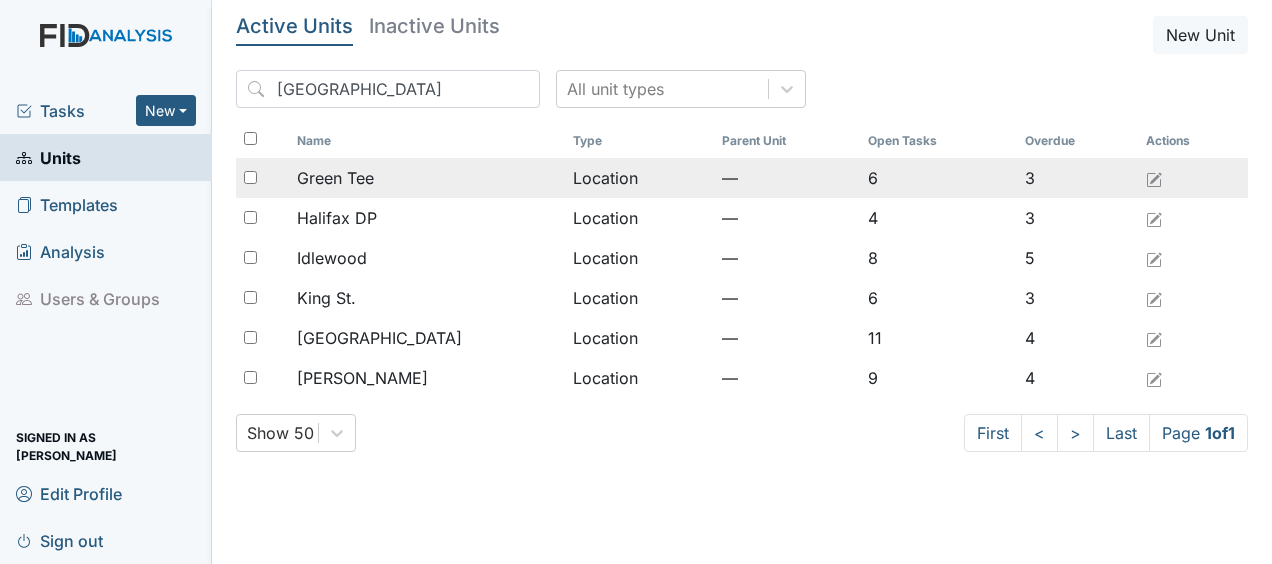 click on "Green Tee" at bounding box center (426, 178) 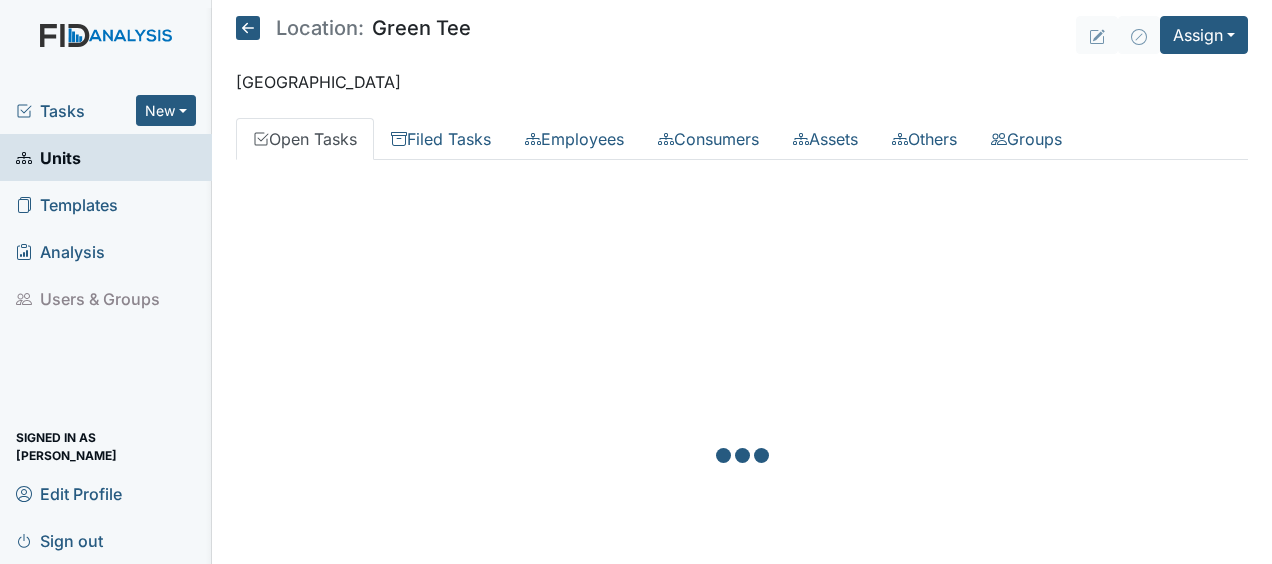 scroll, scrollTop: 0, scrollLeft: 0, axis: both 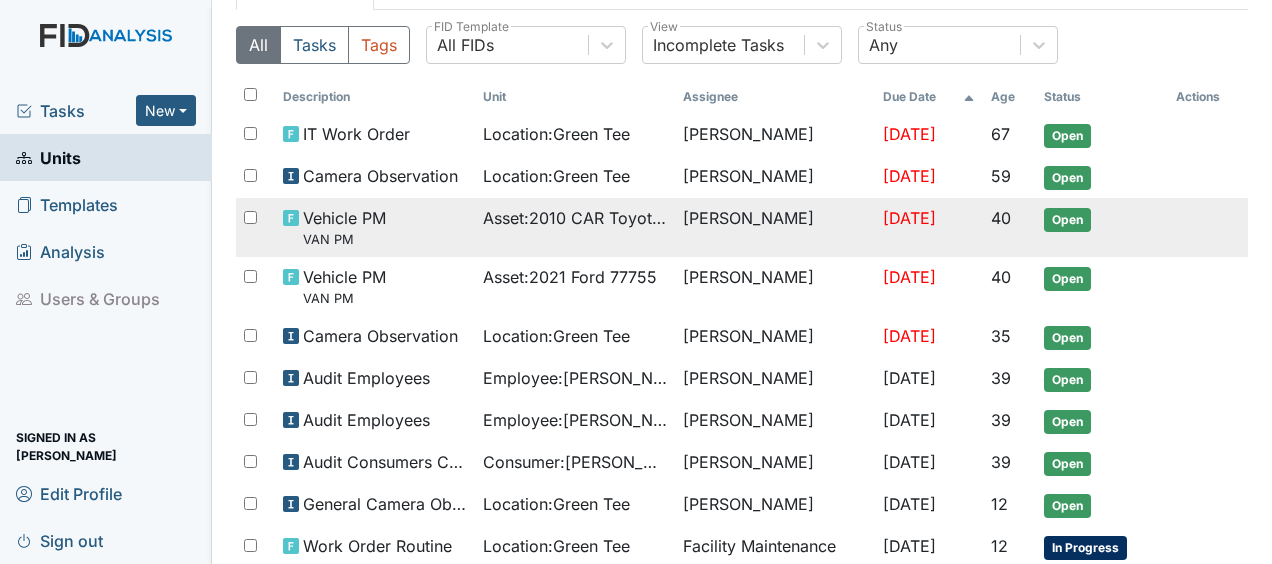 click on "Asset :  2010  CAR Toyota	59838" at bounding box center [575, 218] 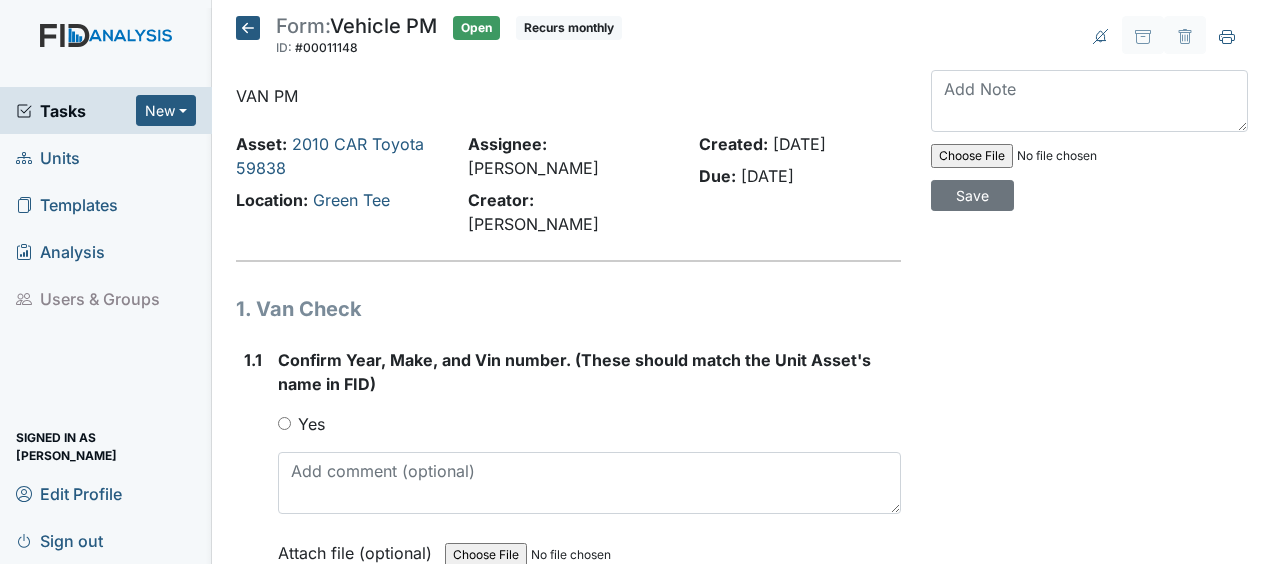 scroll, scrollTop: 0, scrollLeft: 0, axis: both 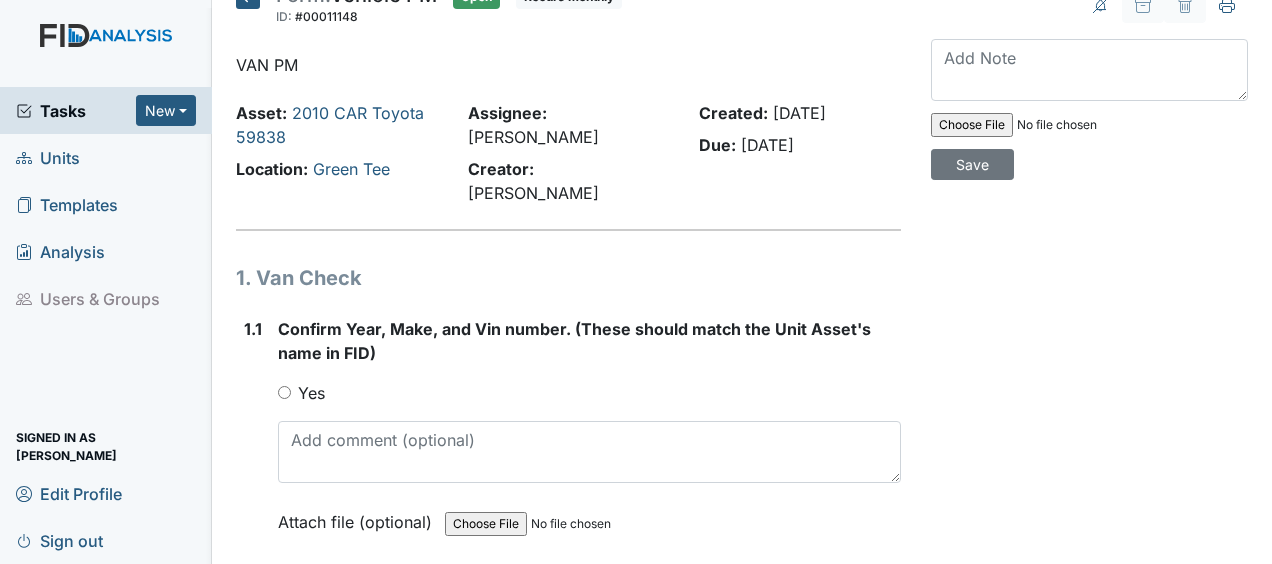 click on "Yes" at bounding box center (284, 392) 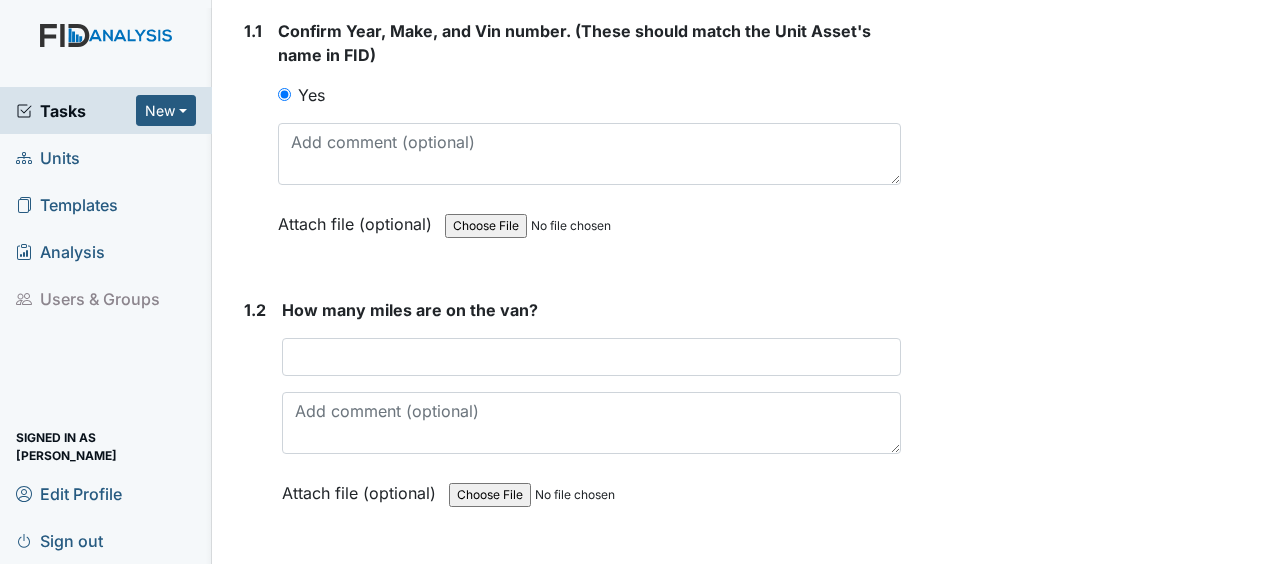 scroll, scrollTop: 323, scrollLeft: 0, axis: vertical 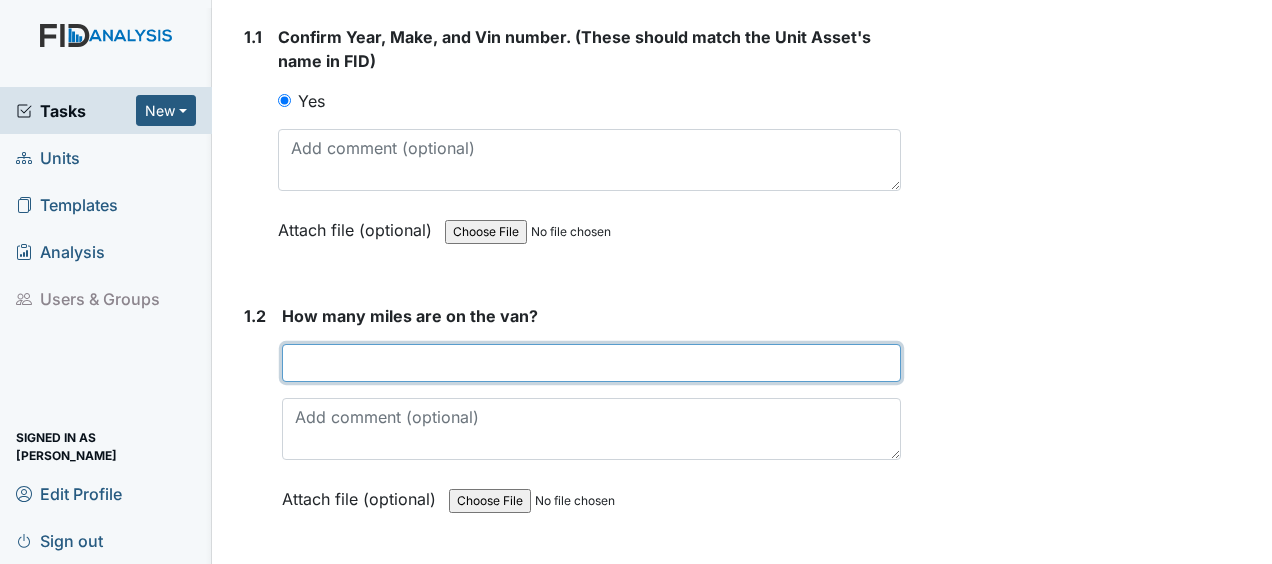 click at bounding box center (591, 363) 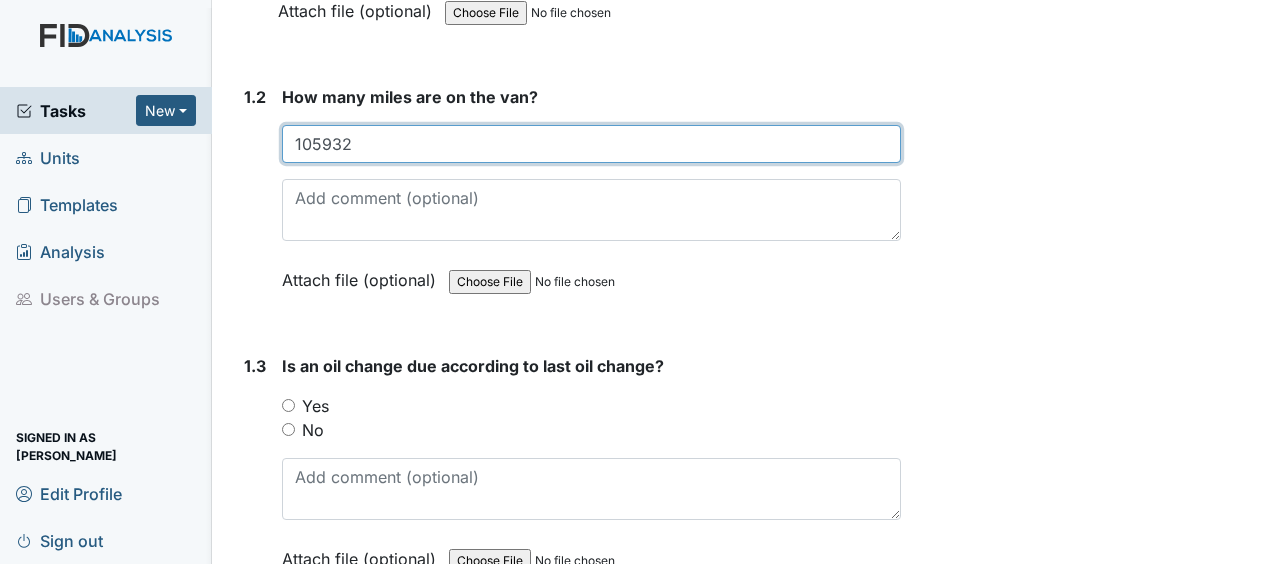 scroll, scrollTop: 585, scrollLeft: 0, axis: vertical 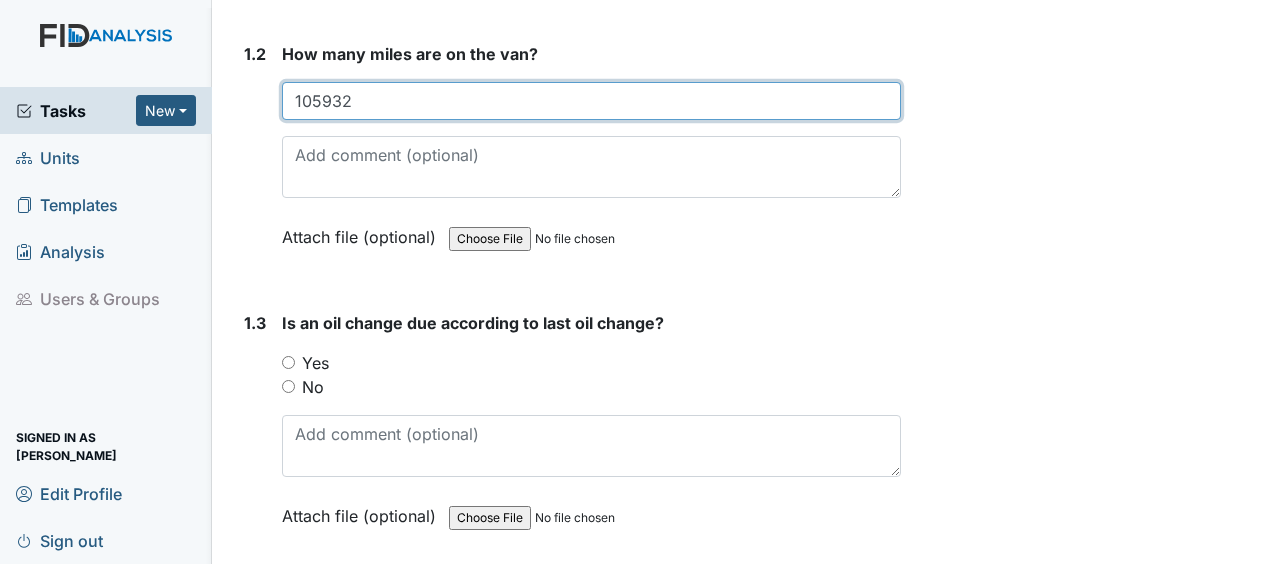 type on "105932" 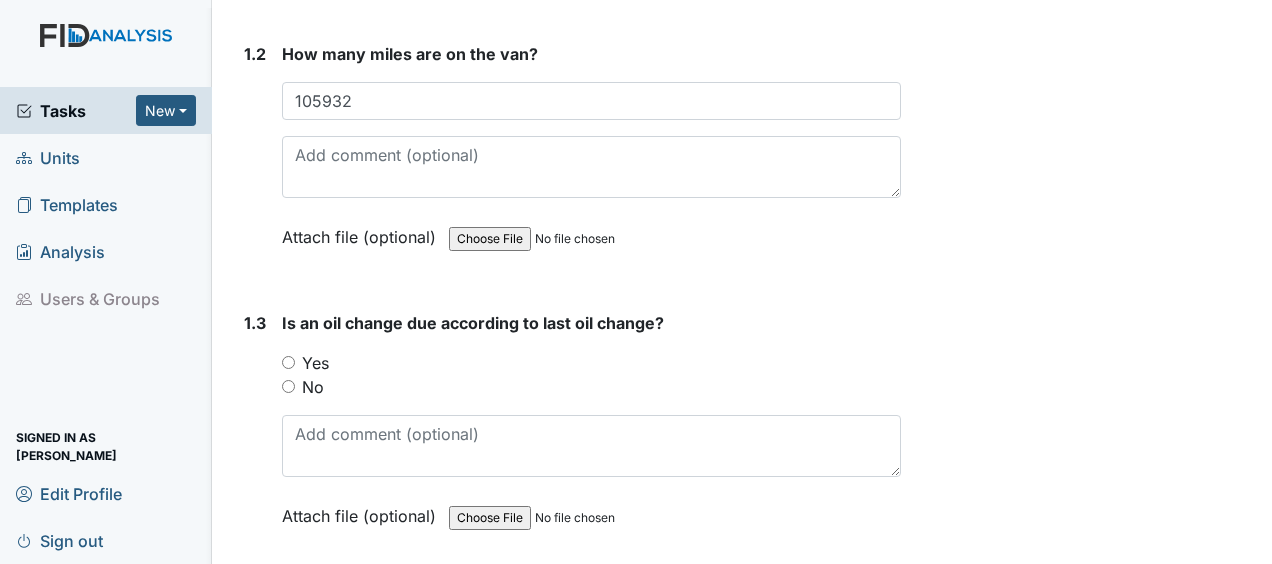 click on "No" at bounding box center [288, 386] 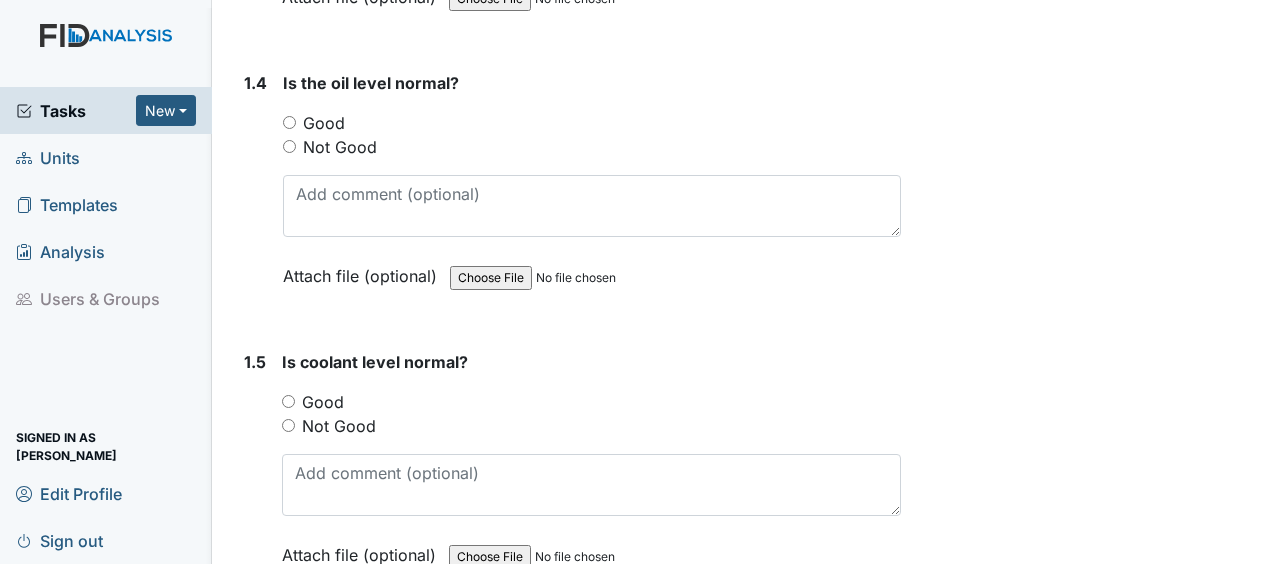 scroll, scrollTop: 1109, scrollLeft: 0, axis: vertical 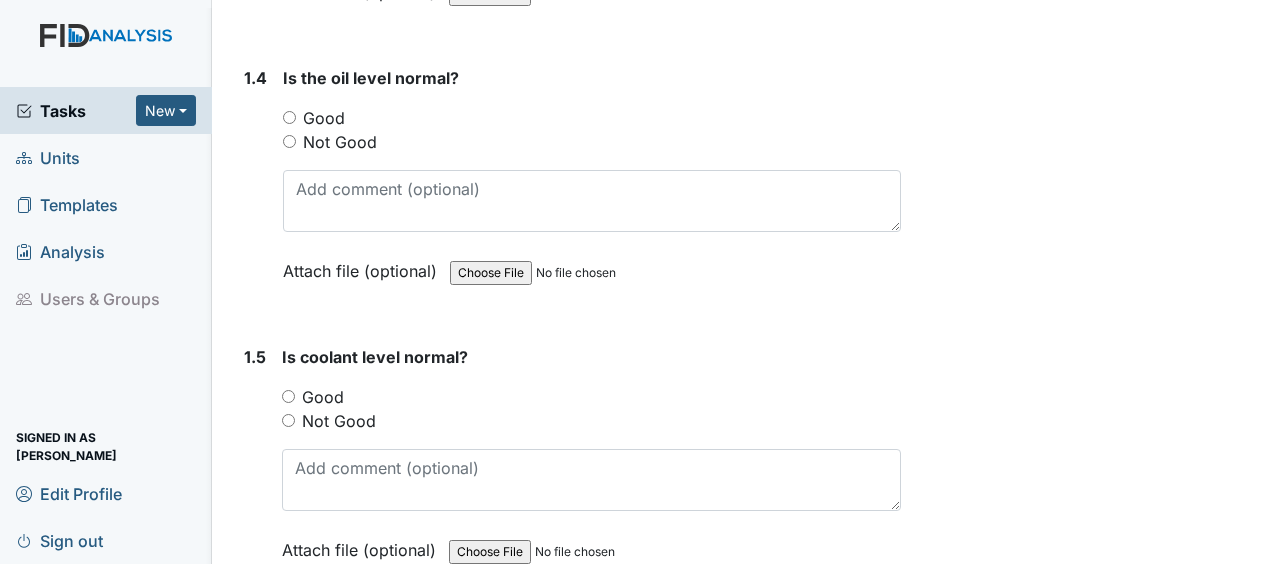 click on "Good" at bounding box center (289, 117) 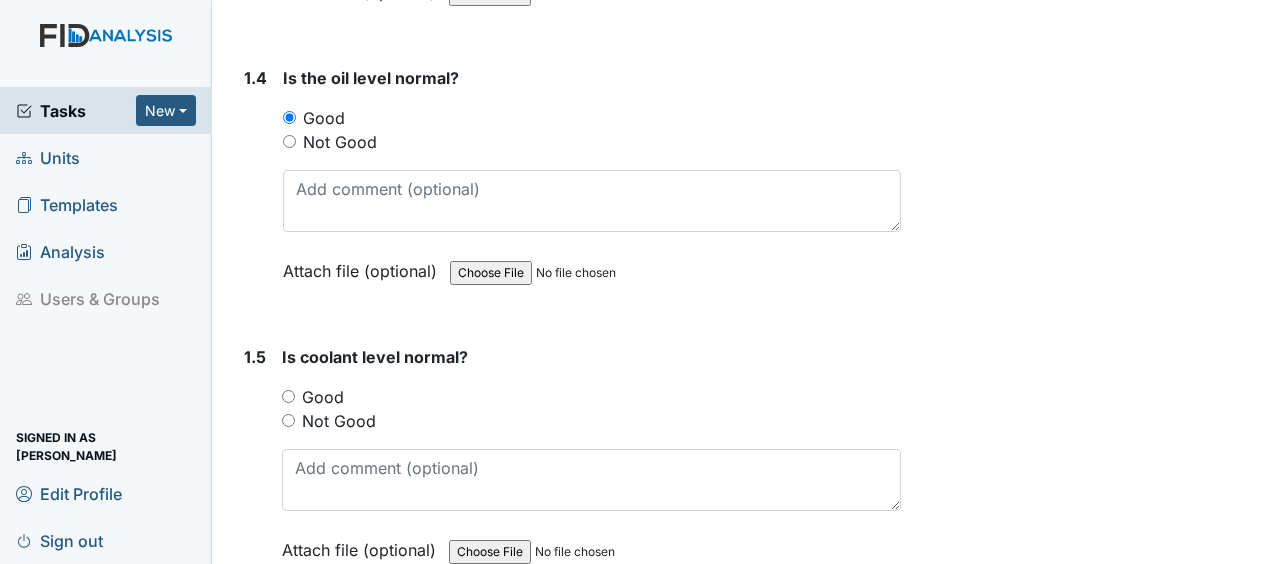 click on "Good" at bounding box center (288, 396) 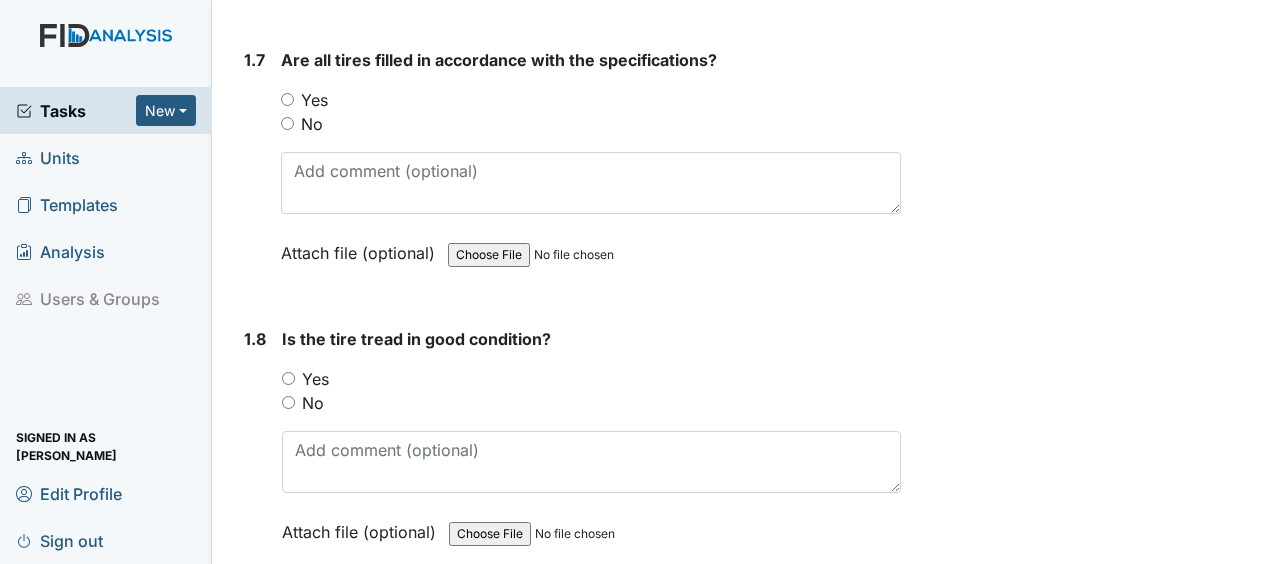 scroll, scrollTop: 1967, scrollLeft: 0, axis: vertical 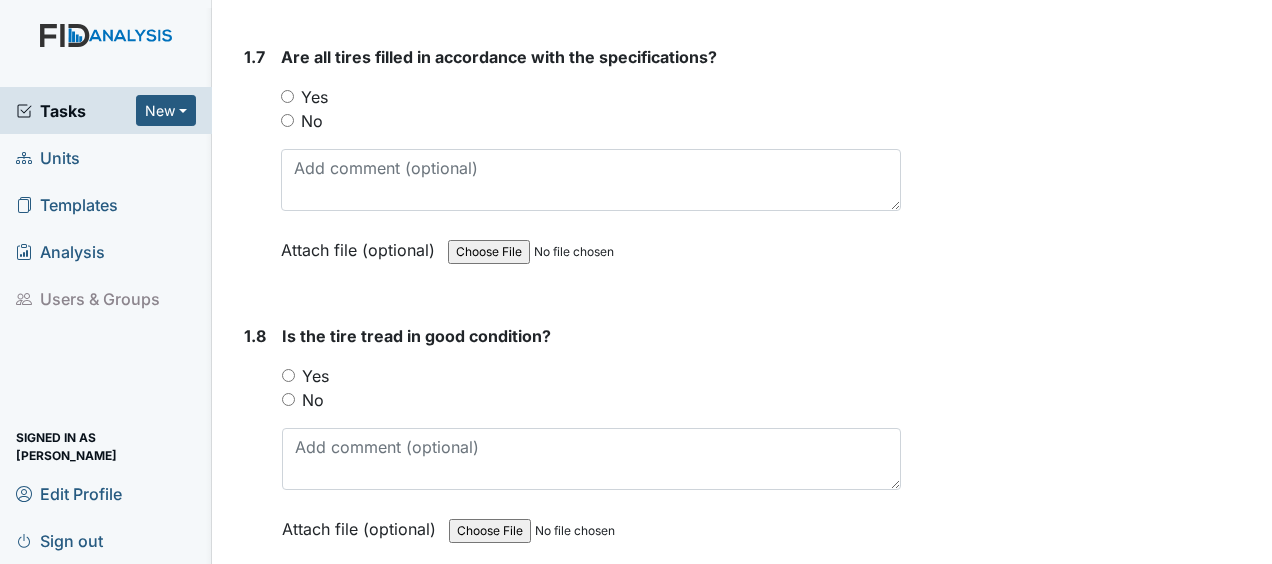 click on "Is the tire tread in good condition?
You must select one of the below options.
Yes
No
Attach file (optional)
You can upload .pdf, .txt, .jpg, .jpeg, .png, .csv, .xls, or .doc files under 100MB." at bounding box center [591, 439] 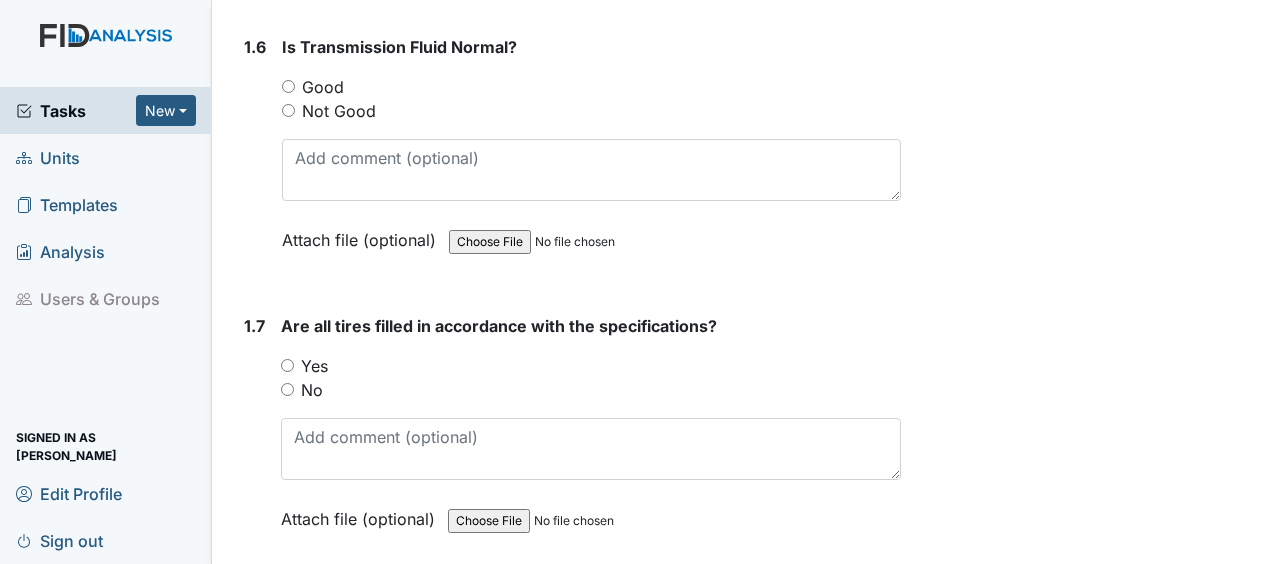 scroll, scrollTop: 1692, scrollLeft: 0, axis: vertical 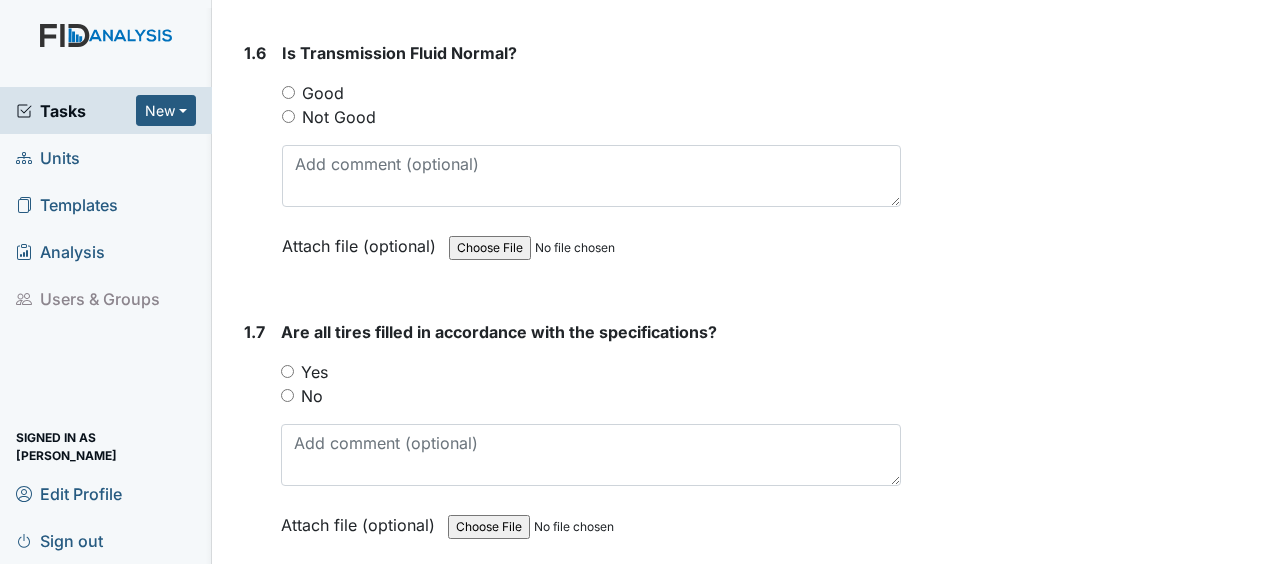click on "Good" at bounding box center [288, 92] 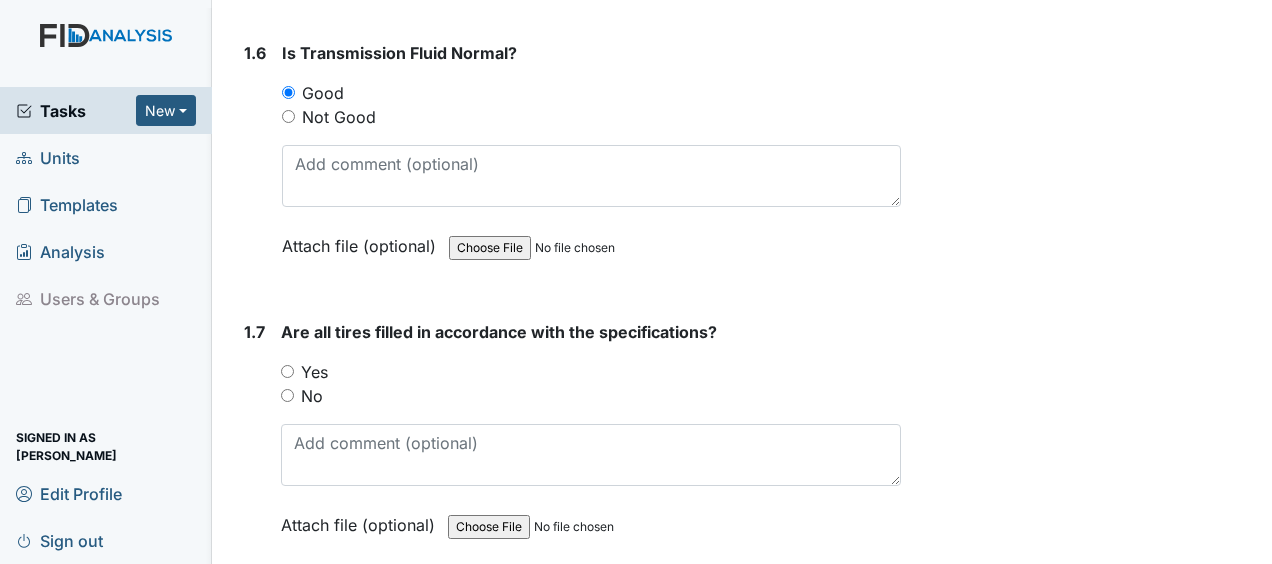 click on "Yes" at bounding box center (591, 372) 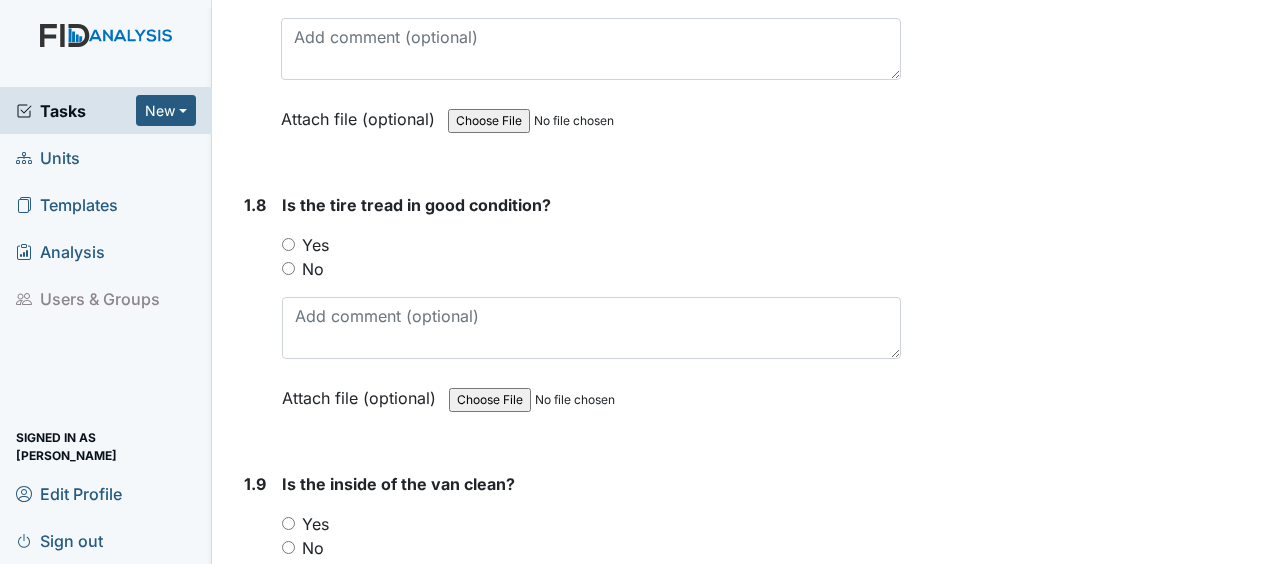 scroll, scrollTop: 2118, scrollLeft: 0, axis: vertical 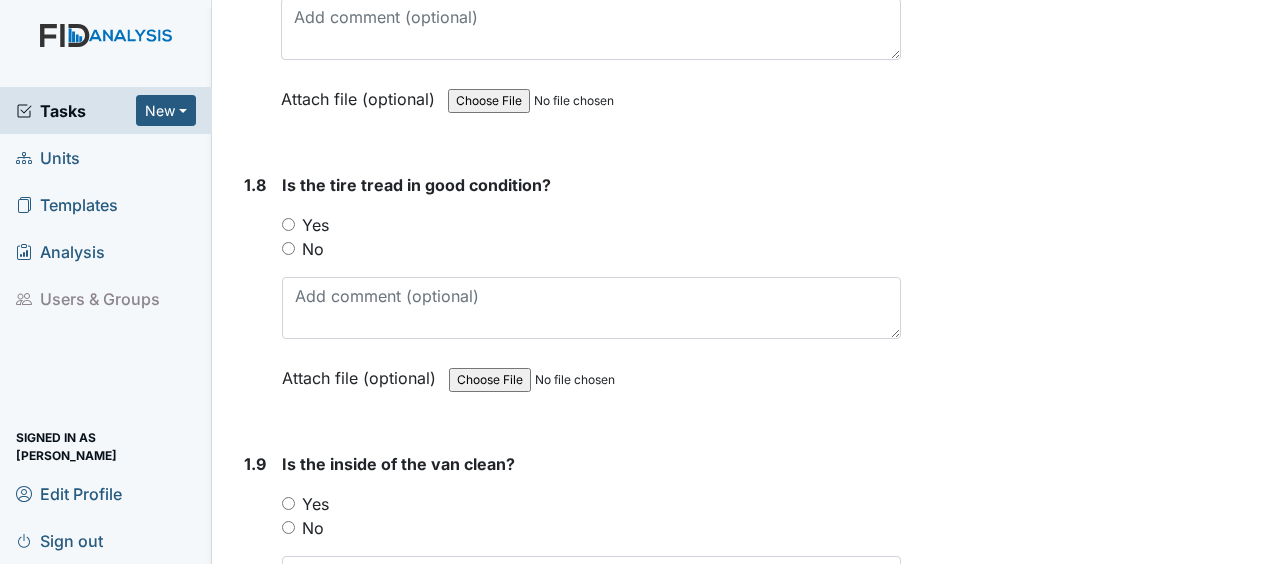 click on "Yes" at bounding box center (288, 224) 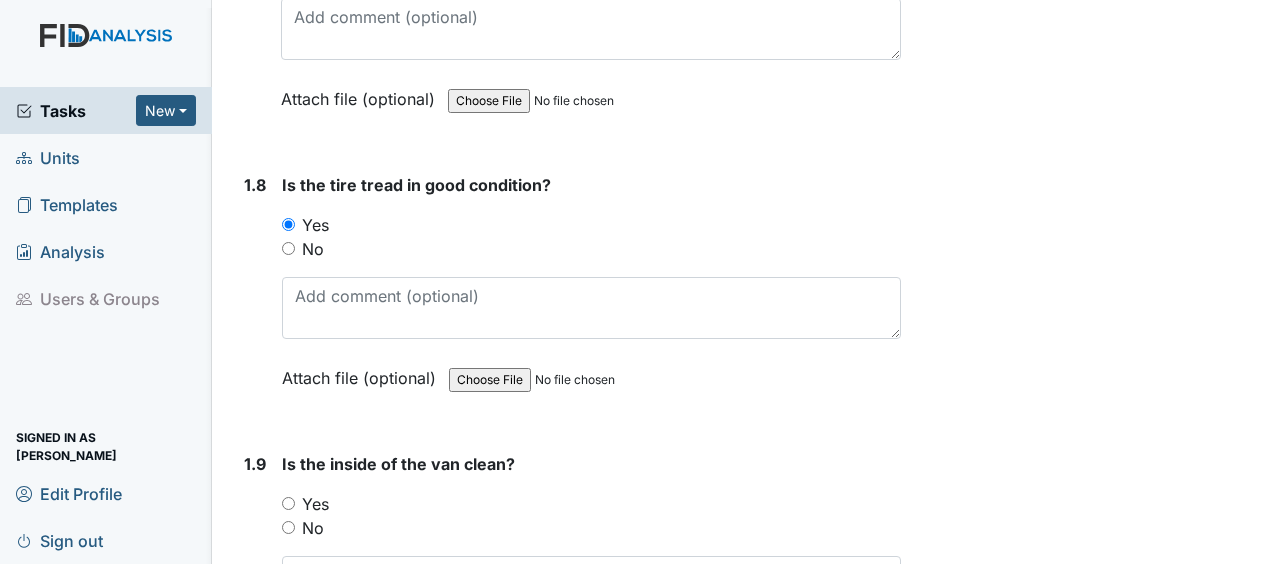 click on "Yes" at bounding box center (288, 503) 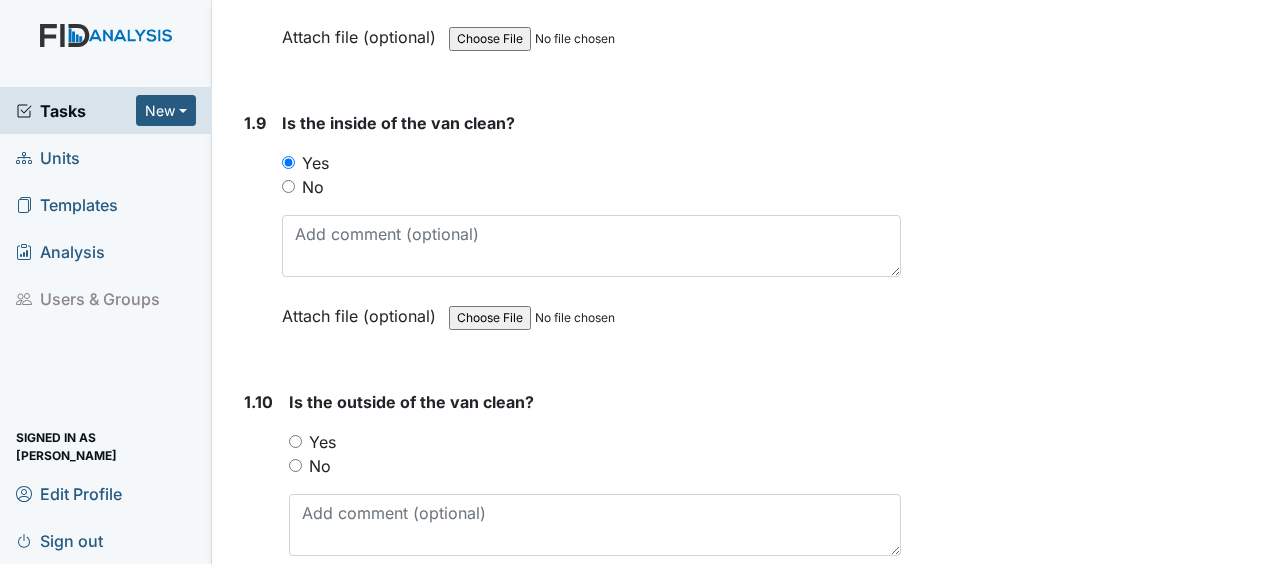 scroll, scrollTop: 2460, scrollLeft: 0, axis: vertical 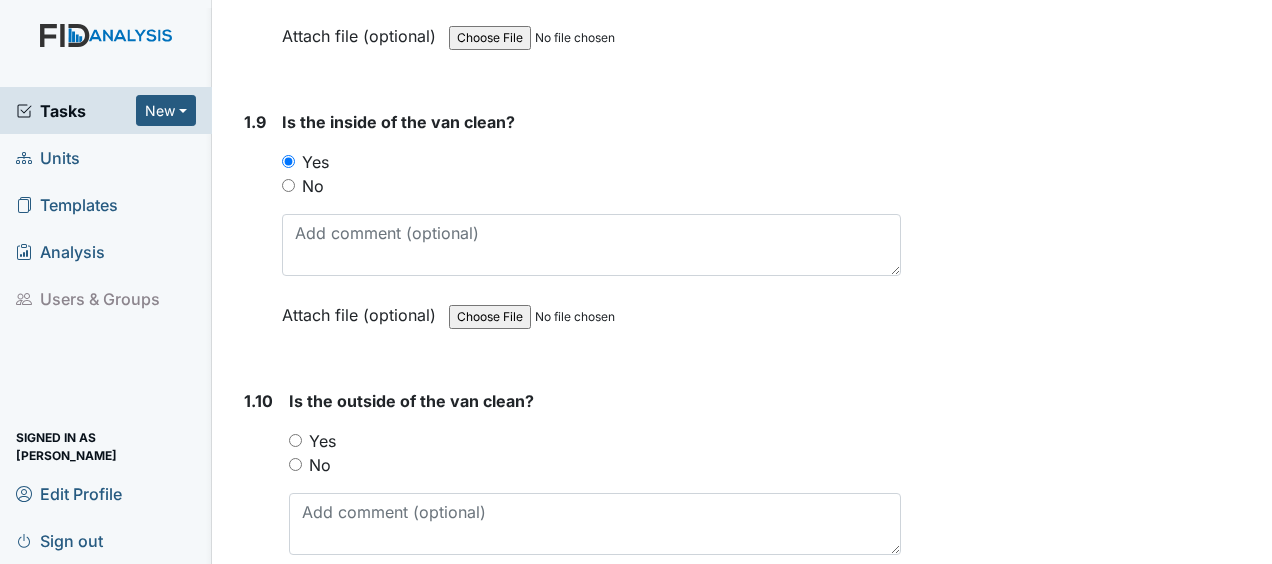 click on "No" at bounding box center (295, 464) 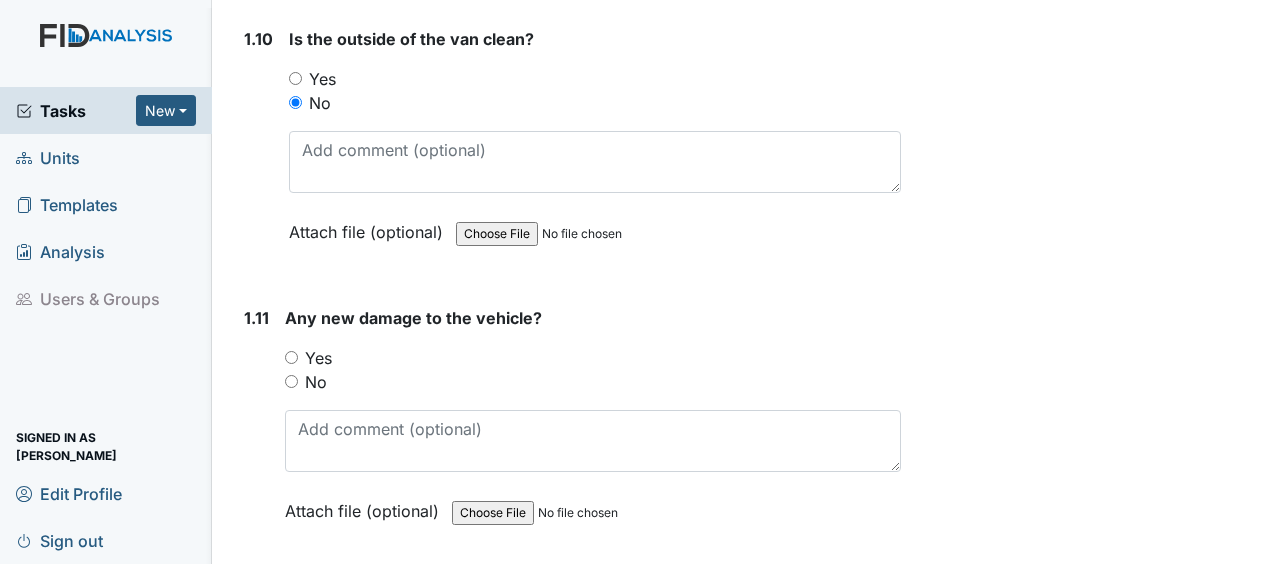 scroll, scrollTop: 2831, scrollLeft: 0, axis: vertical 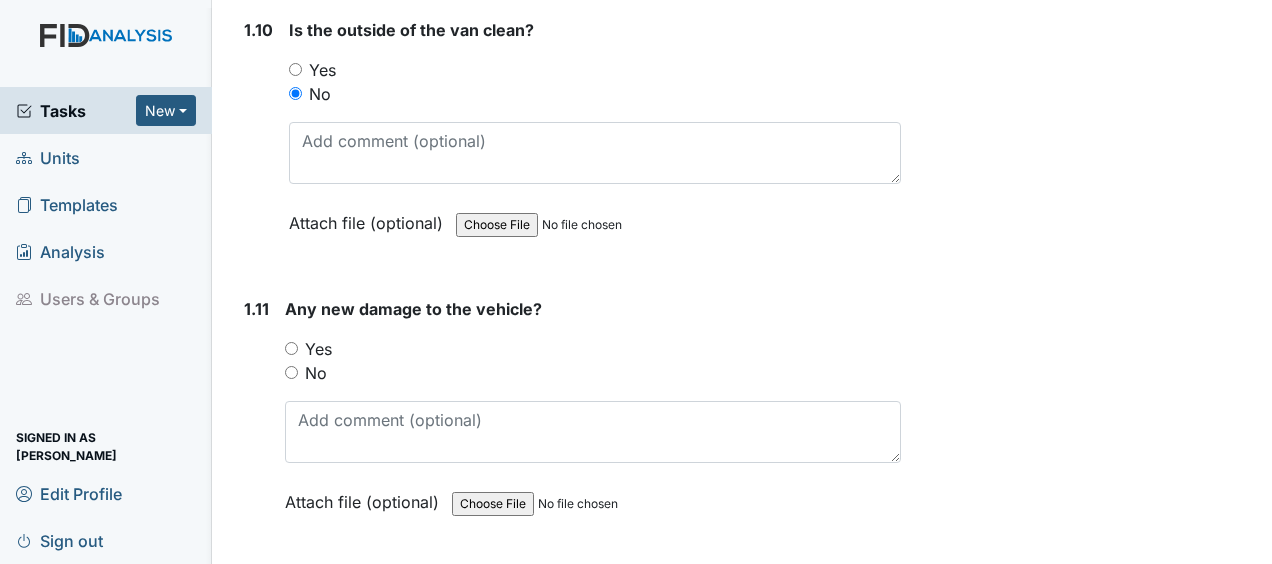 click on "No" at bounding box center (291, 372) 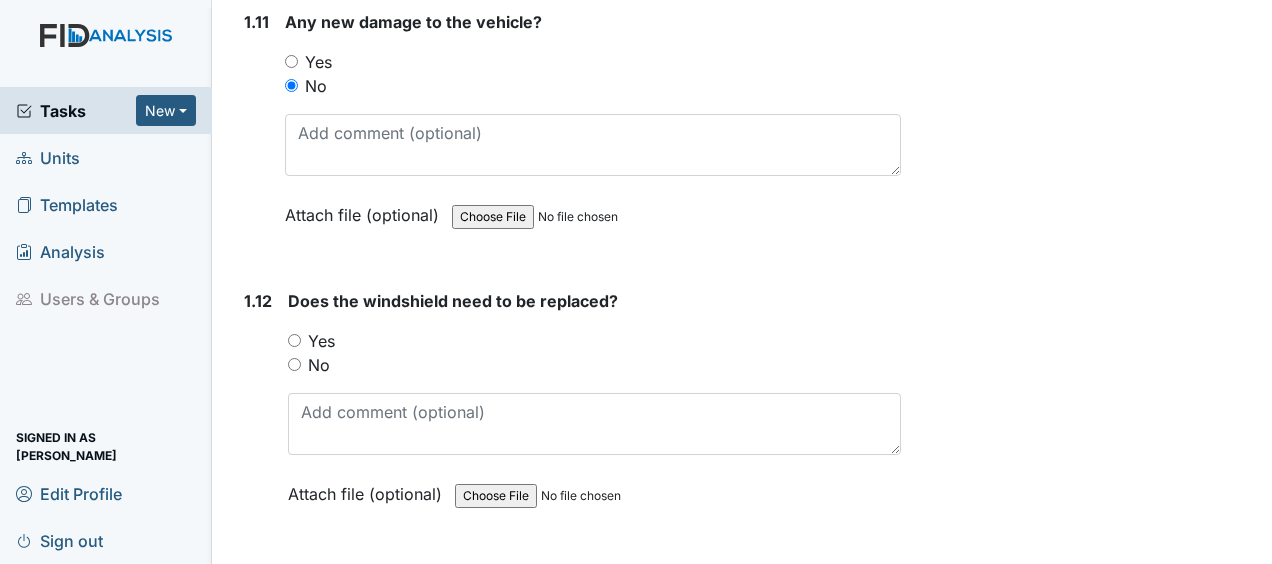 scroll, scrollTop: 3117, scrollLeft: 0, axis: vertical 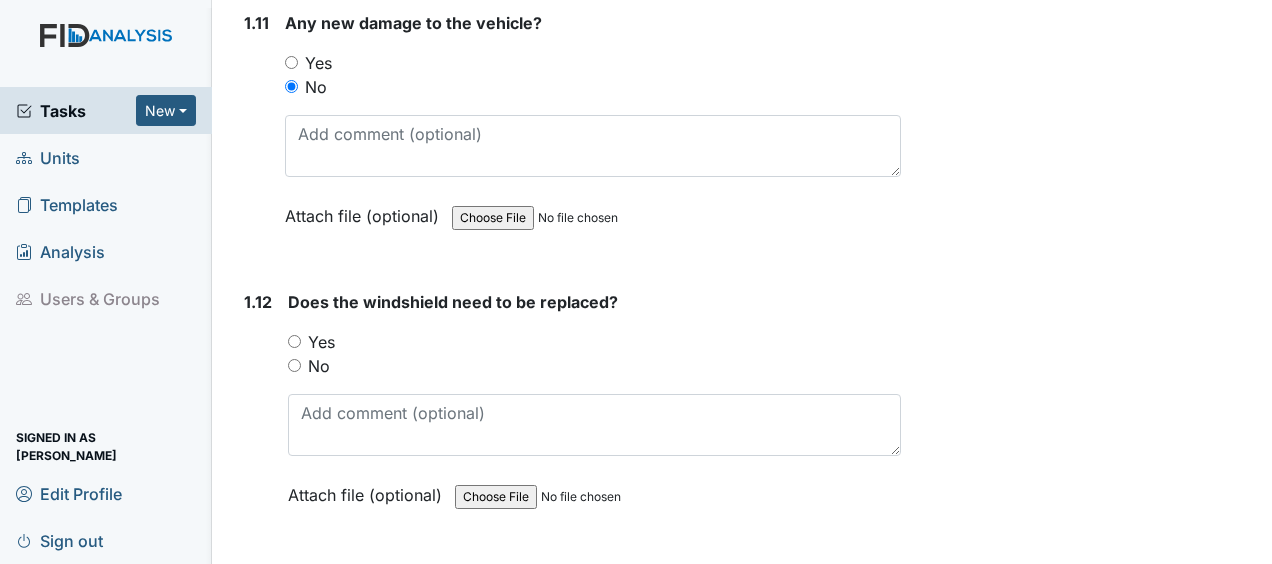 click on "No" at bounding box center [294, 365] 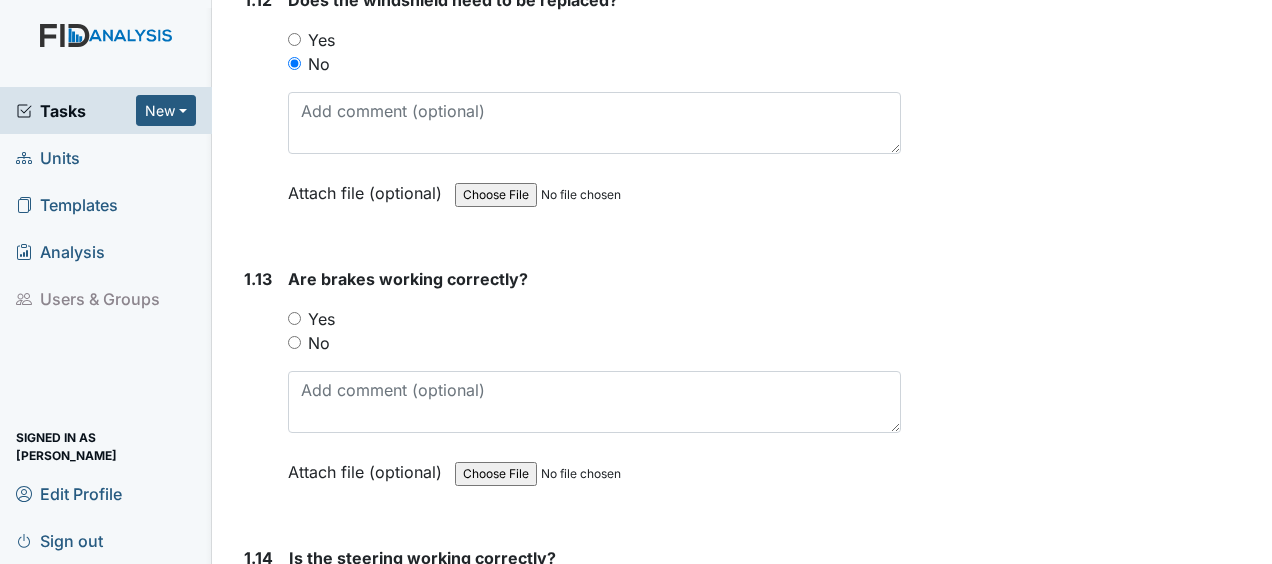 scroll, scrollTop: 3426, scrollLeft: 0, axis: vertical 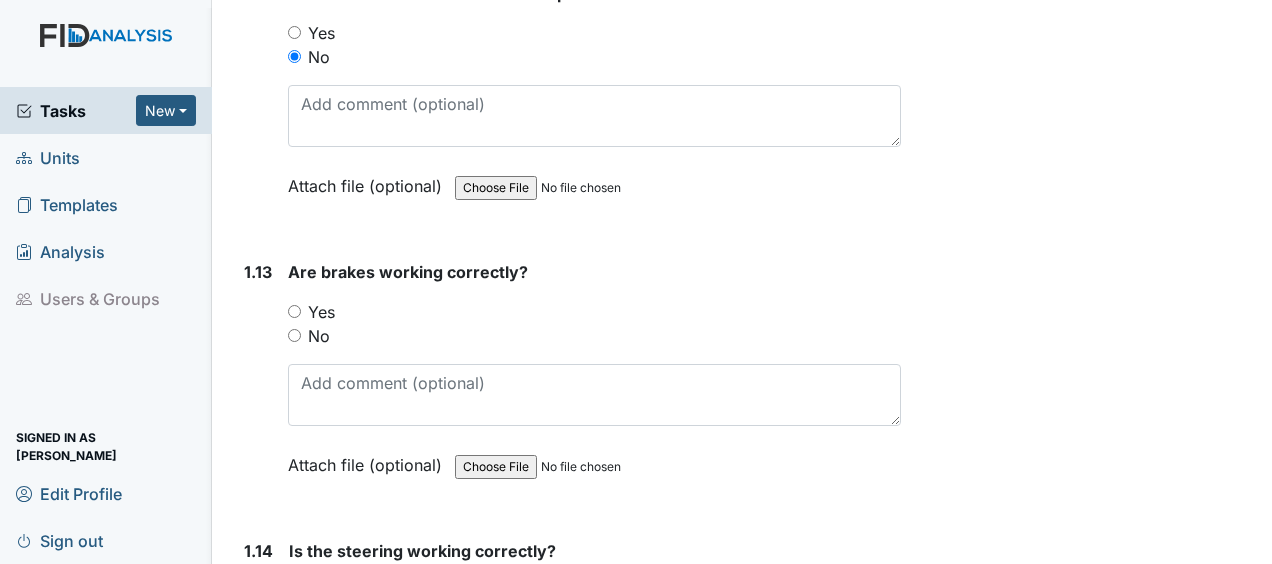 click on "Yes" at bounding box center (294, 311) 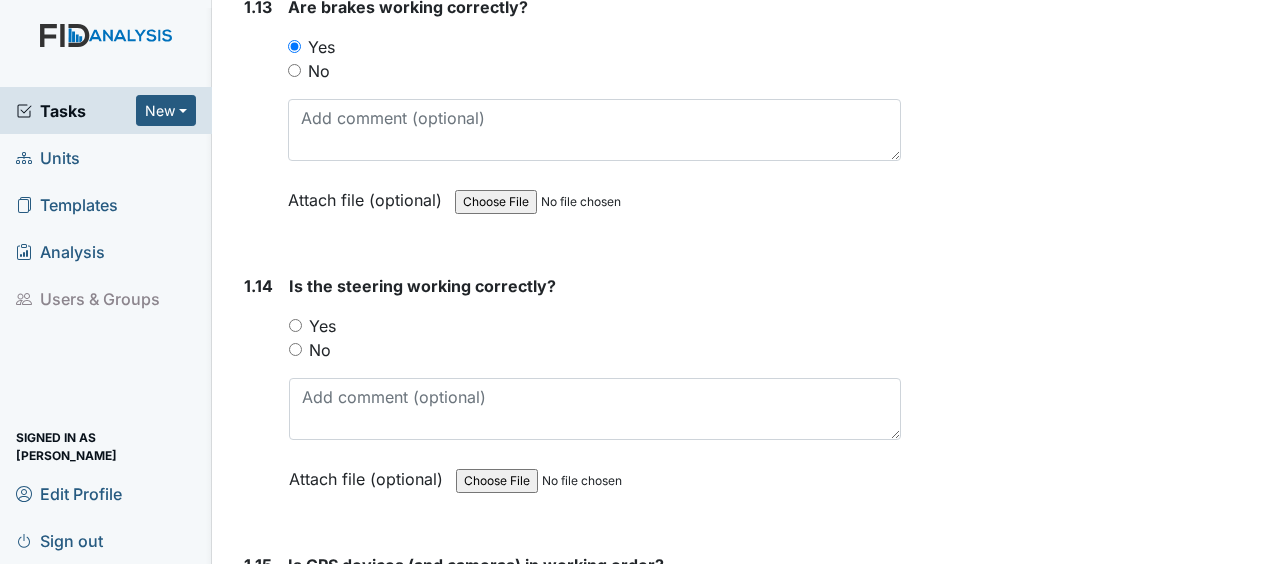 scroll, scrollTop: 3692, scrollLeft: 0, axis: vertical 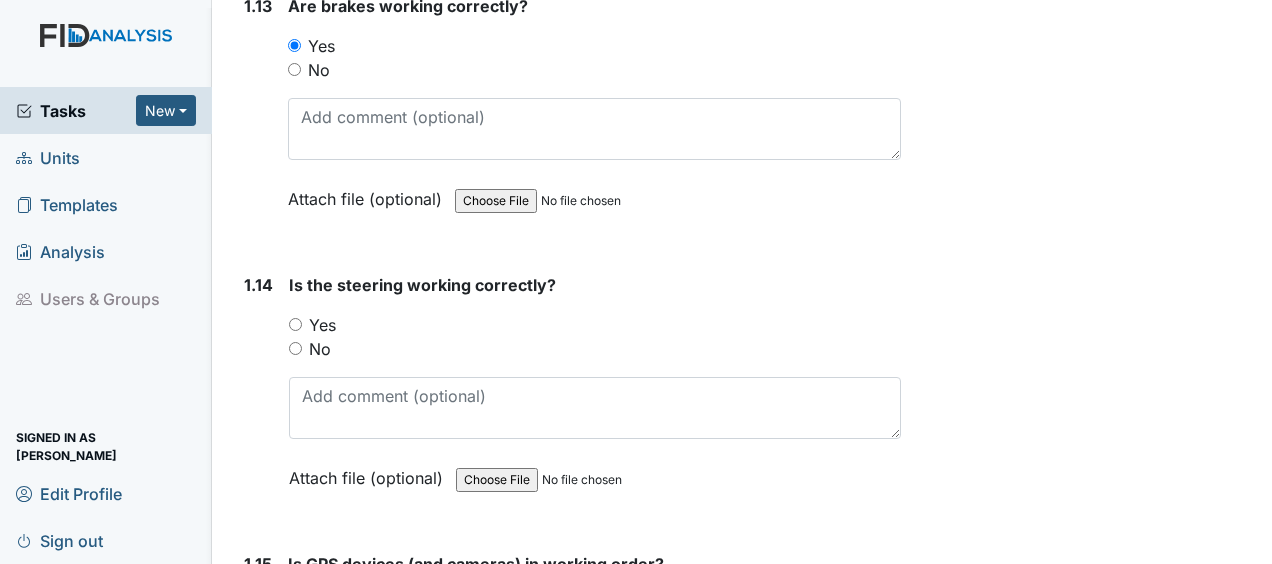 click on "Yes" at bounding box center (295, 324) 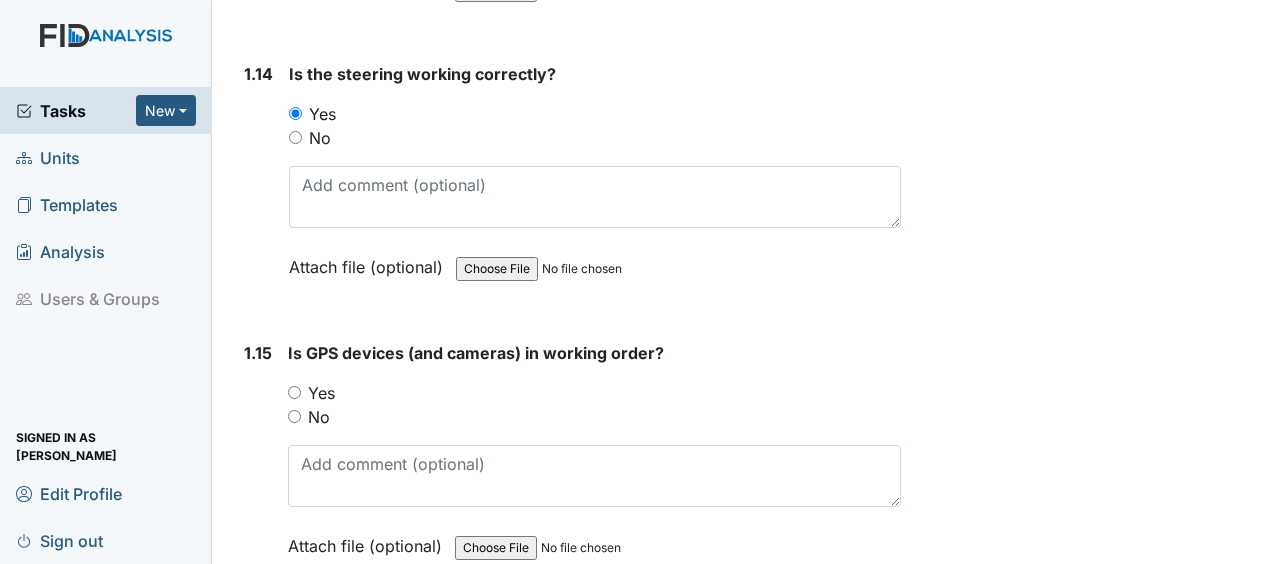 scroll, scrollTop: 3963, scrollLeft: 0, axis: vertical 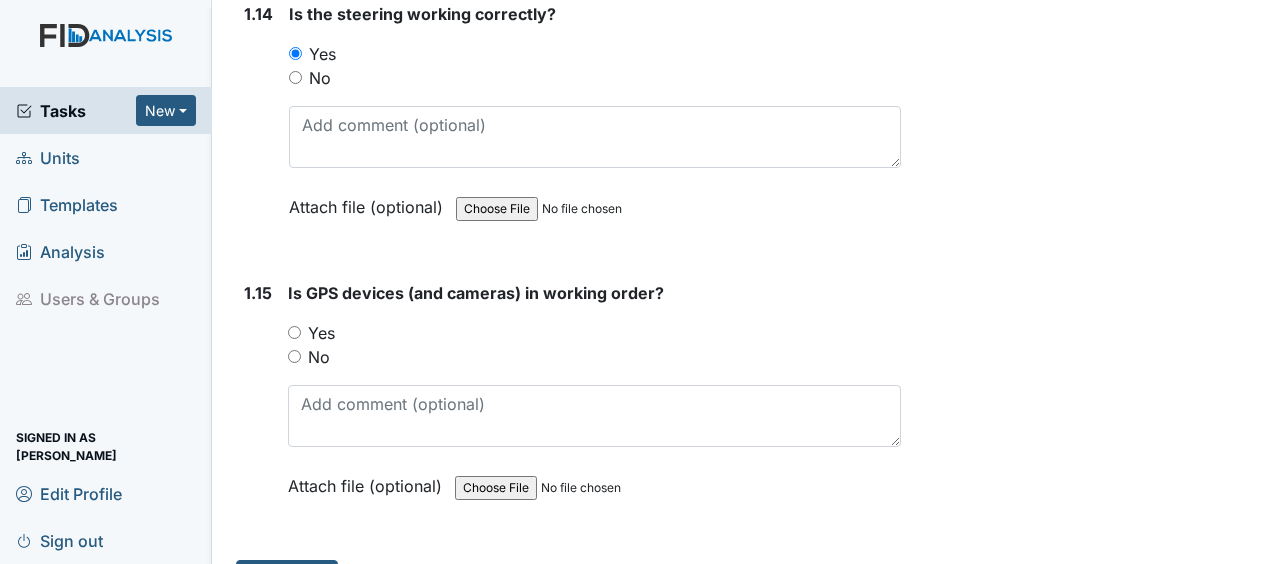 click on "Yes" at bounding box center [594, 333] 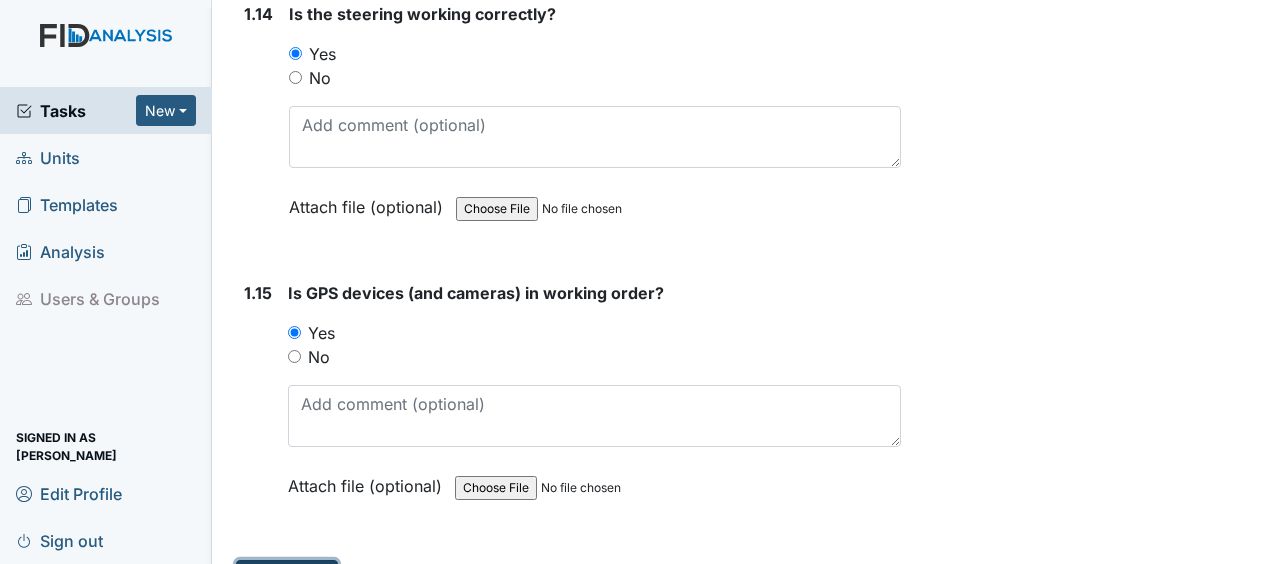 click on "Submit" at bounding box center [287, 579] 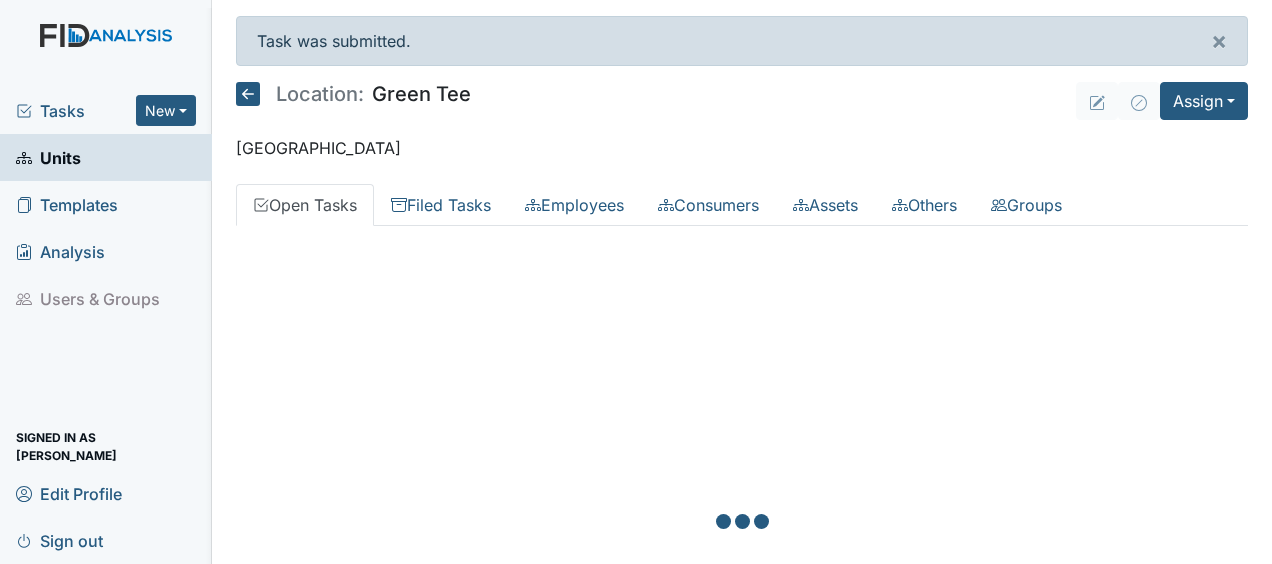 scroll, scrollTop: 0, scrollLeft: 0, axis: both 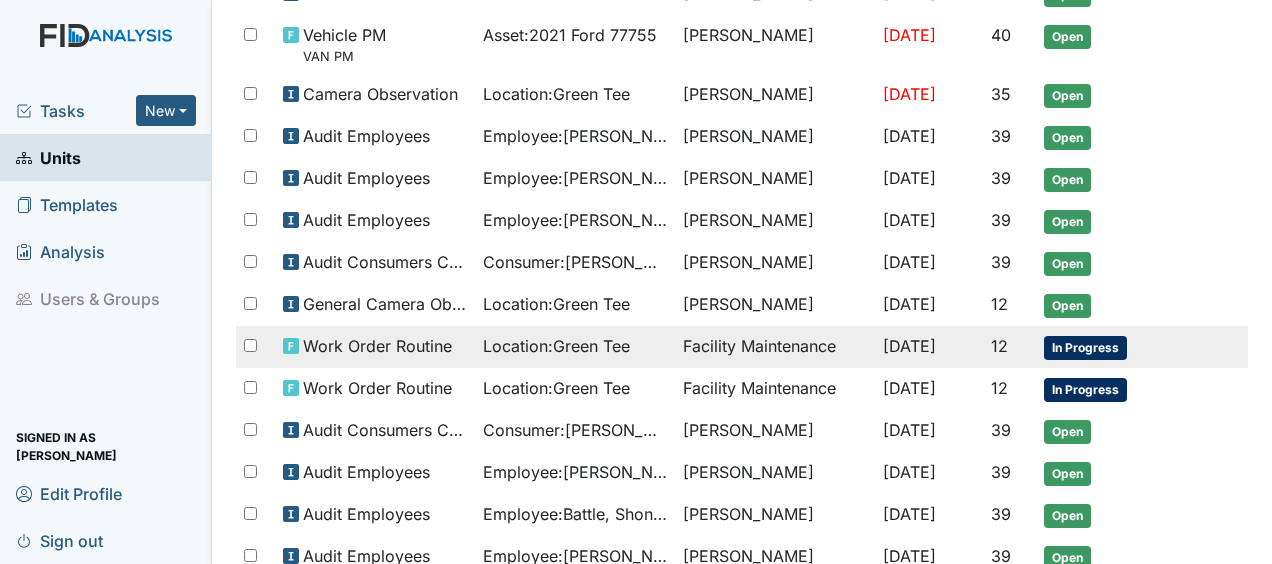 click on "Work Order Routine" at bounding box center (377, 346) 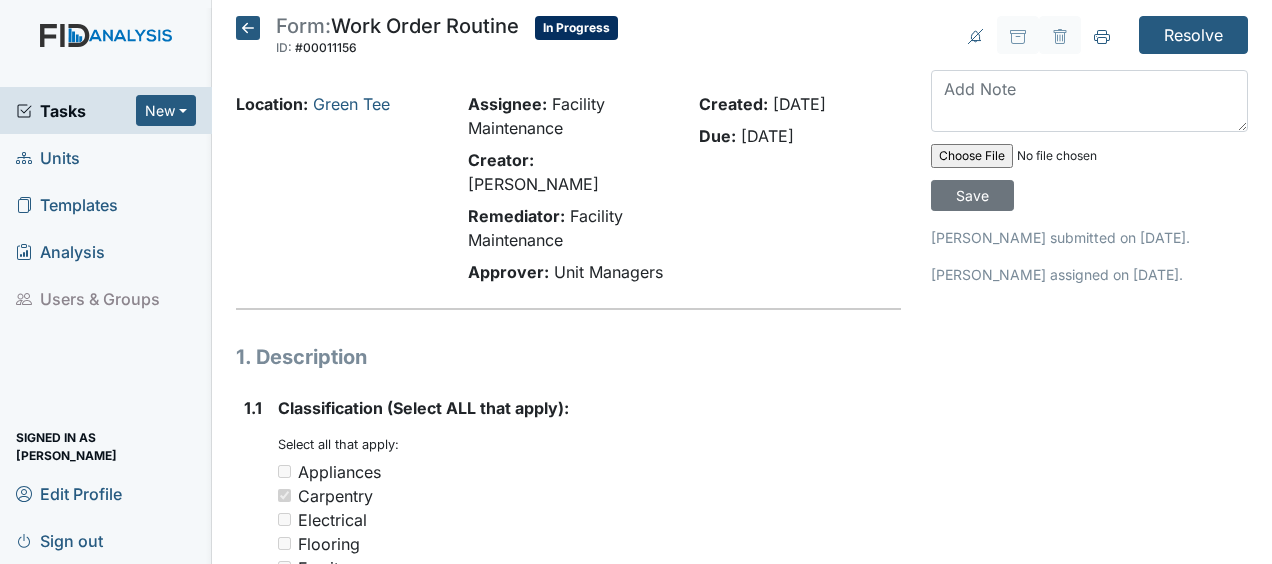 scroll, scrollTop: 0, scrollLeft: 0, axis: both 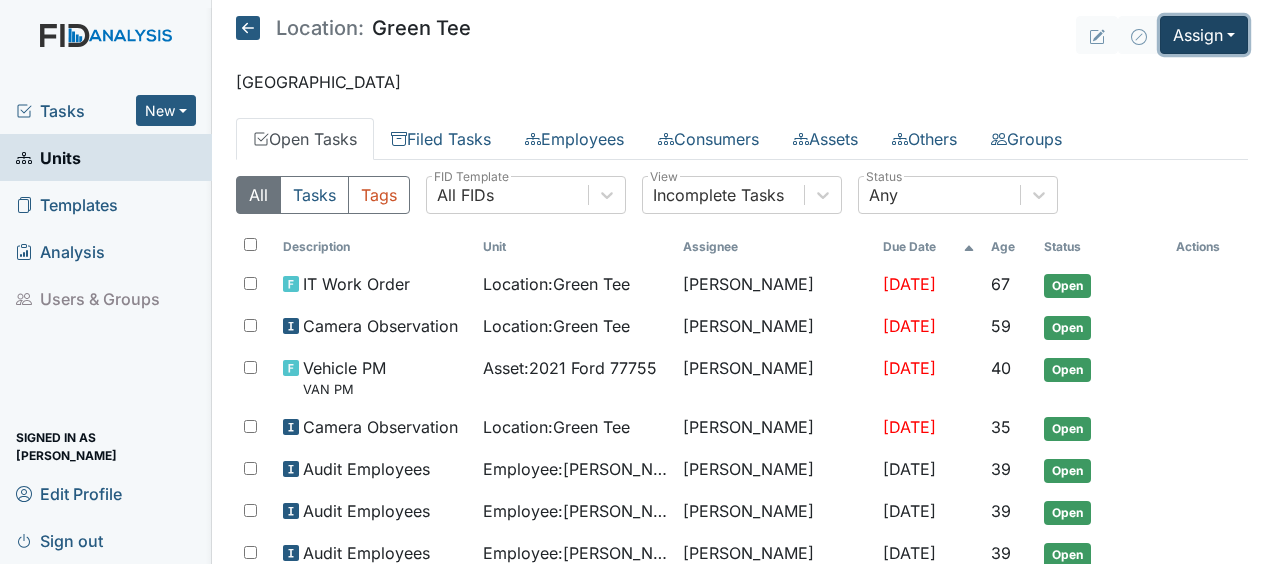 click on "Assign" at bounding box center [1204, 35] 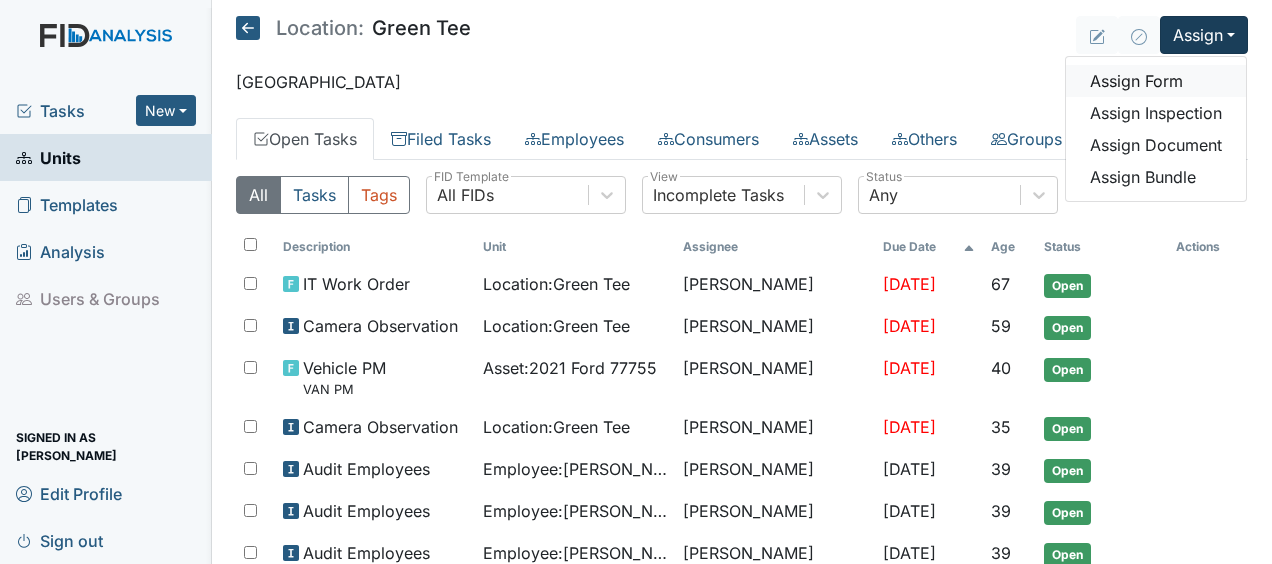 click on "Assign Form" at bounding box center [1156, 81] 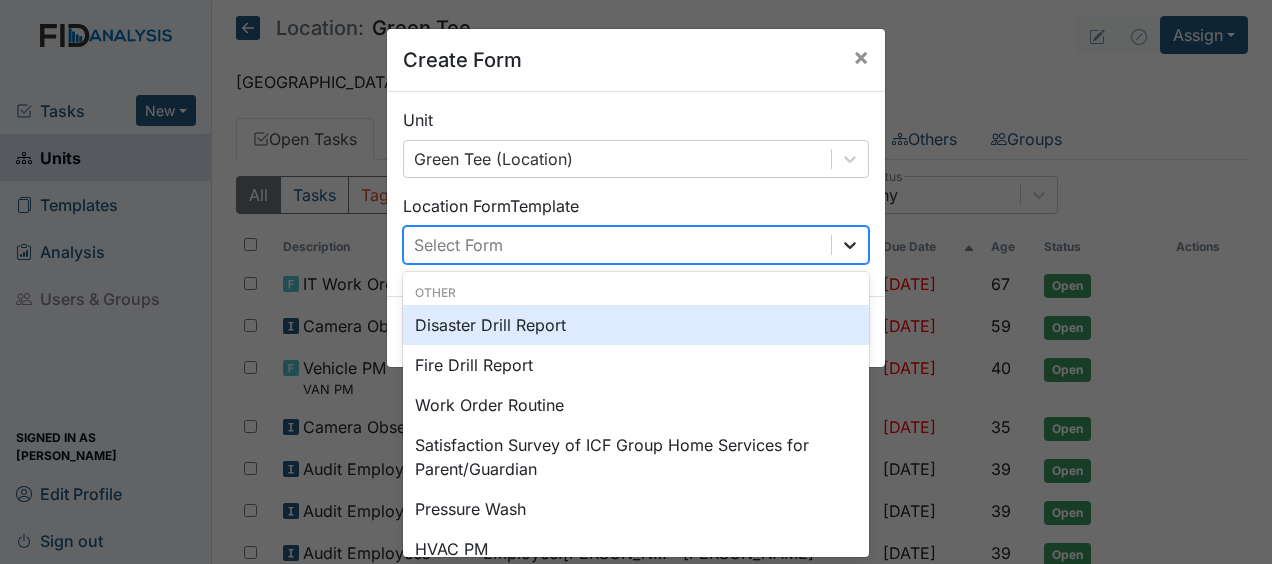 scroll, scrollTop: 0, scrollLeft: 0, axis: both 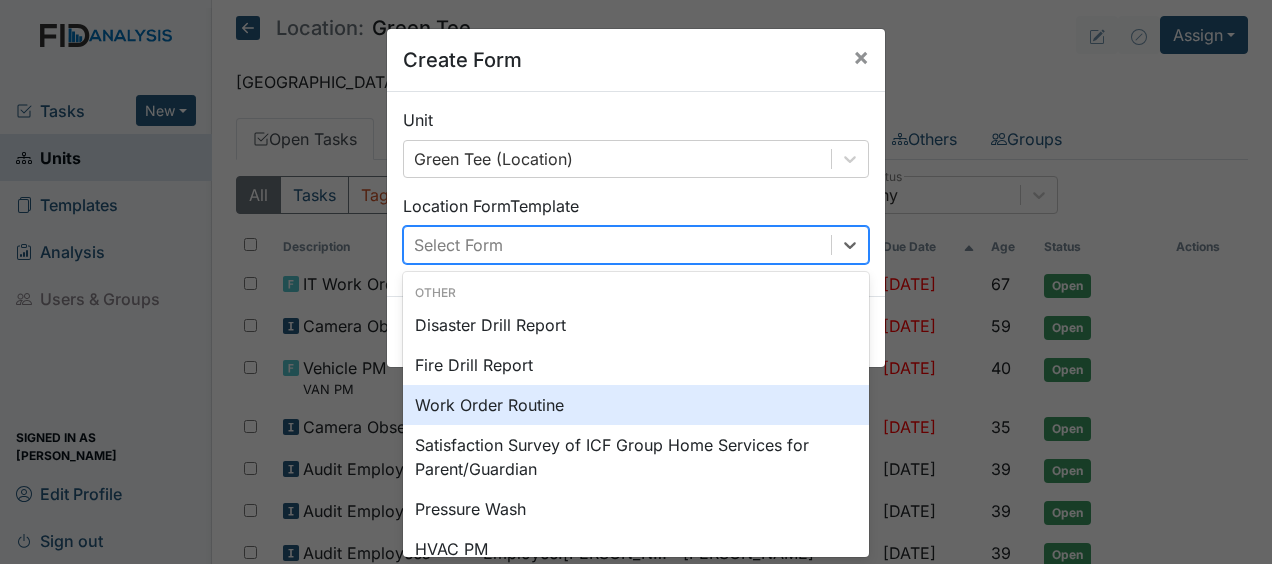 click on "Work Order Routine" at bounding box center (636, 405) 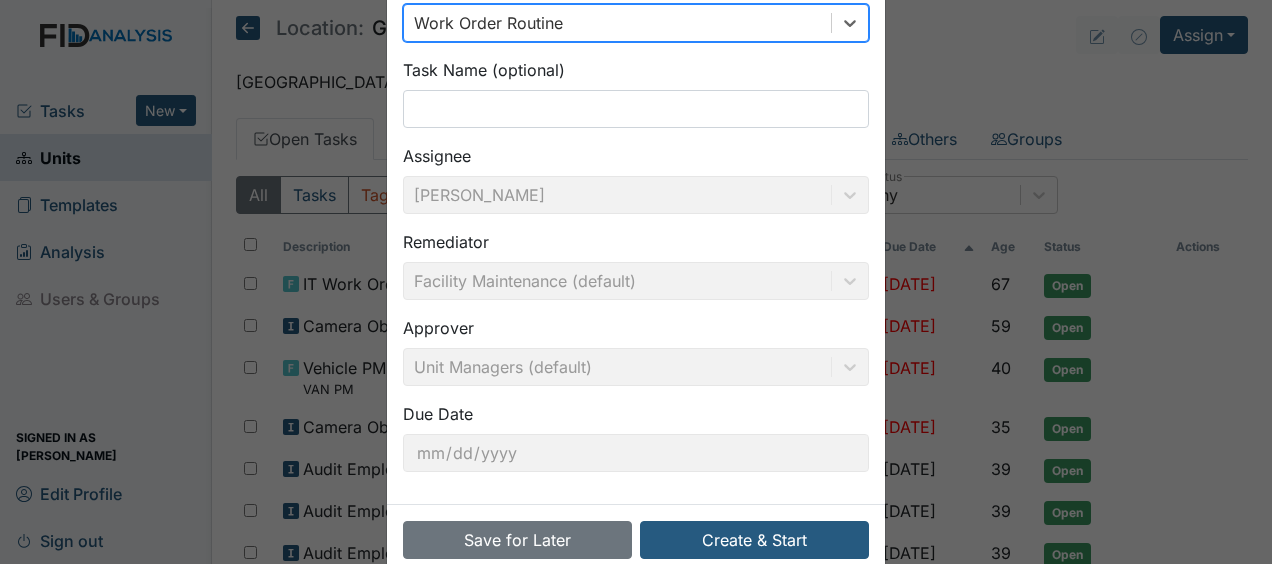 scroll, scrollTop: 223, scrollLeft: 0, axis: vertical 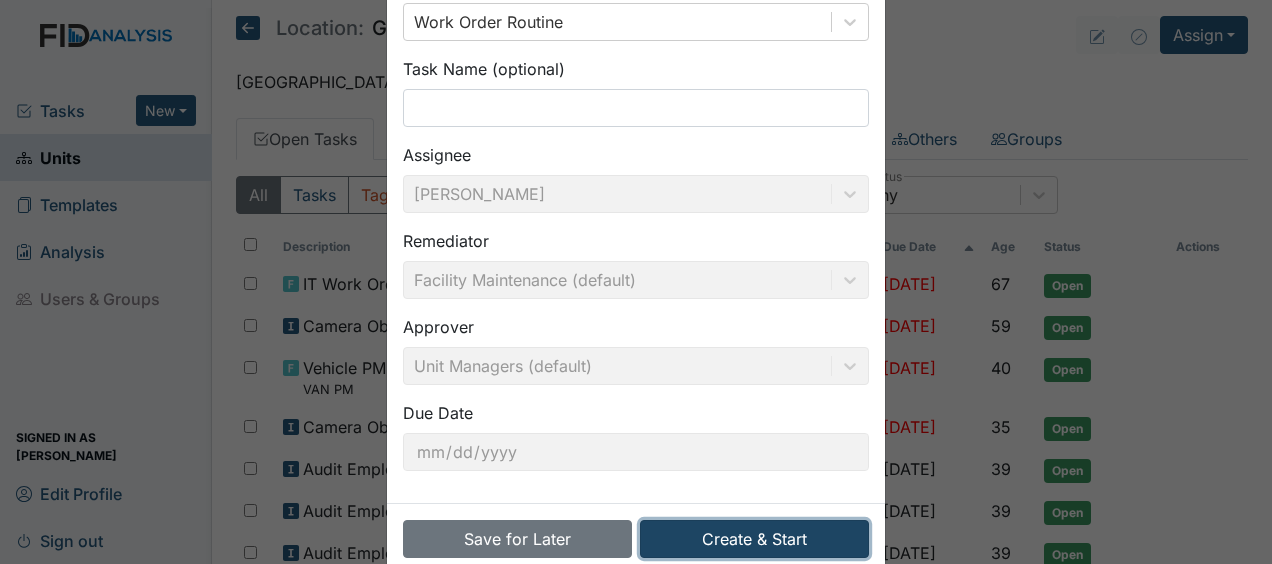 click on "Create & Start" at bounding box center [754, 539] 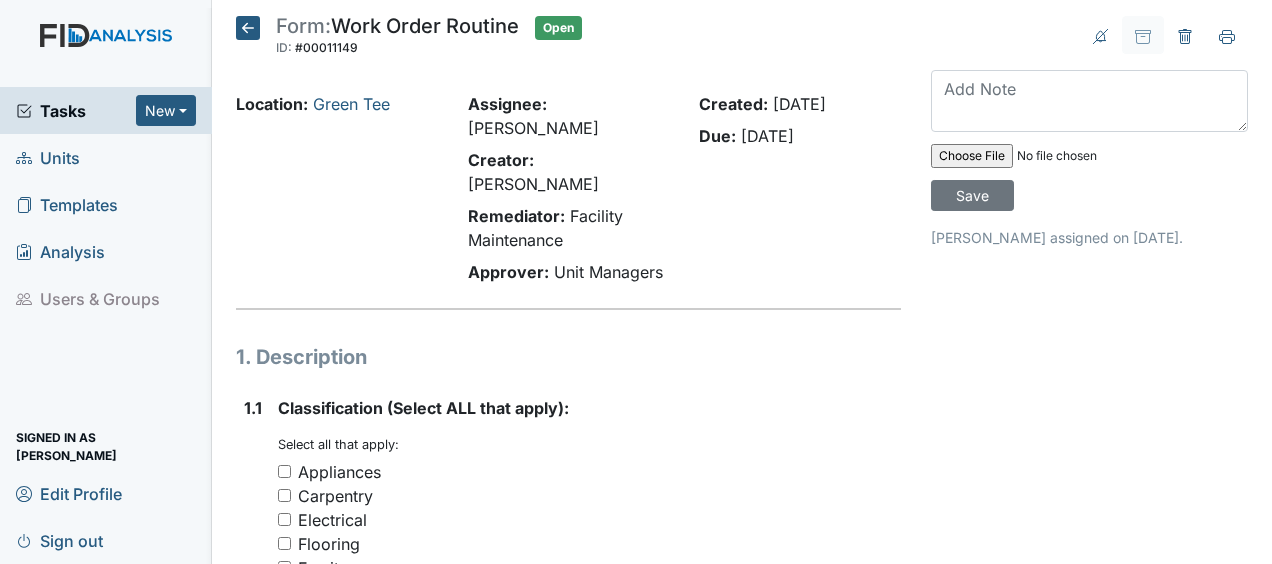 scroll, scrollTop: 0, scrollLeft: 0, axis: both 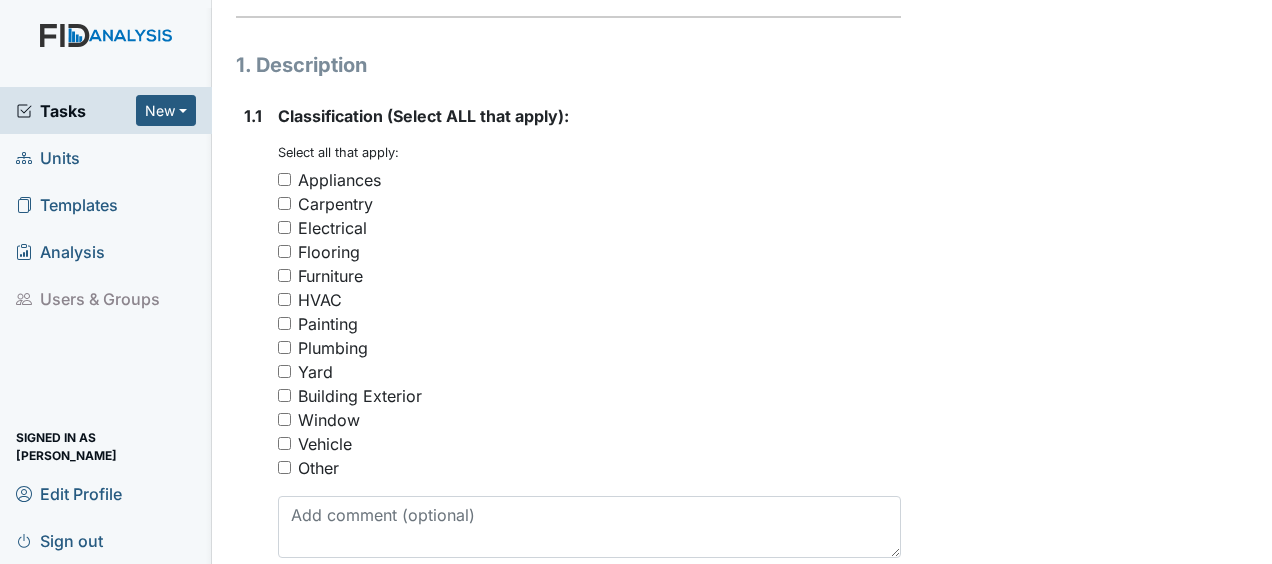 click on "Yard" at bounding box center (284, 371) 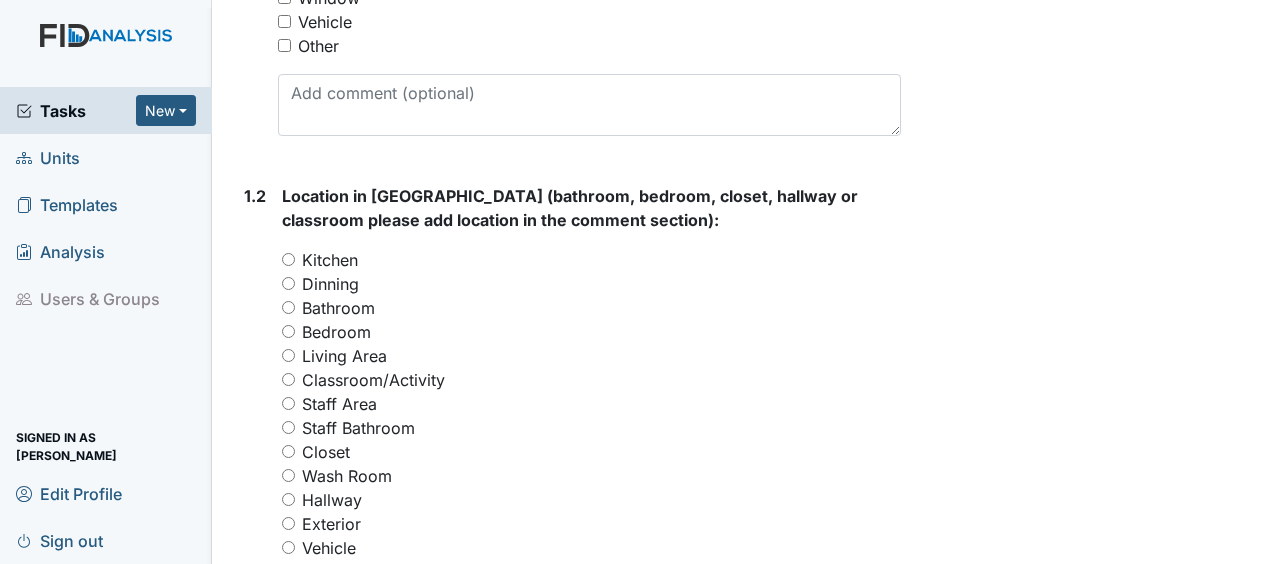 scroll, scrollTop: 723, scrollLeft: 0, axis: vertical 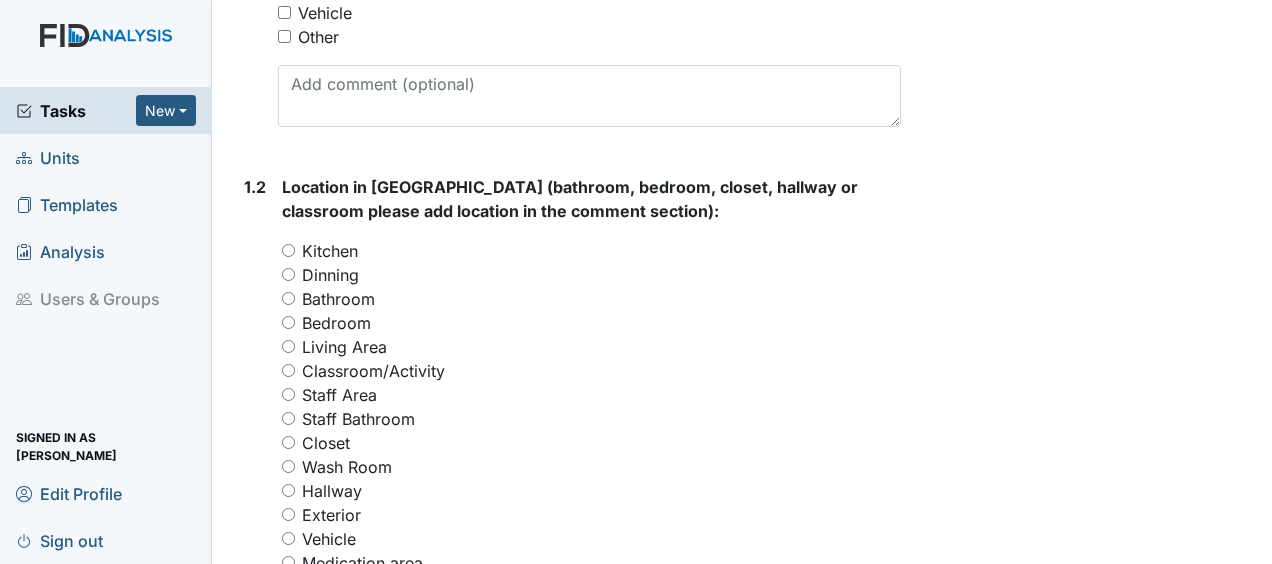 click on "Exterior" at bounding box center (288, 514) 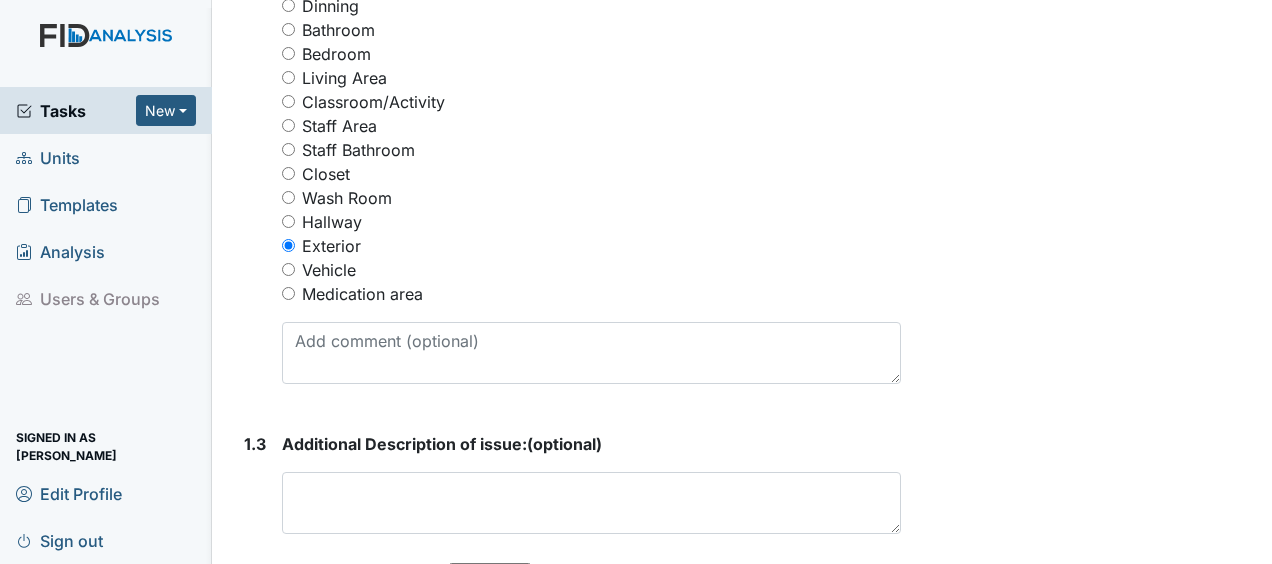 scroll, scrollTop: 993, scrollLeft: 0, axis: vertical 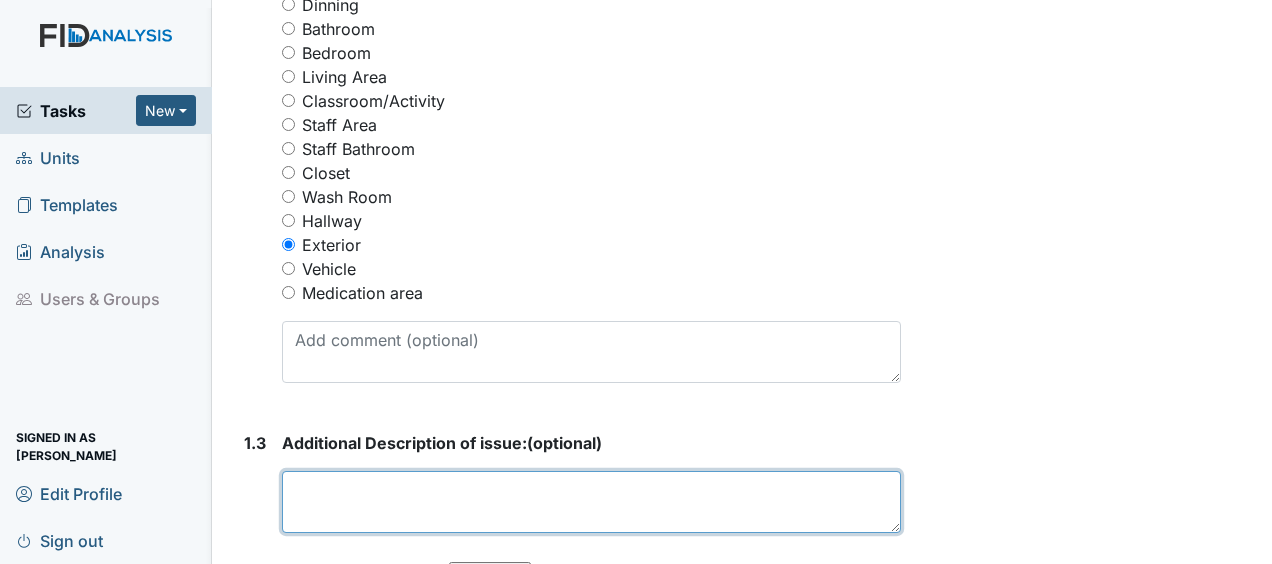 click at bounding box center [591, 502] 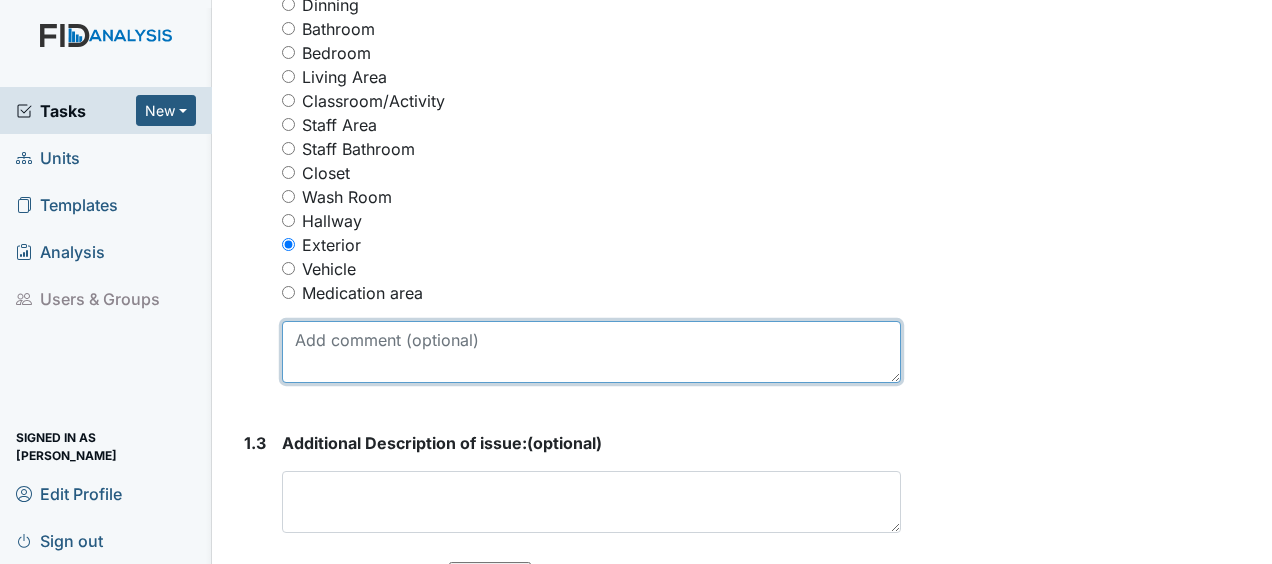 click at bounding box center [591, 352] 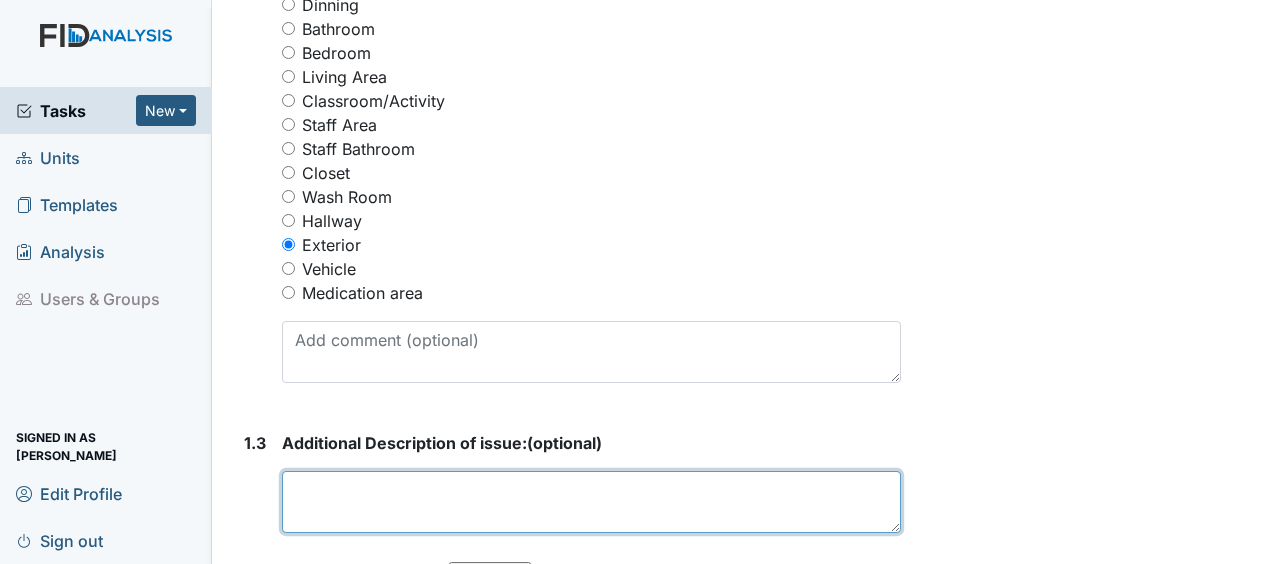 click at bounding box center (591, 502) 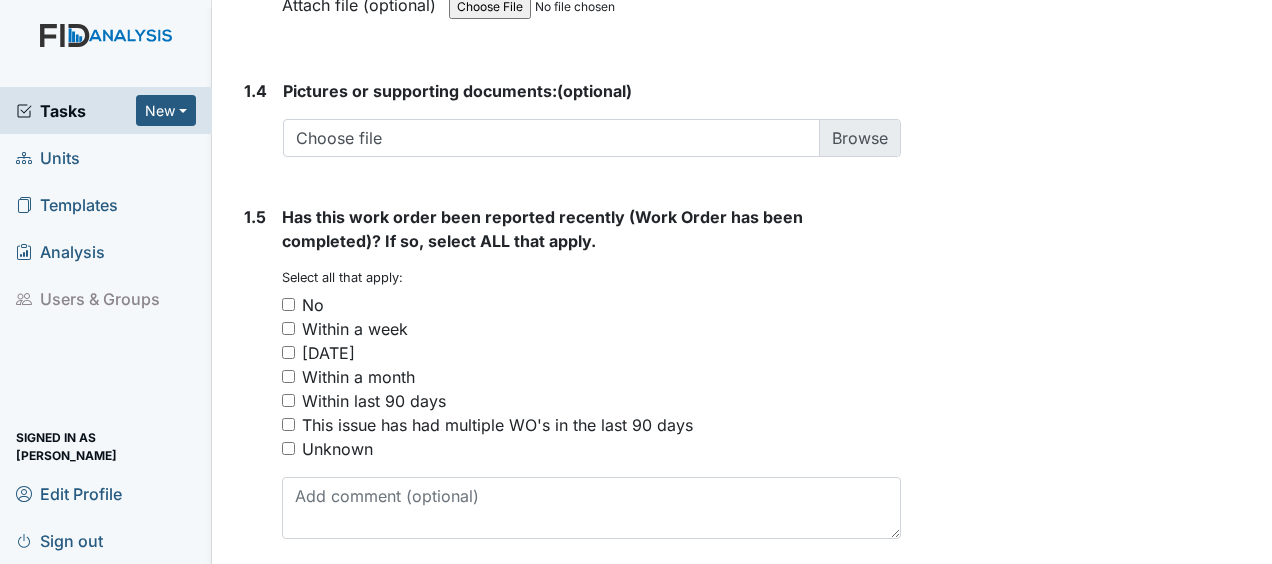 scroll, scrollTop: 1556, scrollLeft: 0, axis: vertical 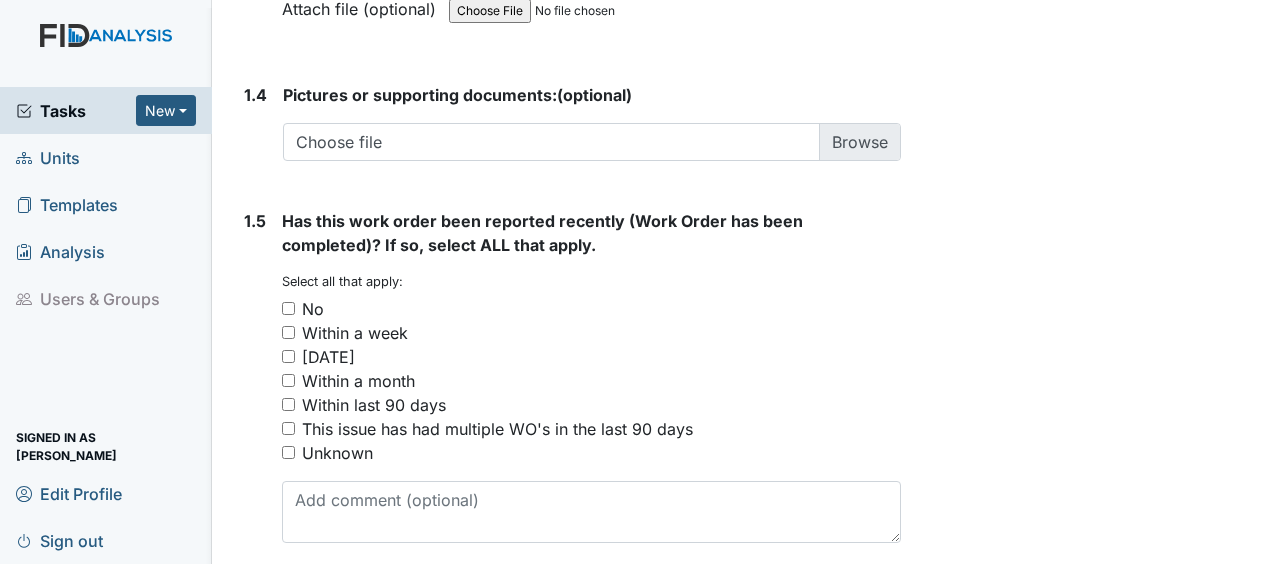 type on "cut grass" 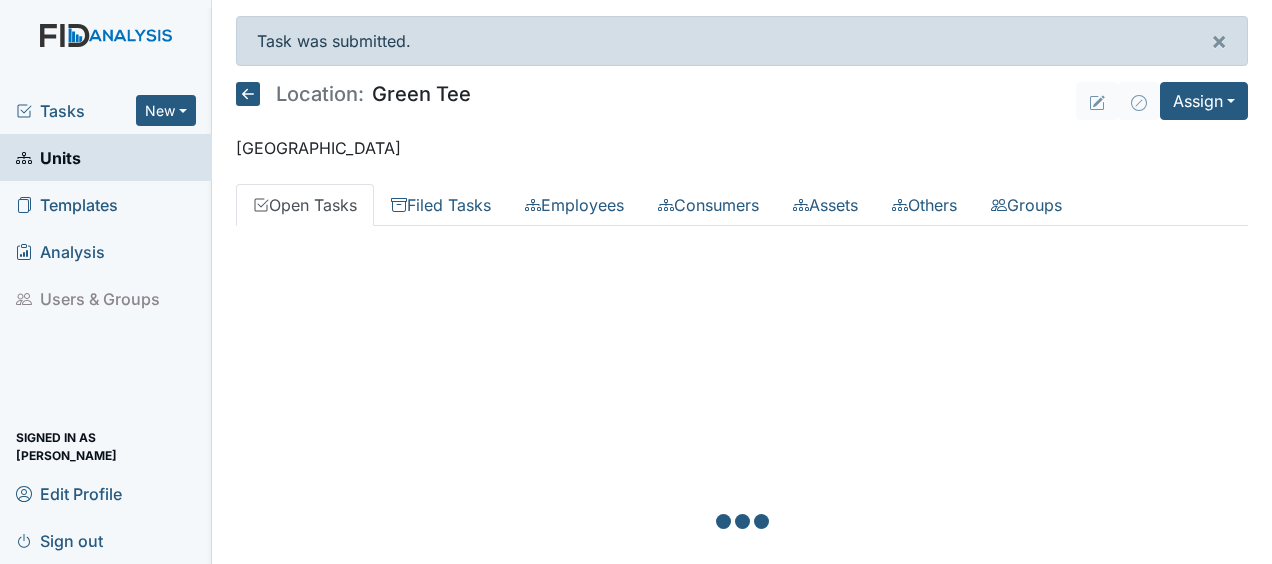 scroll, scrollTop: 0, scrollLeft: 0, axis: both 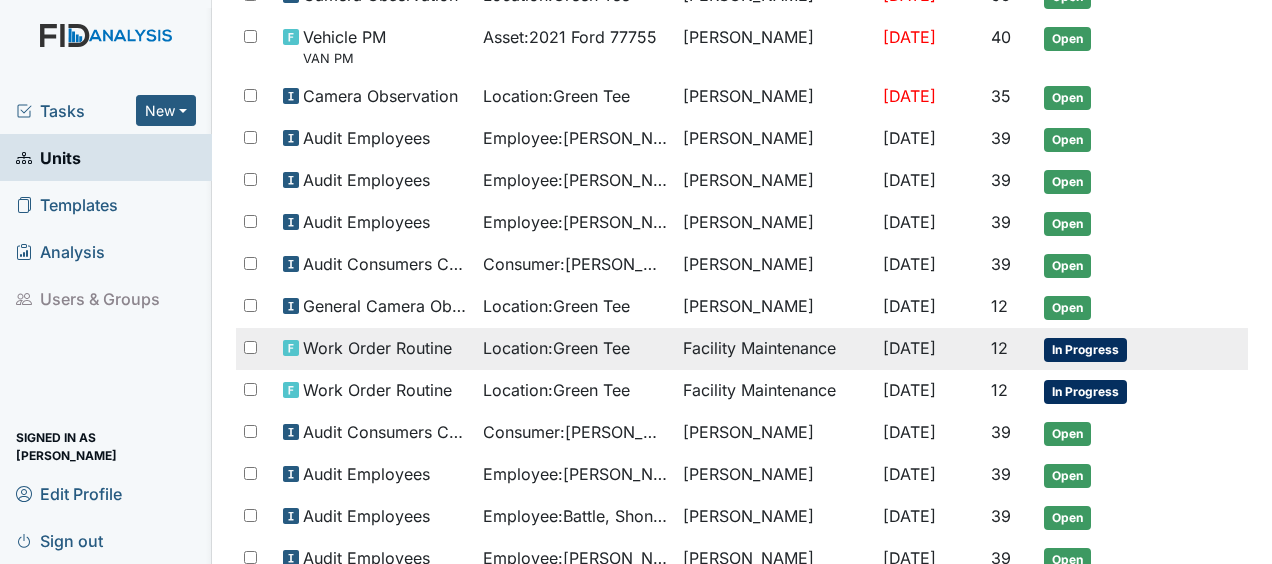 click on "Work Order Routine" at bounding box center [377, 348] 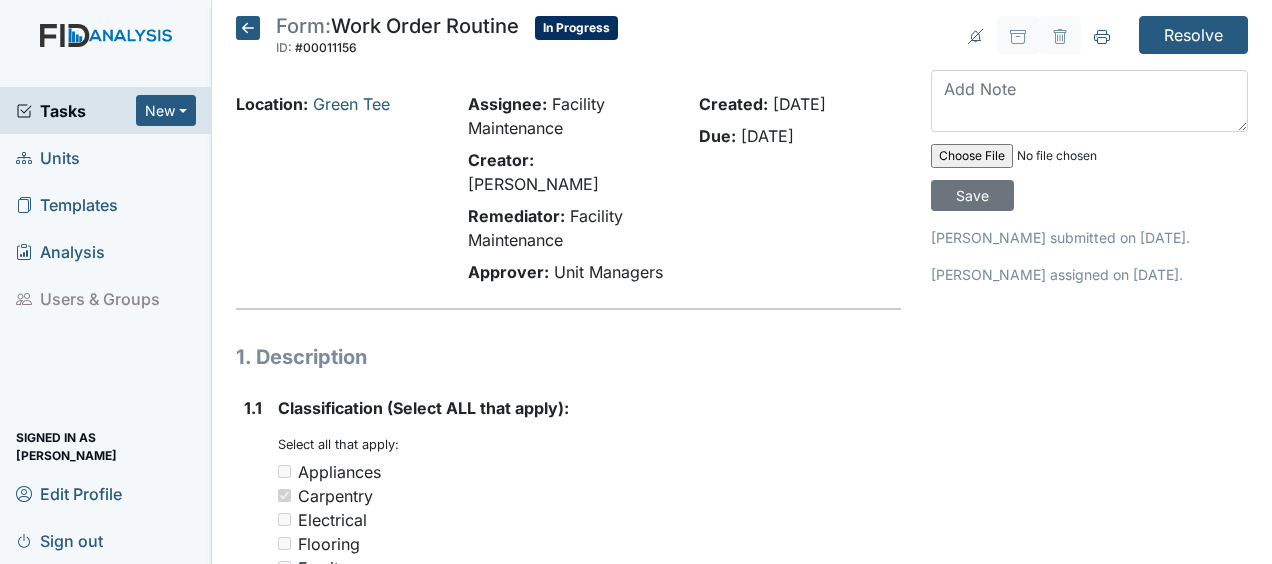 scroll, scrollTop: 0, scrollLeft: 0, axis: both 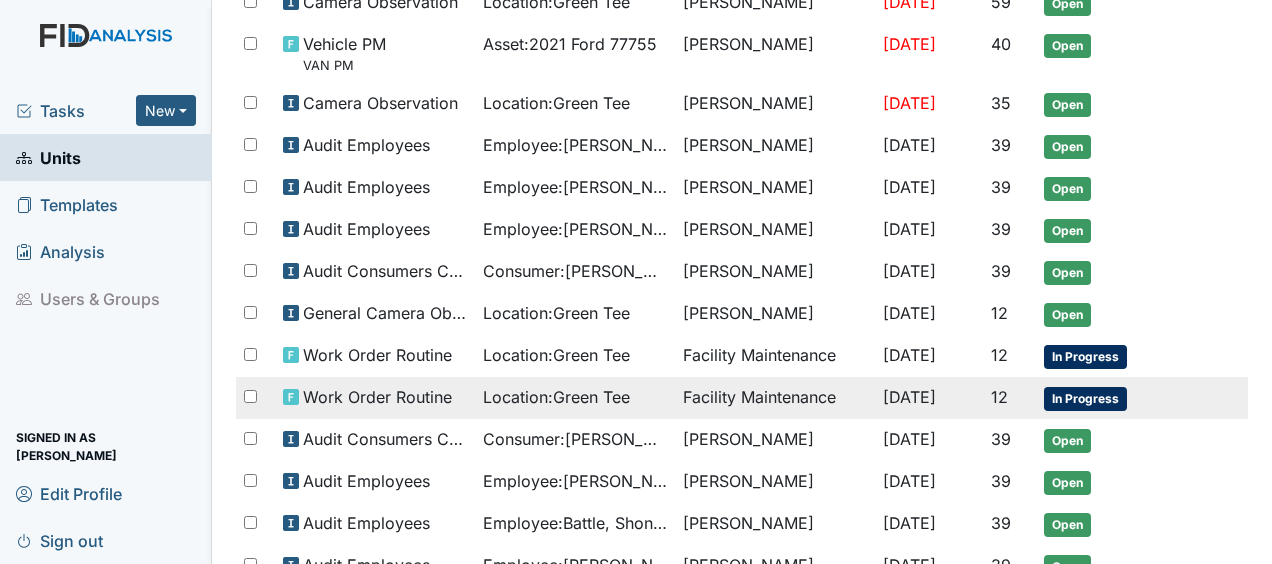 click on "Work Order Routine" at bounding box center (377, 397) 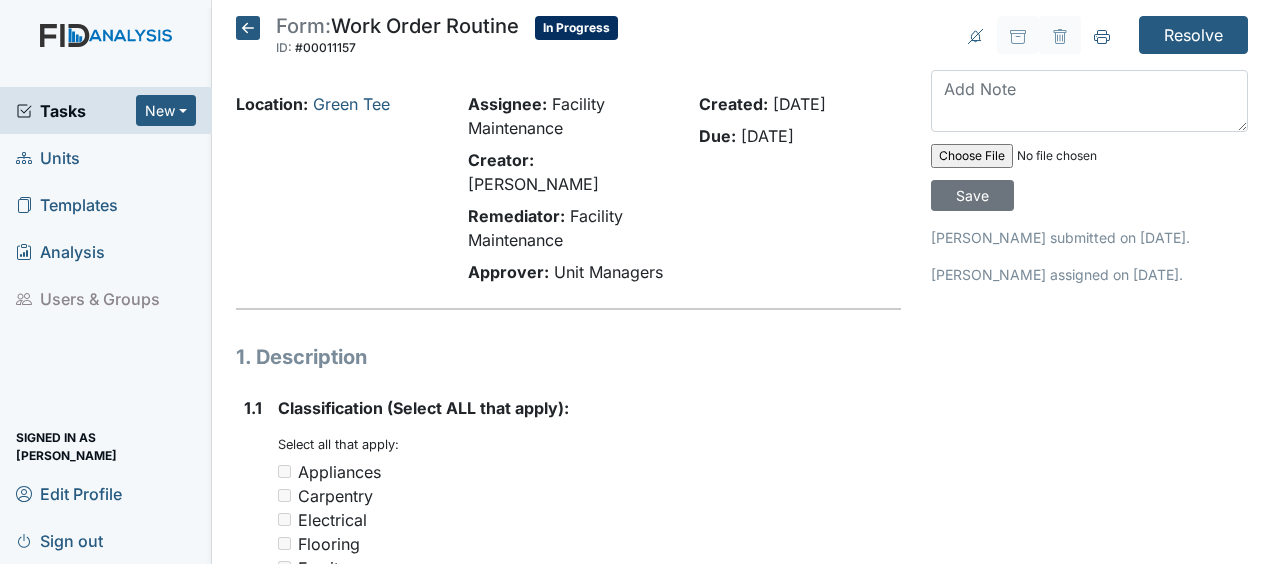scroll, scrollTop: 0, scrollLeft: 0, axis: both 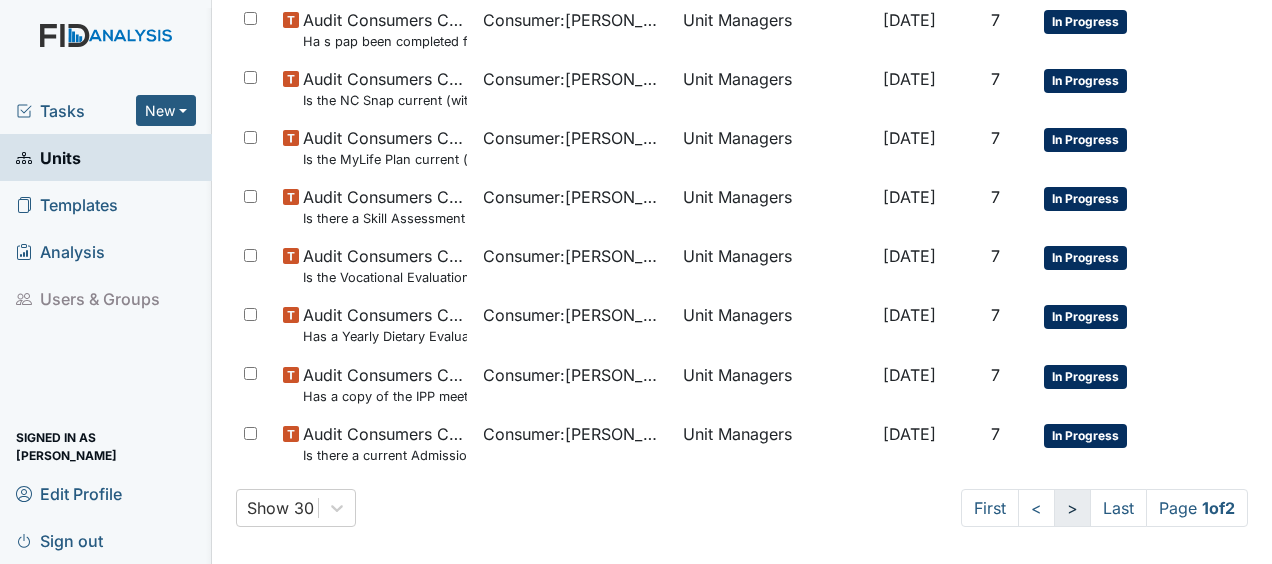 click on ">" at bounding box center [1072, 508] 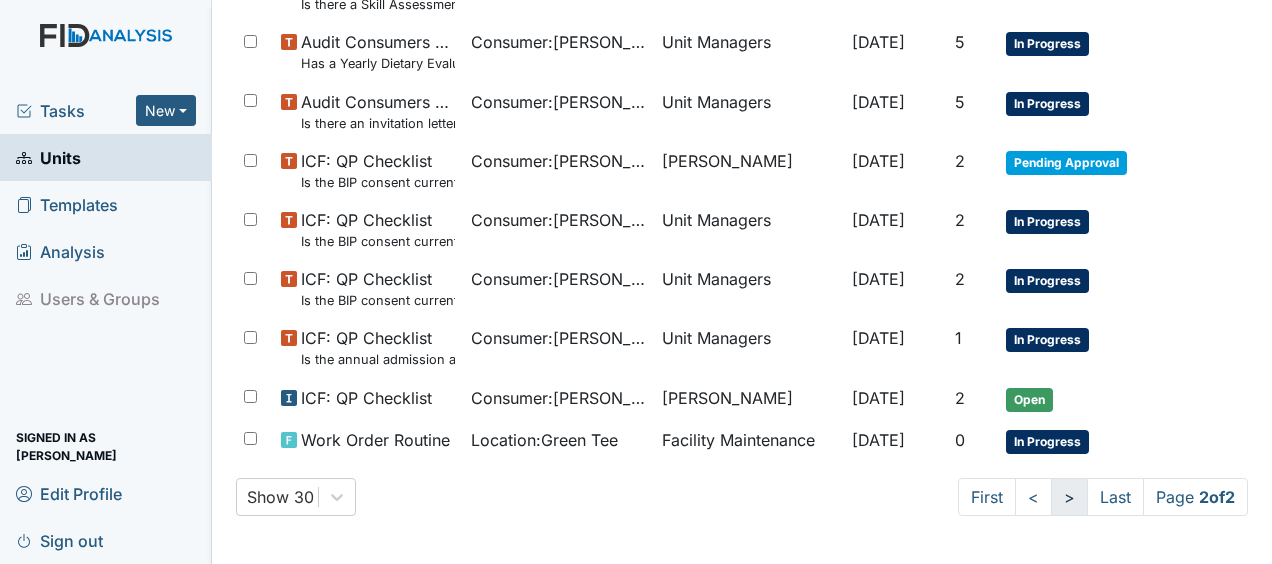 scroll, scrollTop: 356, scrollLeft: 0, axis: vertical 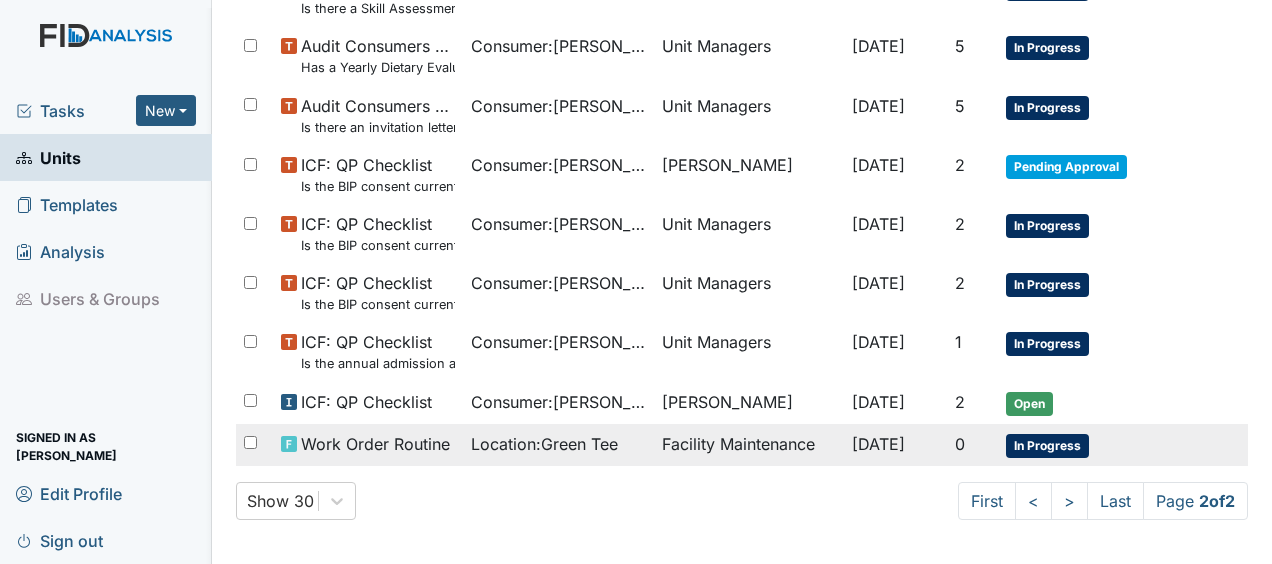 click on "Facility Maintenance" at bounding box center [749, 445] 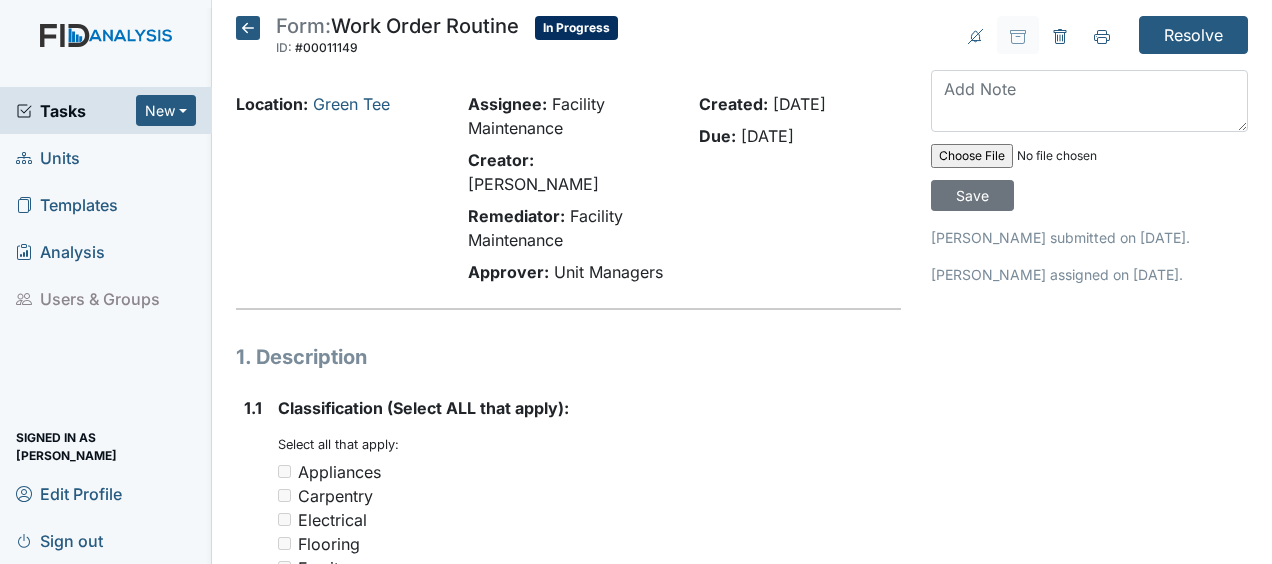 scroll, scrollTop: 0, scrollLeft: 0, axis: both 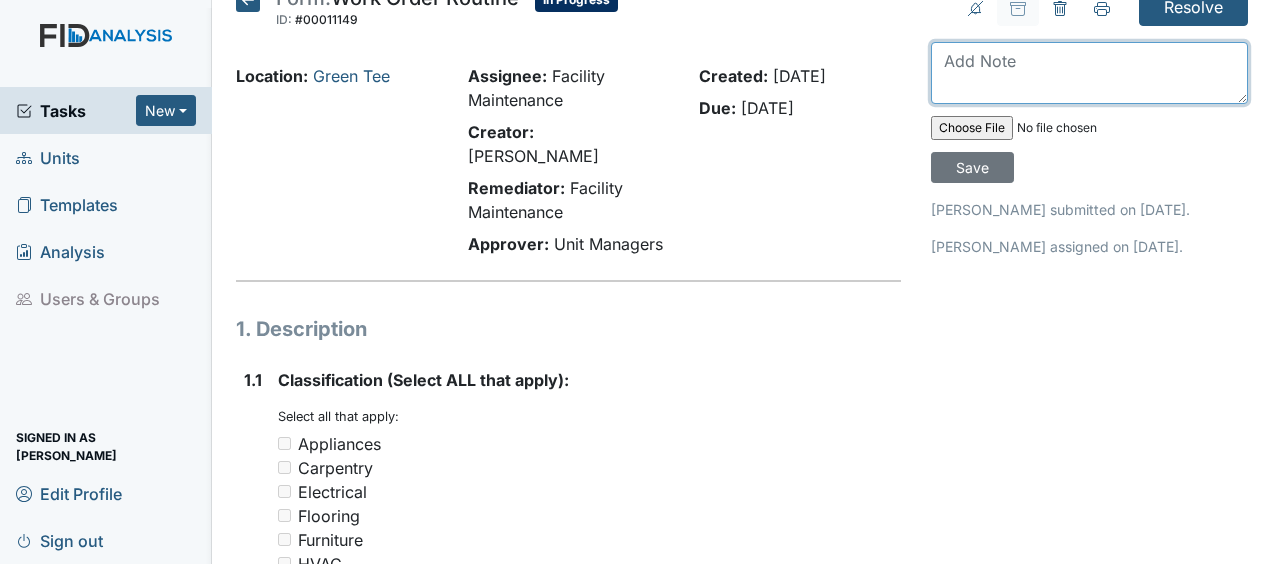 click at bounding box center [1089, 73] 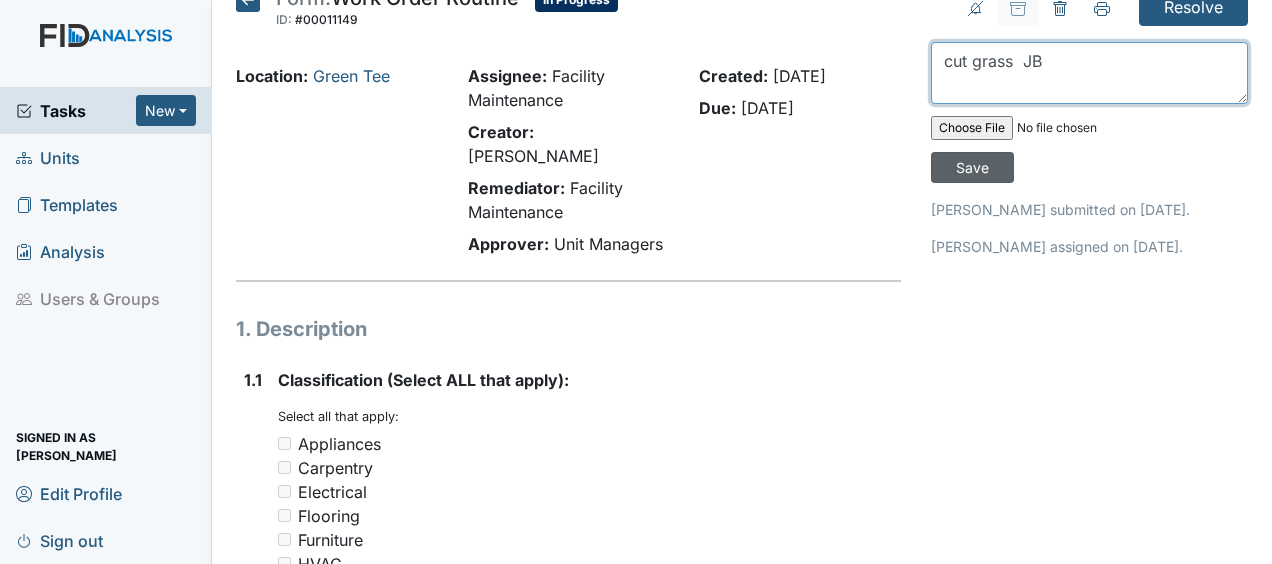 type on "cut grass  JB" 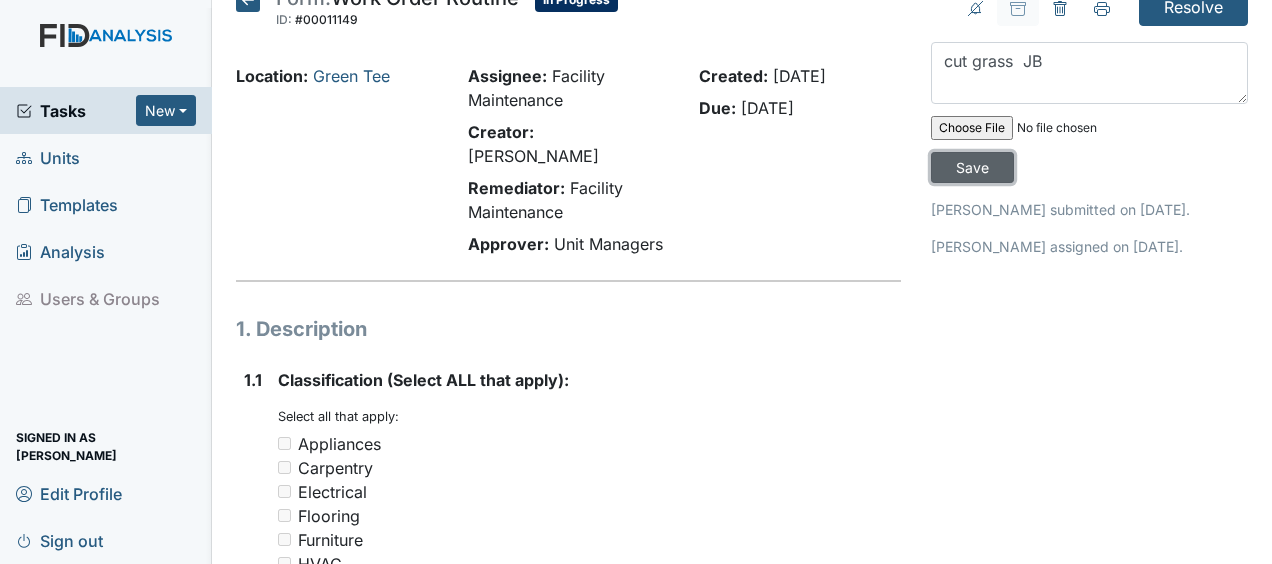 click on "Save" at bounding box center [972, 167] 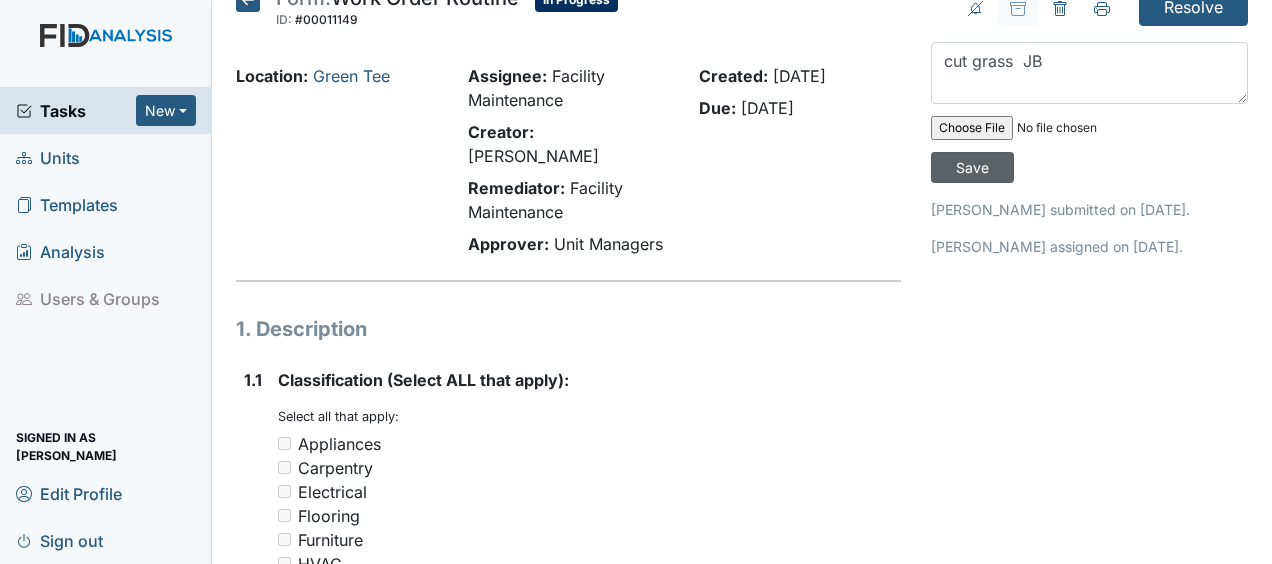 type 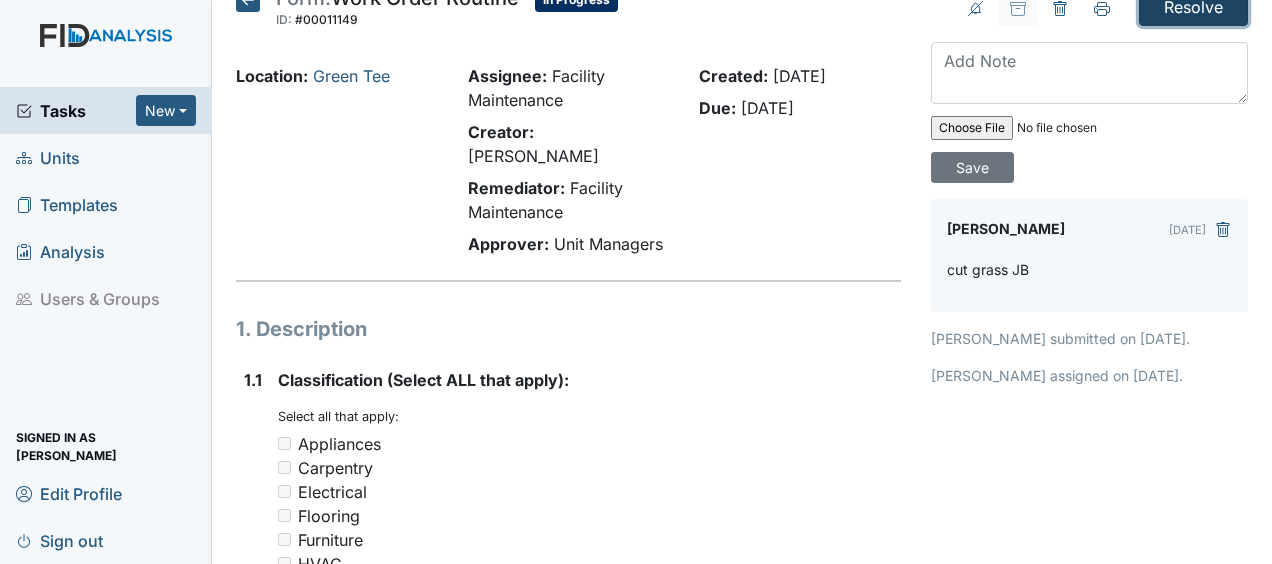 click on "Resolve" at bounding box center [1193, 7] 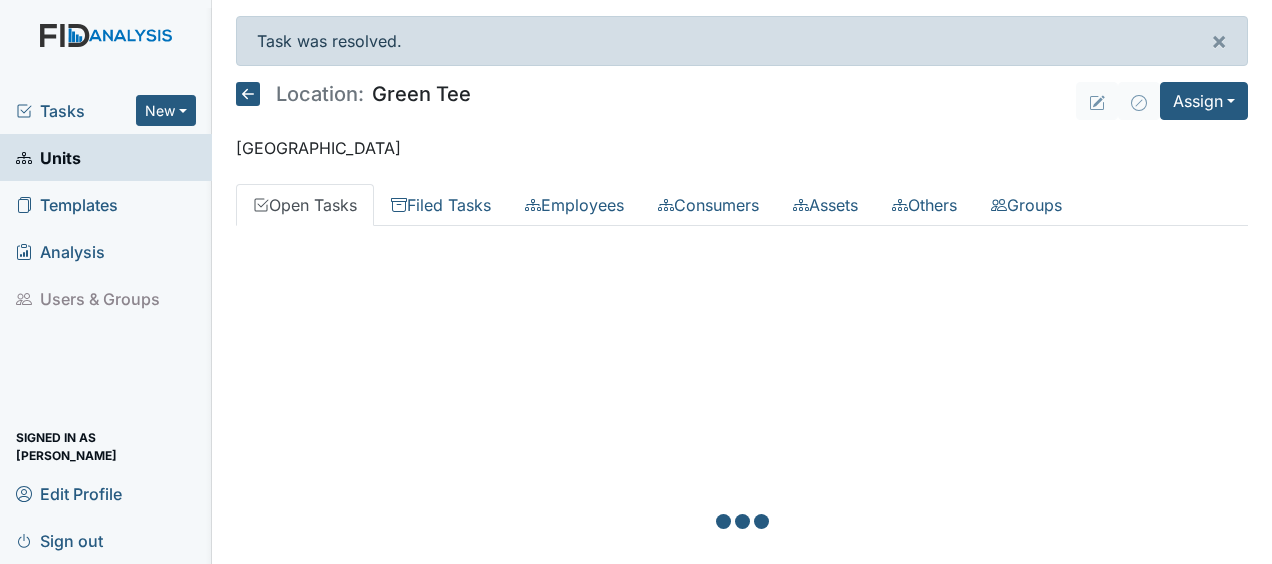 scroll, scrollTop: 0, scrollLeft: 0, axis: both 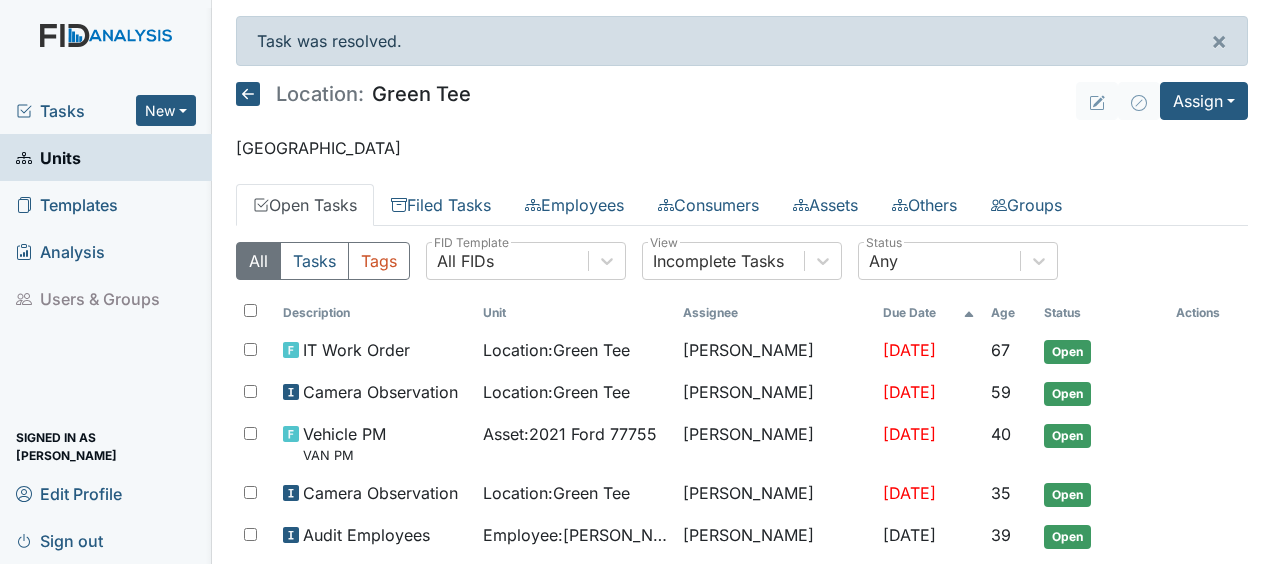 click 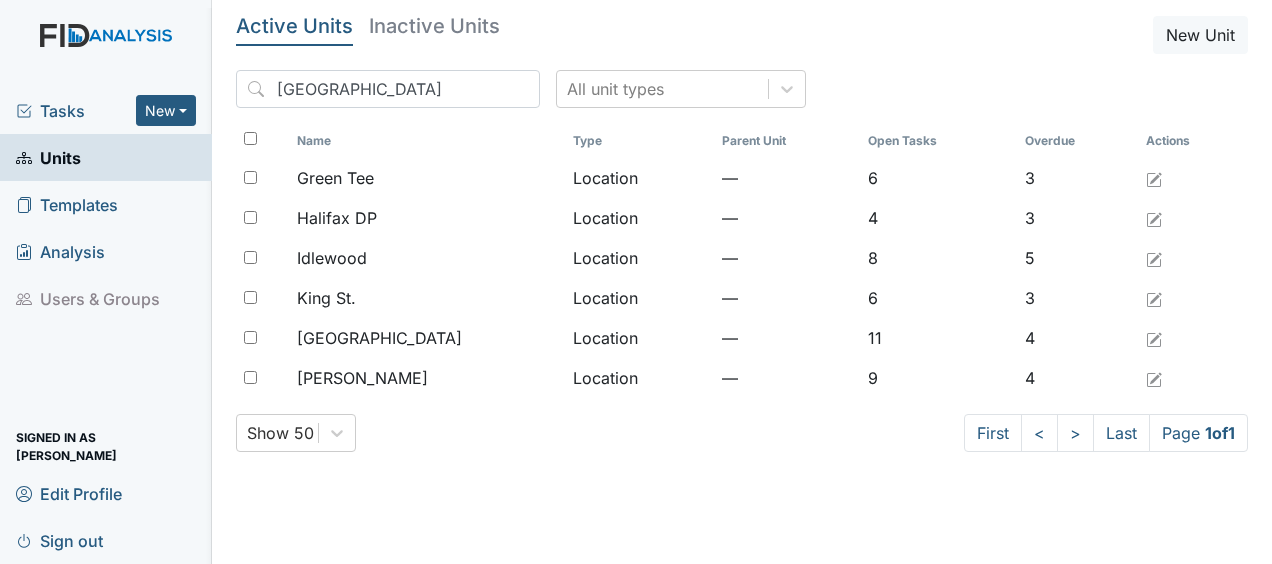 scroll, scrollTop: 0, scrollLeft: 0, axis: both 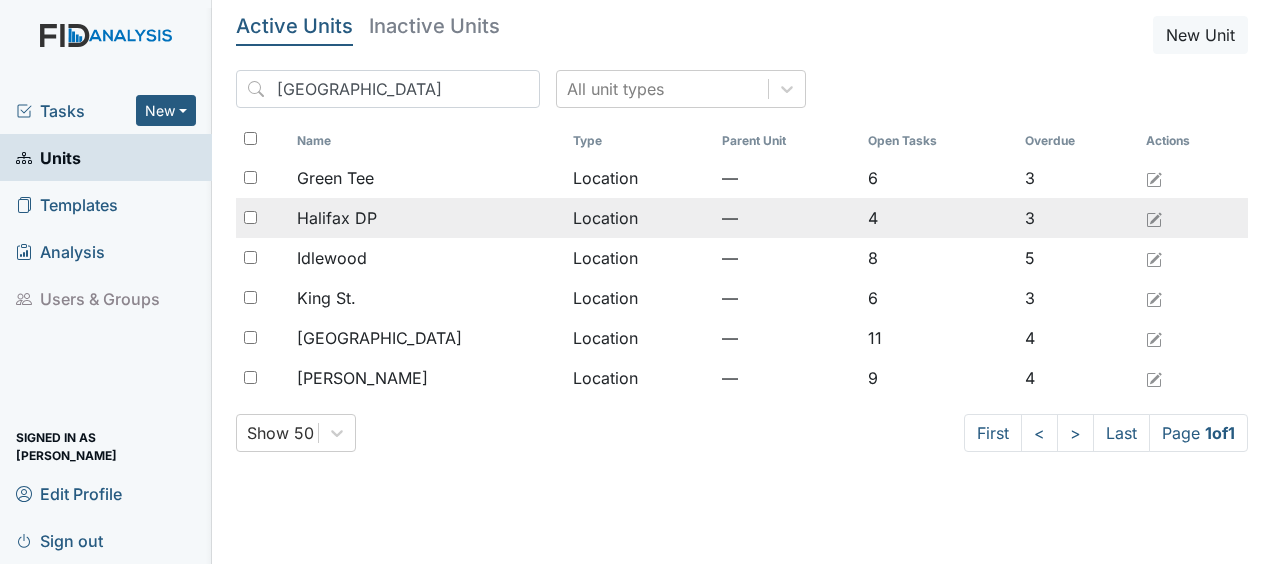 click on "Halifax DP" at bounding box center [337, 218] 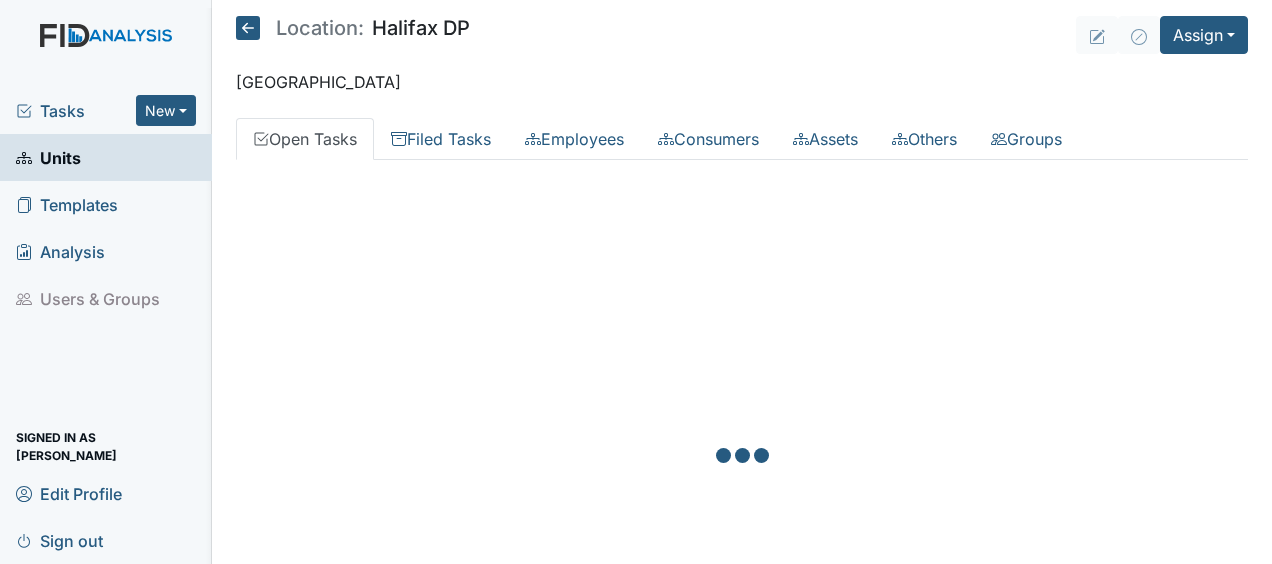 scroll, scrollTop: 0, scrollLeft: 0, axis: both 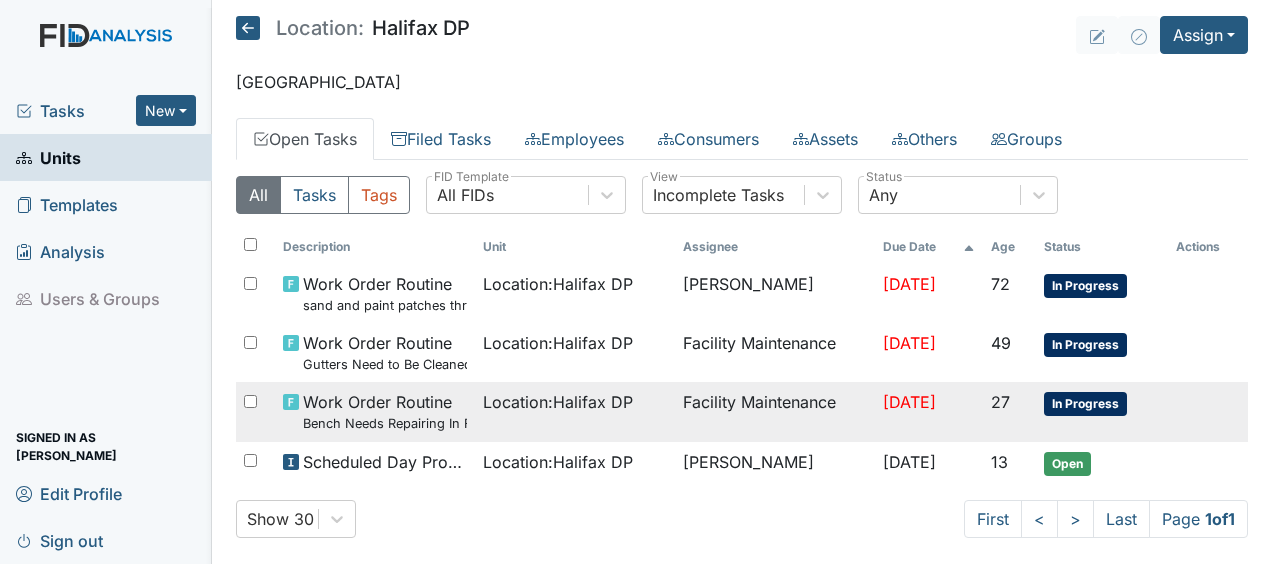 click on "Work Order Routine Bench Needs Repairing In Front Office" at bounding box center [385, 411] 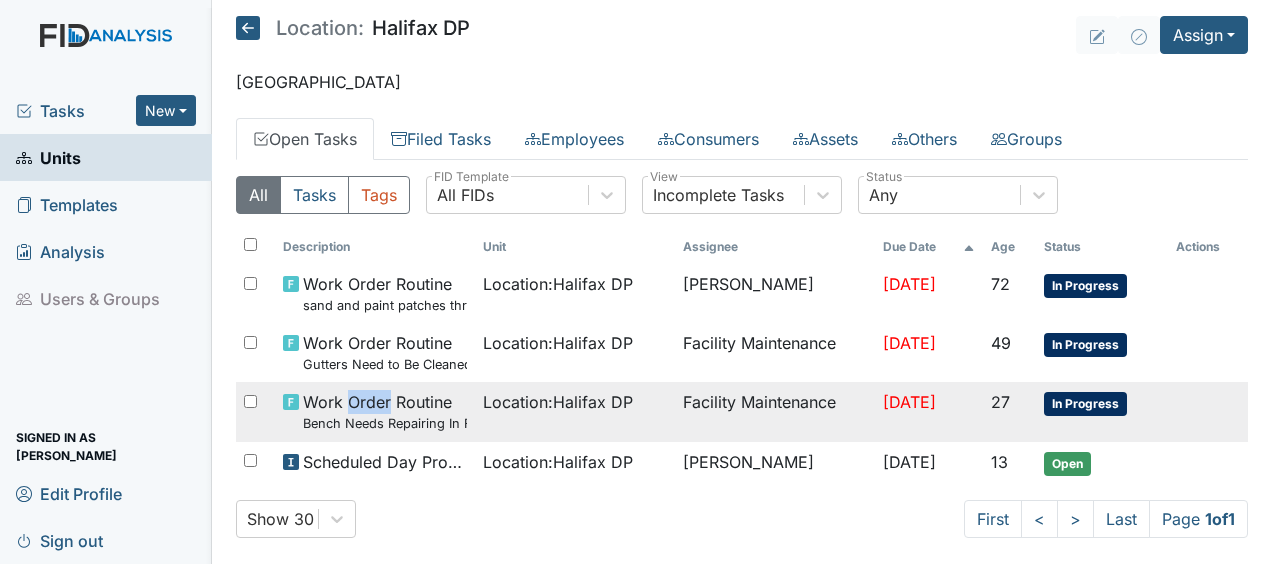 click on "Work Order Routine Bench Needs Repairing In Front Office" at bounding box center (385, 411) 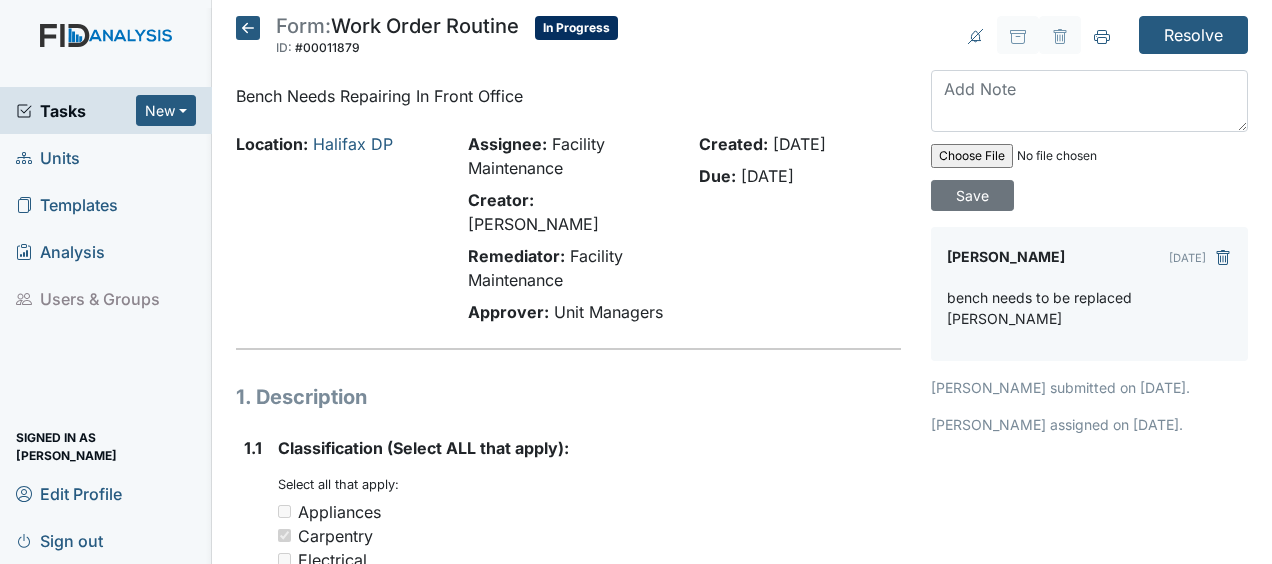 scroll, scrollTop: 0, scrollLeft: 0, axis: both 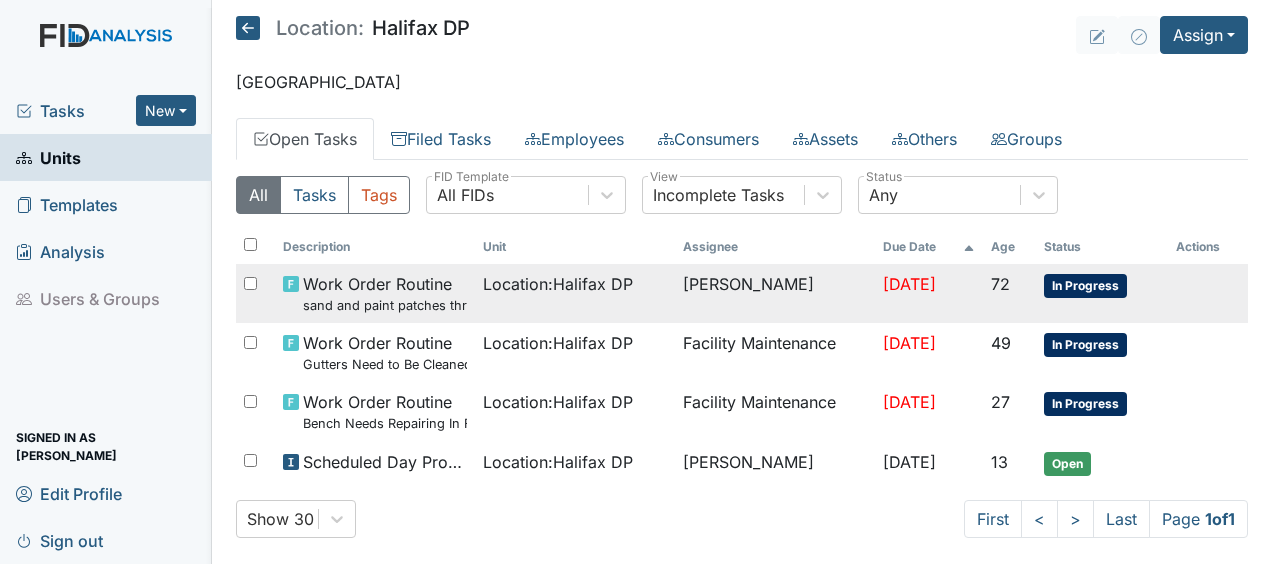 click on "Work Order Routine sand and paint patches throughout" at bounding box center (385, 293) 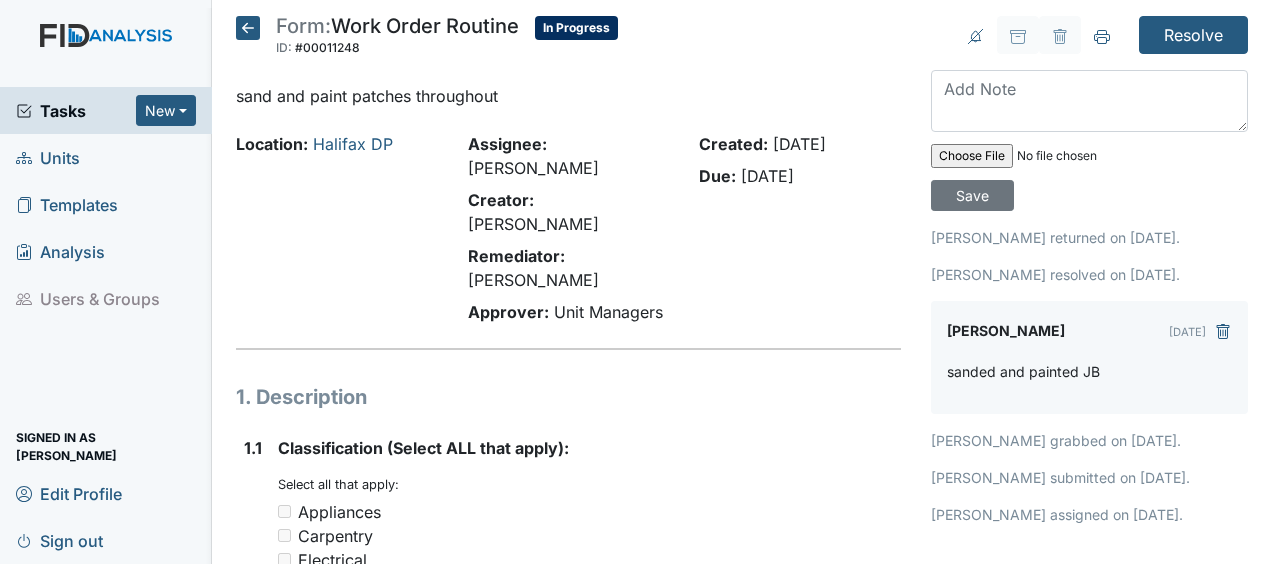 scroll, scrollTop: 0, scrollLeft: 0, axis: both 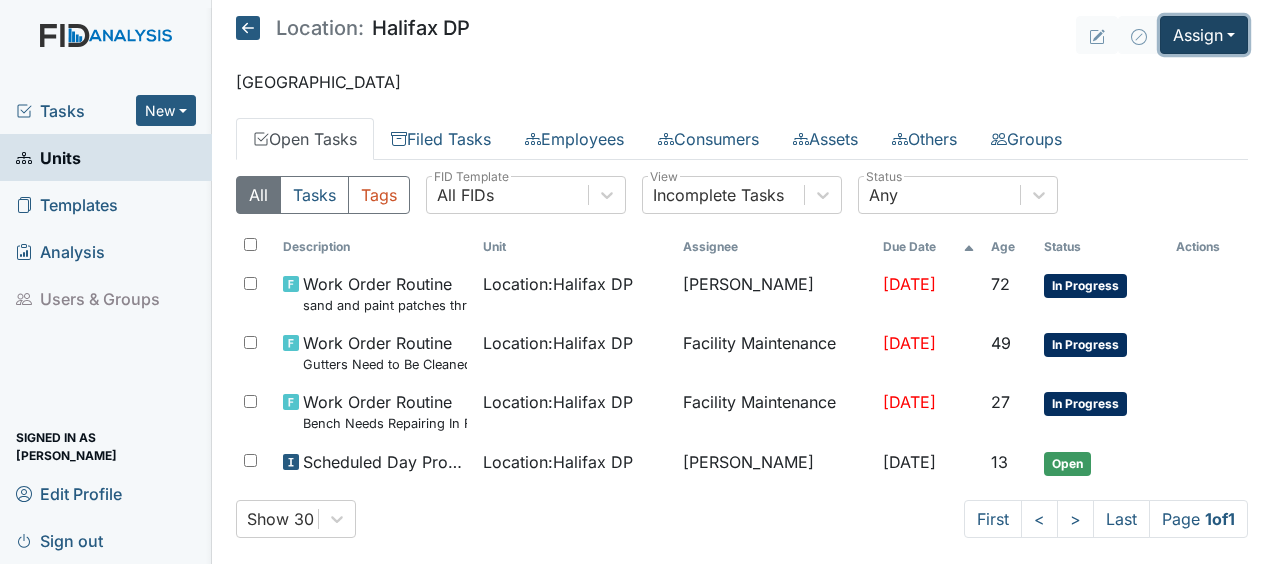 click on "Assign" at bounding box center [1204, 35] 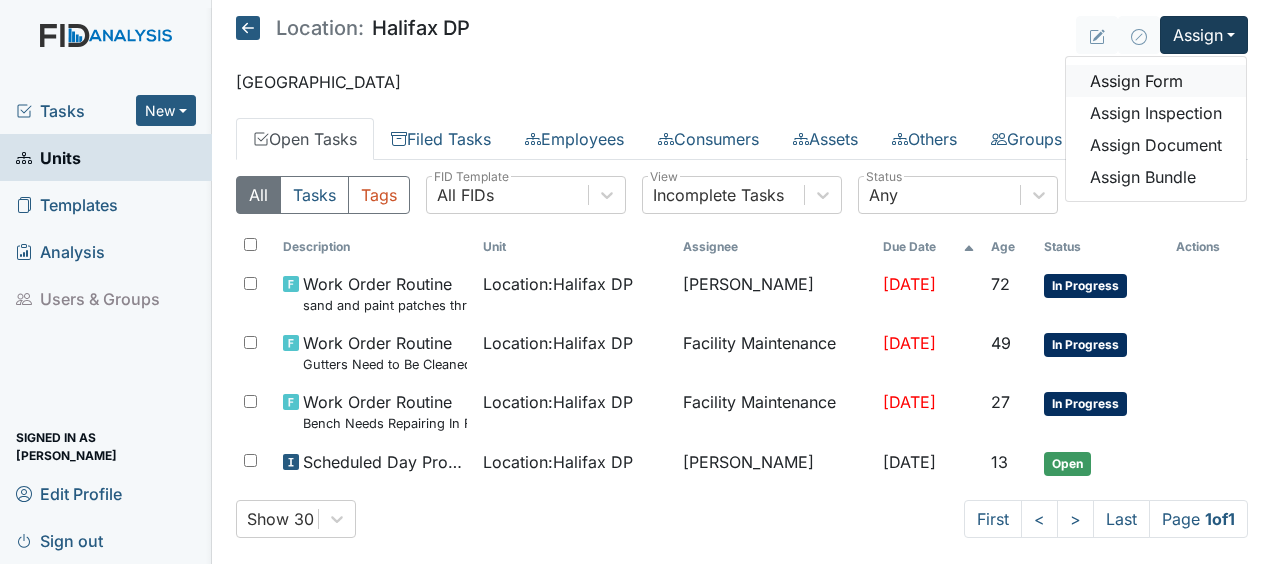click on "Assign Form" at bounding box center [1156, 81] 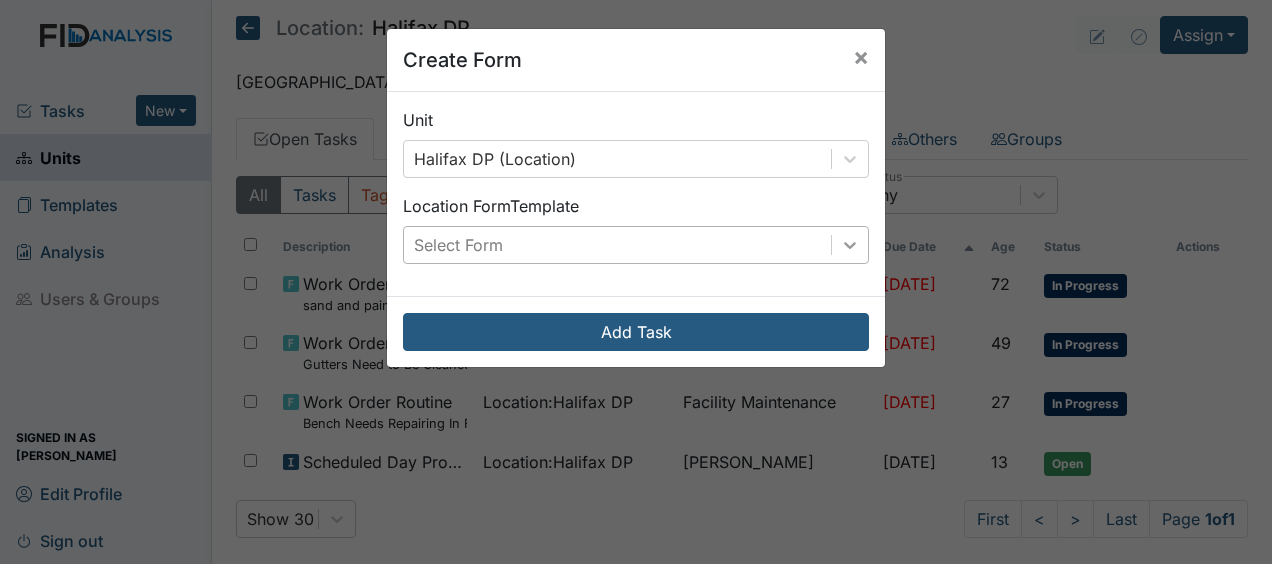scroll, scrollTop: 0, scrollLeft: 0, axis: both 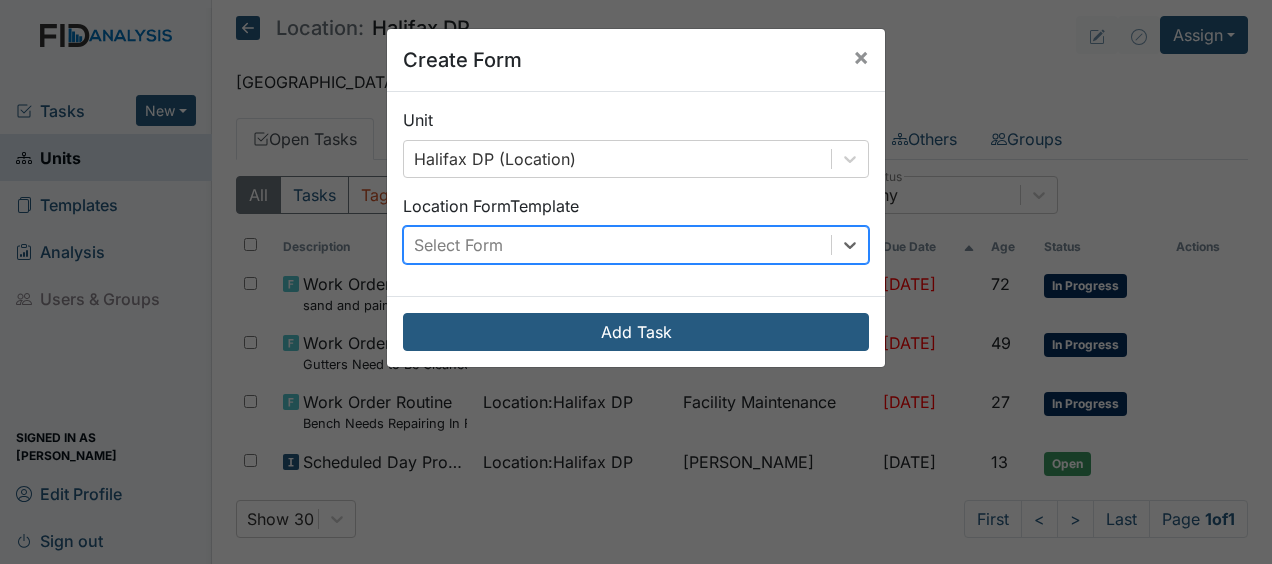 click on "Select Form" at bounding box center [458, 245] 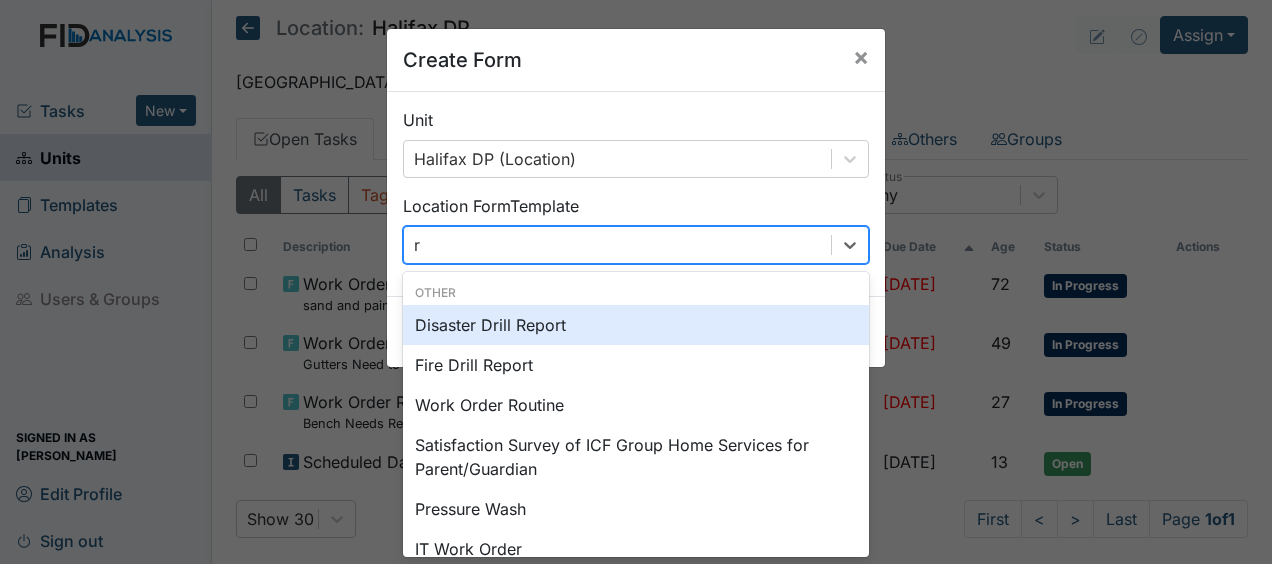scroll, scrollTop: 0, scrollLeft: 0, axis: both 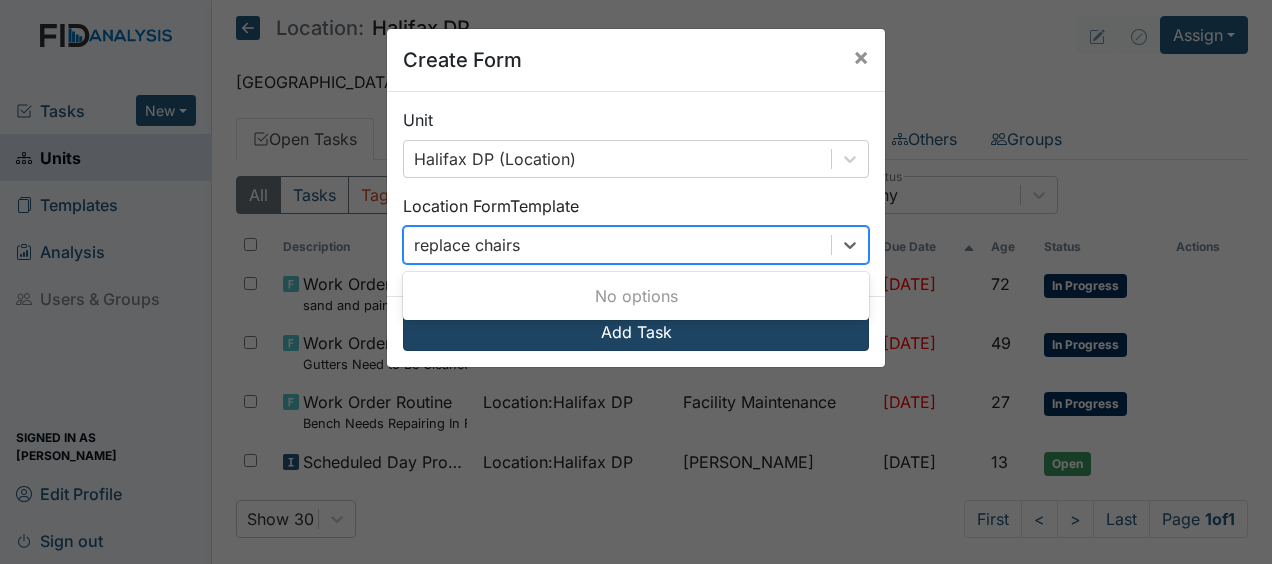 type on "replace chairs" 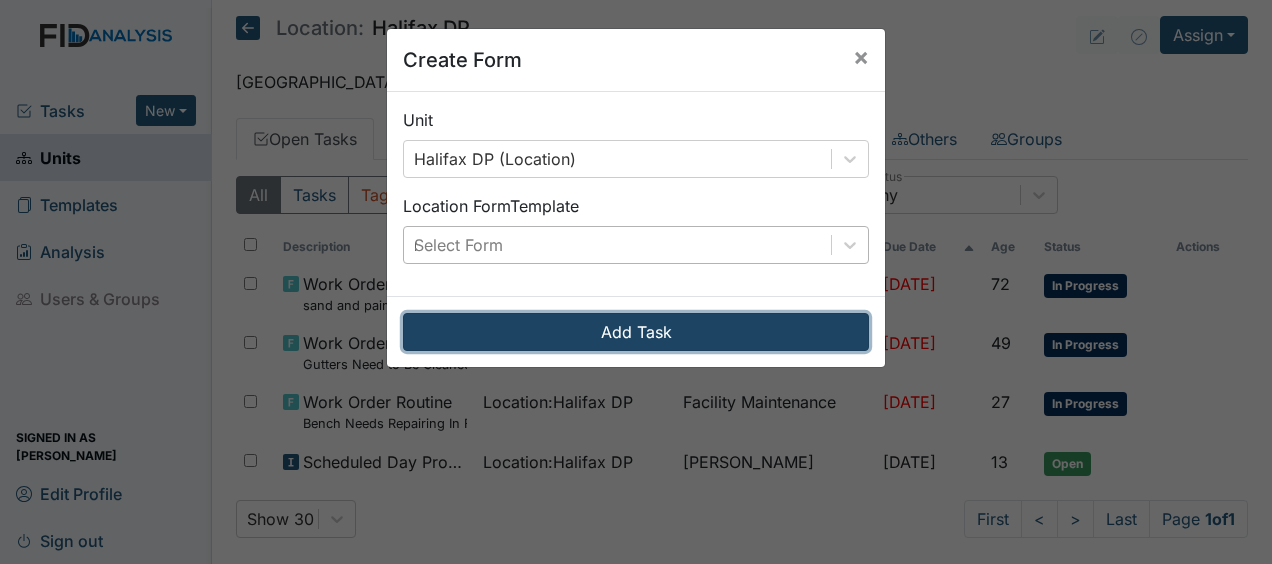 type 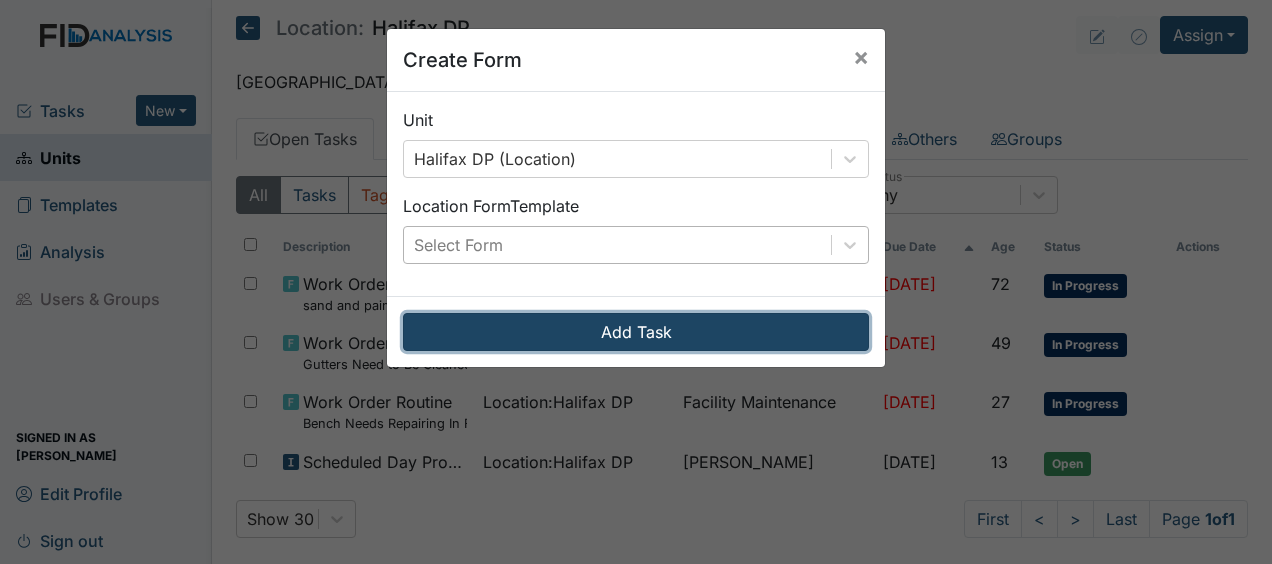 click on "Add Task" at bounding box center (636, 332) 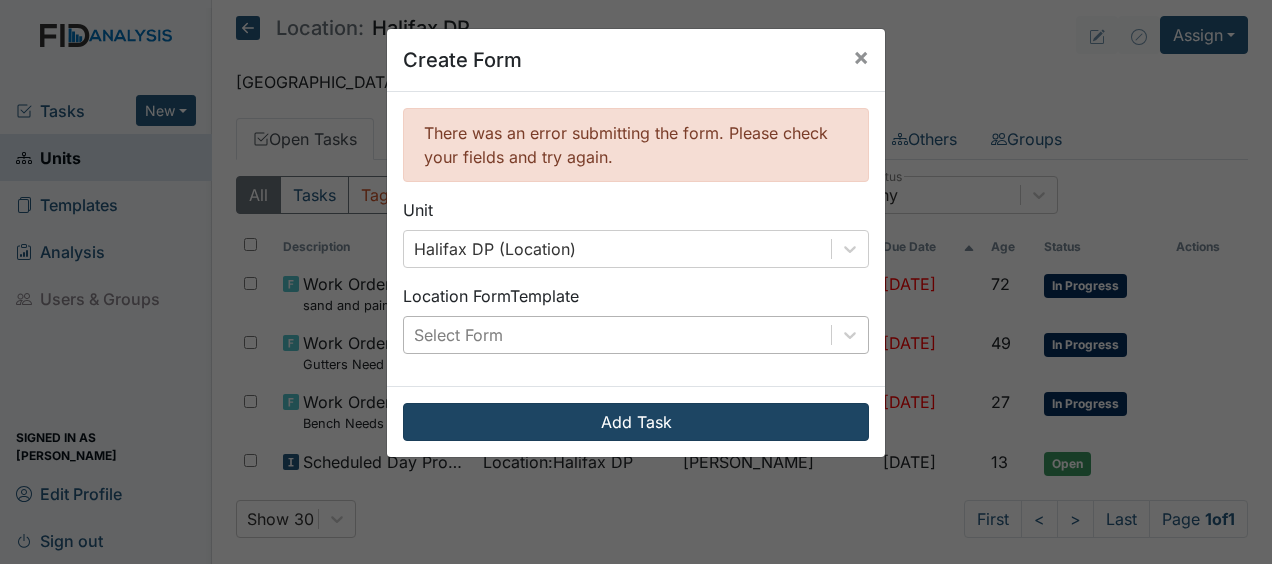 click on "Select Form" at bounding box center [617, 335] 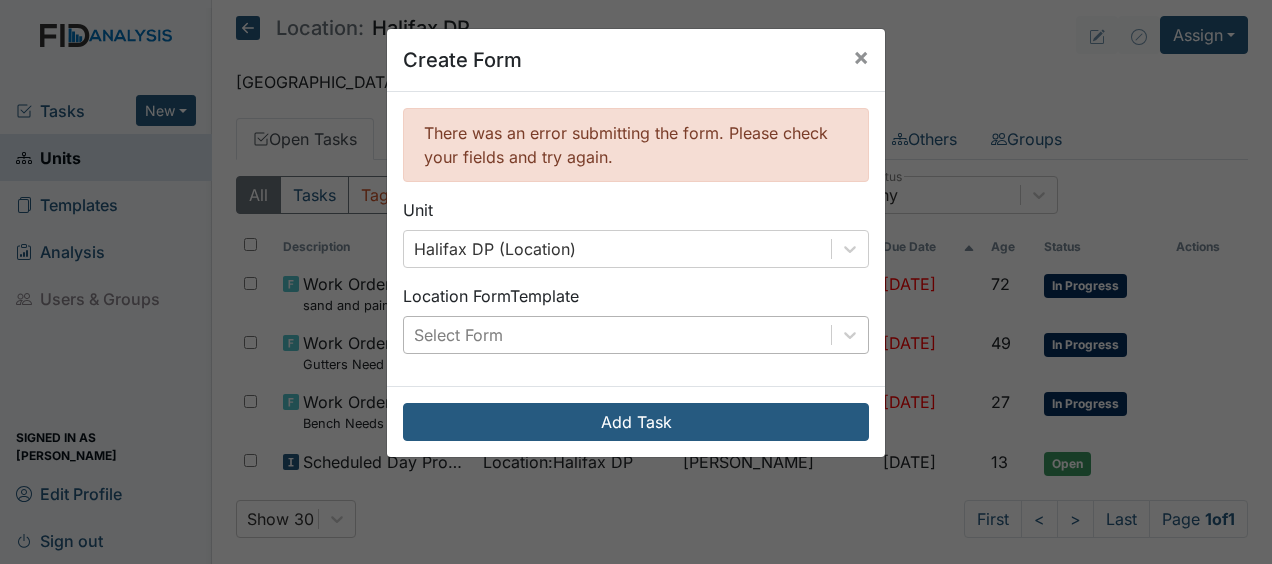 scroll, scrollTop: 0, scrollLeft: 0, axis: both 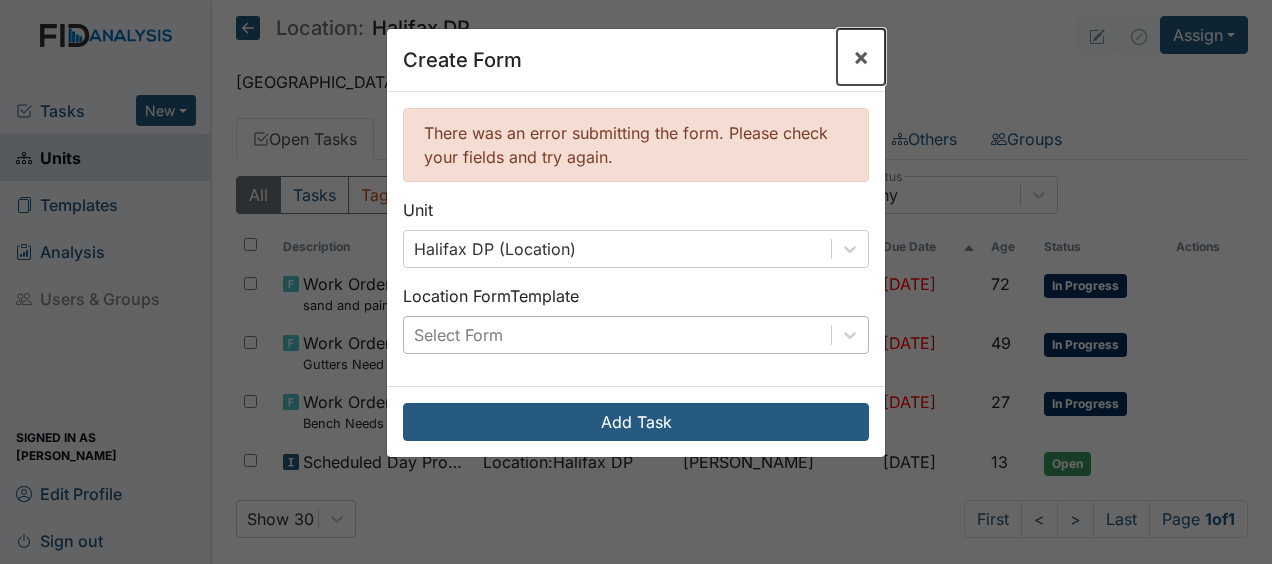 click on "×" at bounding box center (861, 56) 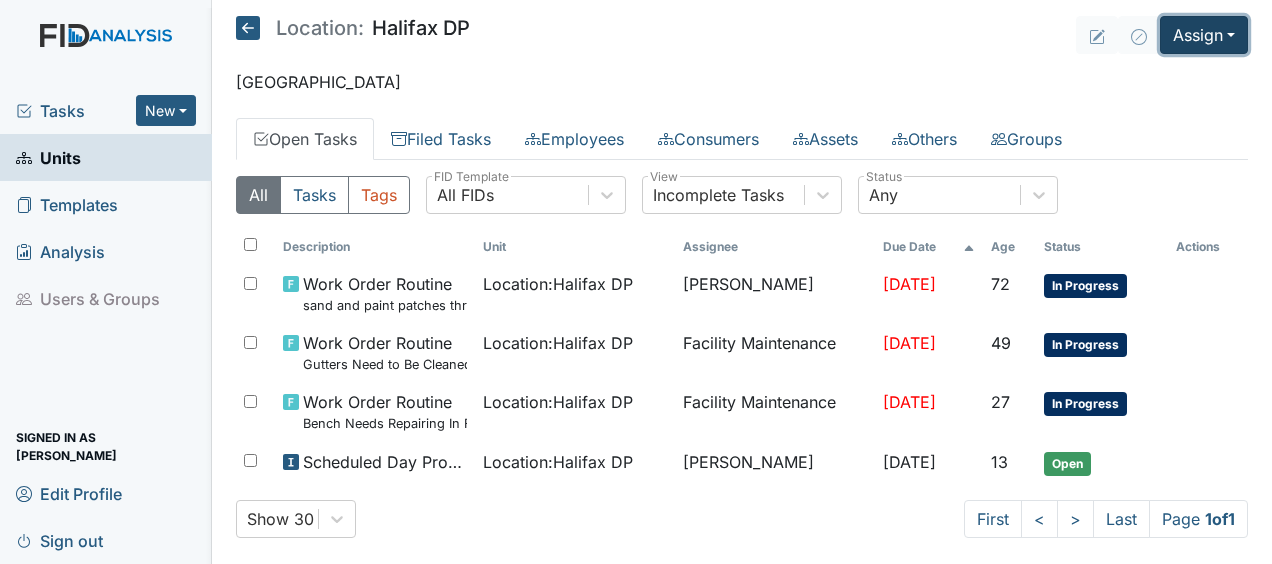 click on "Assign" at bounding box center [1204, 35] 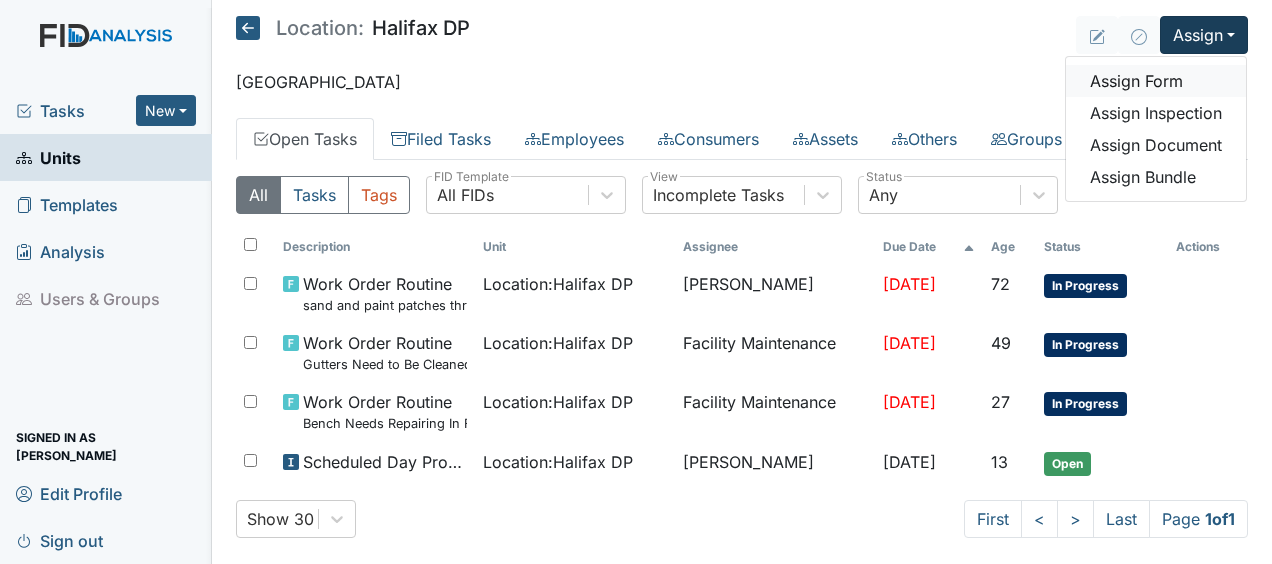 click on "Assign Form" at bounding box center (1156, 81) 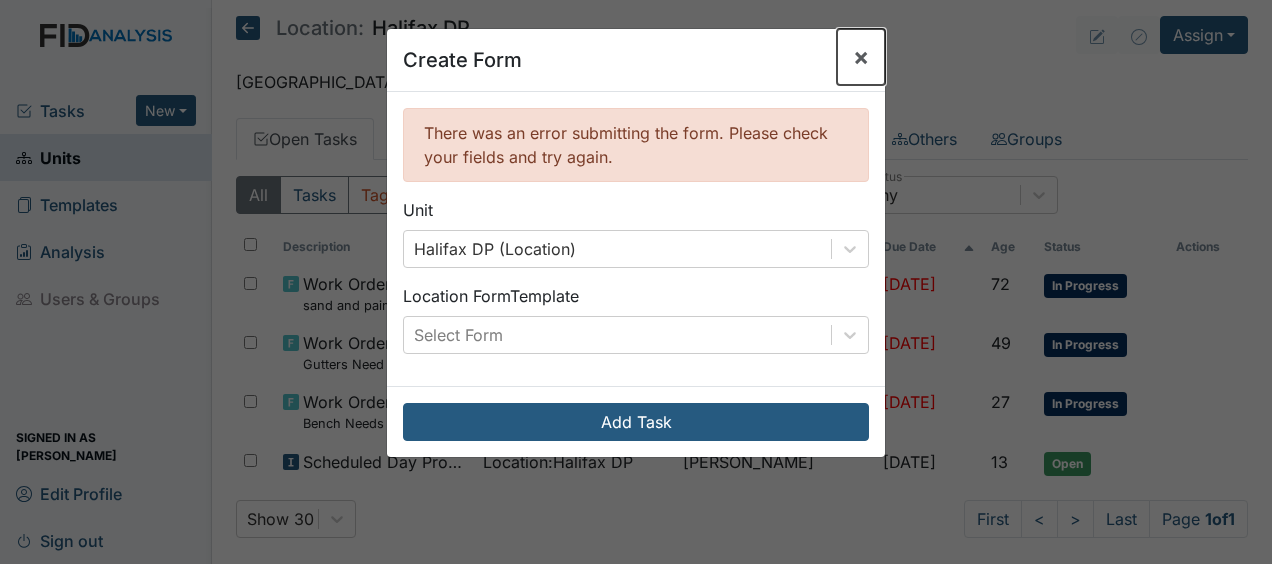 click on "×" at bounding box center (861, 56) 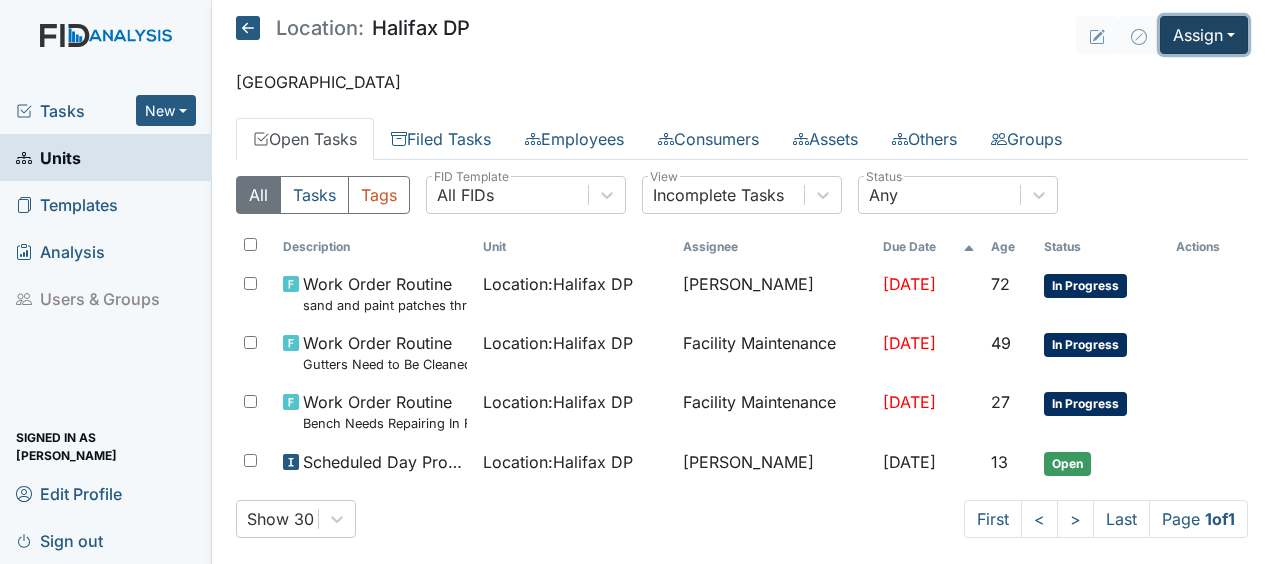 click on "Assign" at bounding box center (1204, 35) 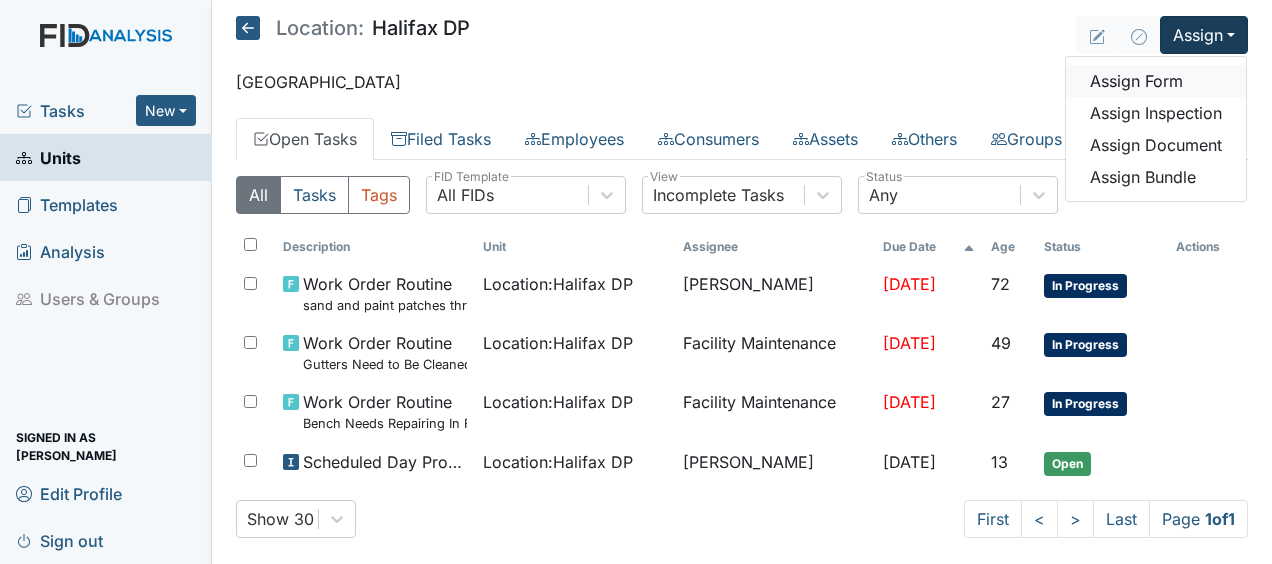 click on "Assign Form" at bounding box center (1156, 81) 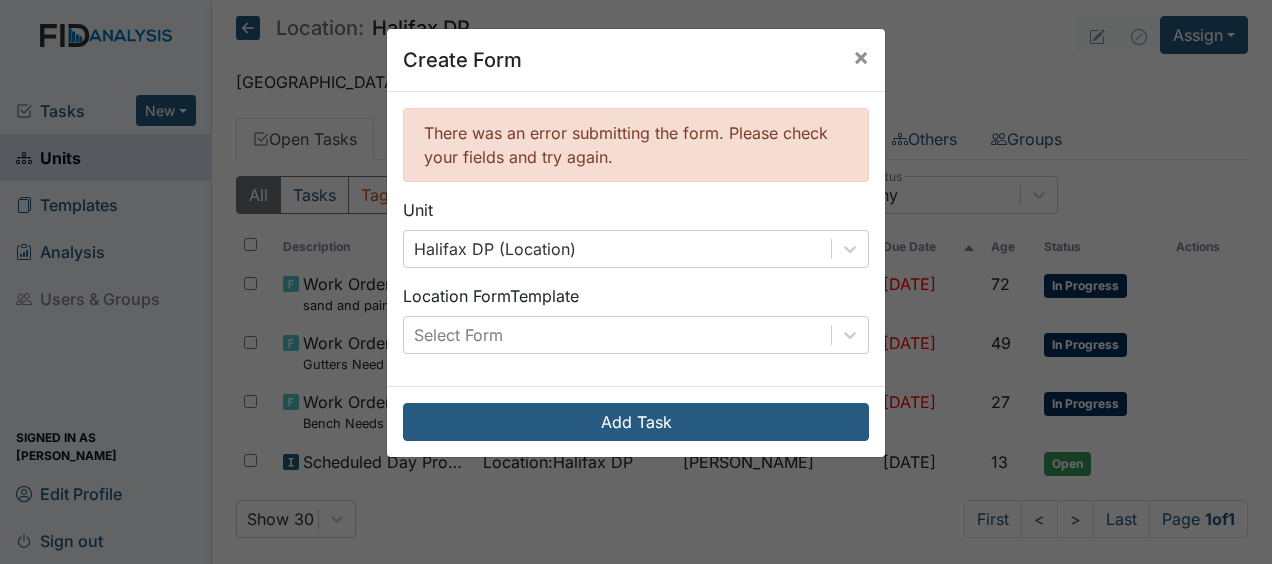 click on "Create Form   × There was an error submitting the form. Please check your fields and try again. Unit  Halifax DP (Location)   Location   Form  Template Select Form Add Task" at bounding box center (636, 282) 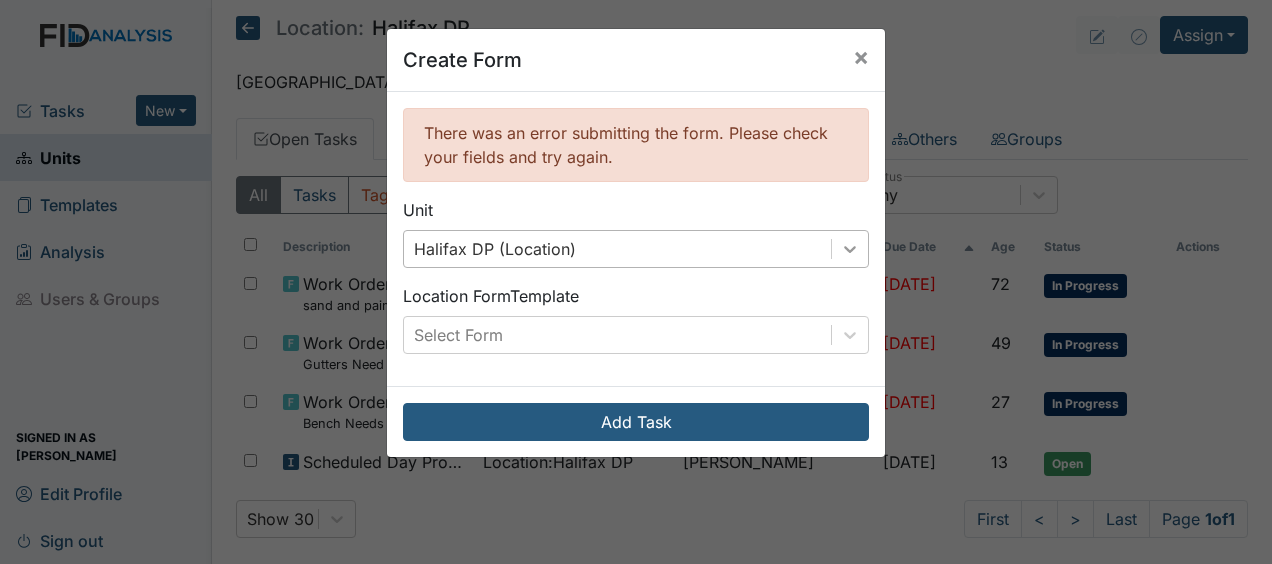 scroll, scrollTop: 0, scrollLeft: 0, axis: both 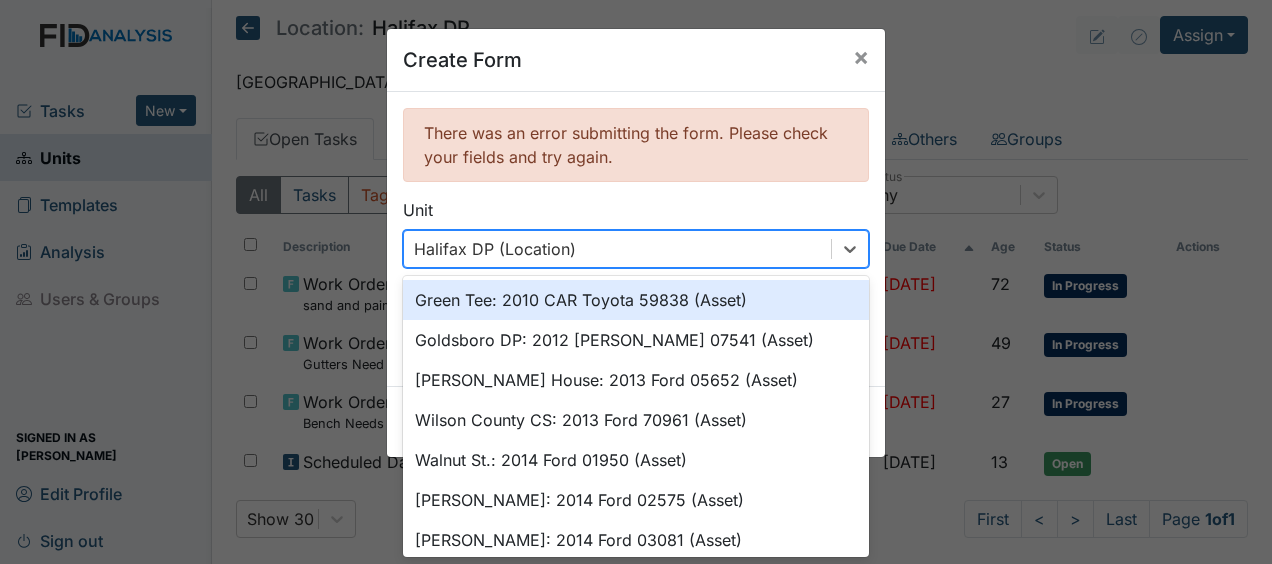 click on "Halifax DP (Location)" at bounding box center [617, 249] 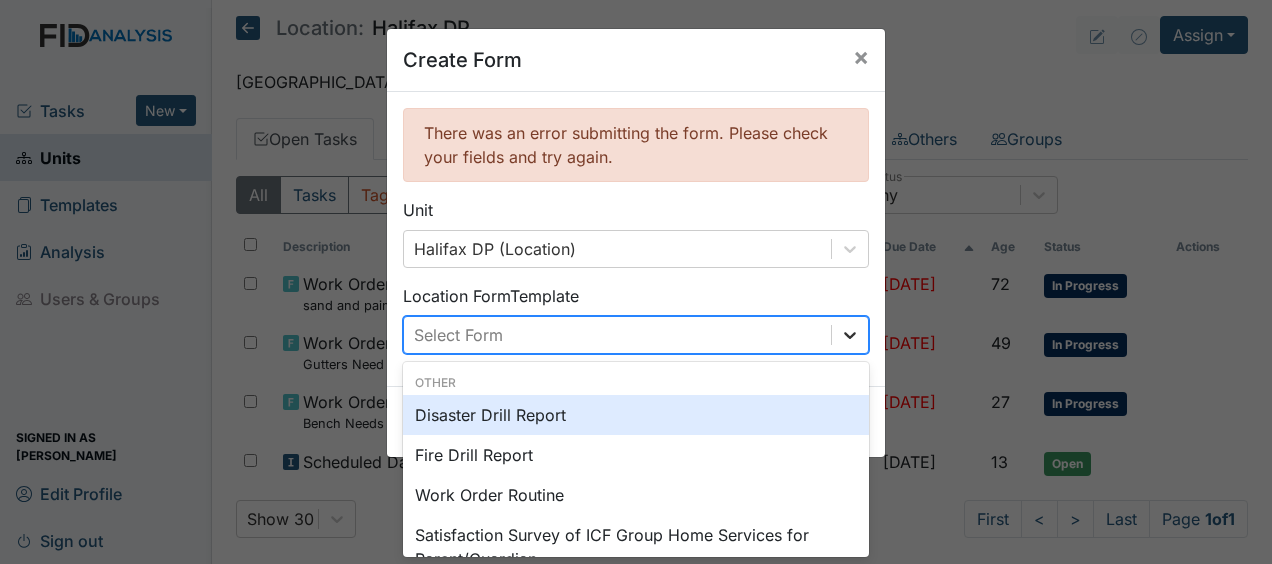 scroll, scrollTop: 0, scrollLeft: 0, axis: both 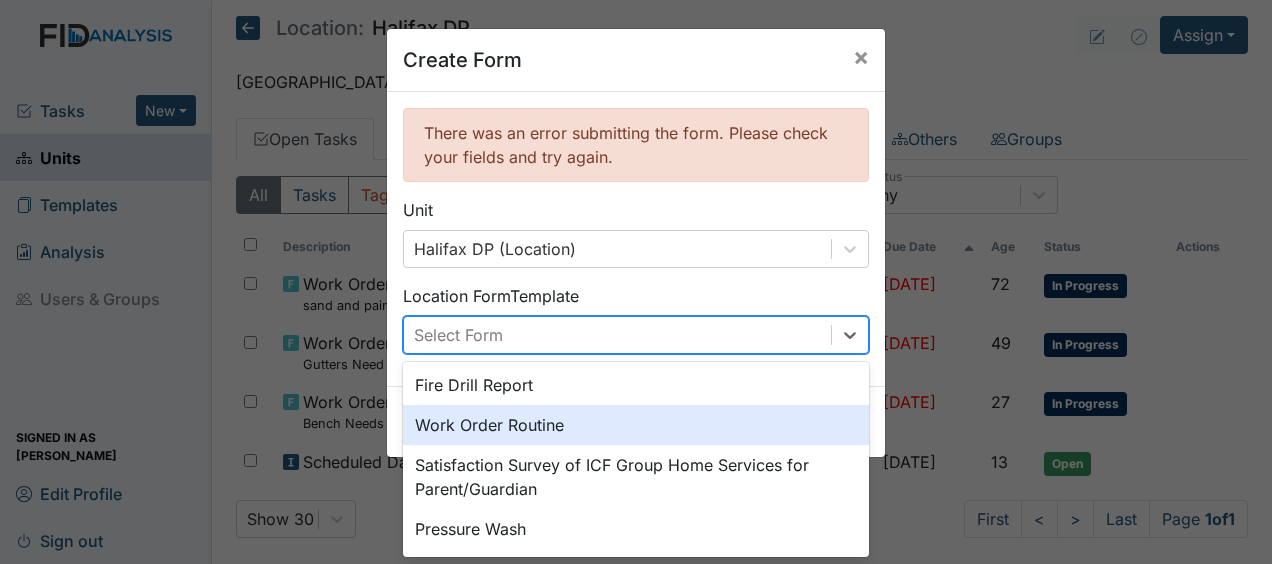 click on "Work Order Routine" at bounding box center [636, 425] 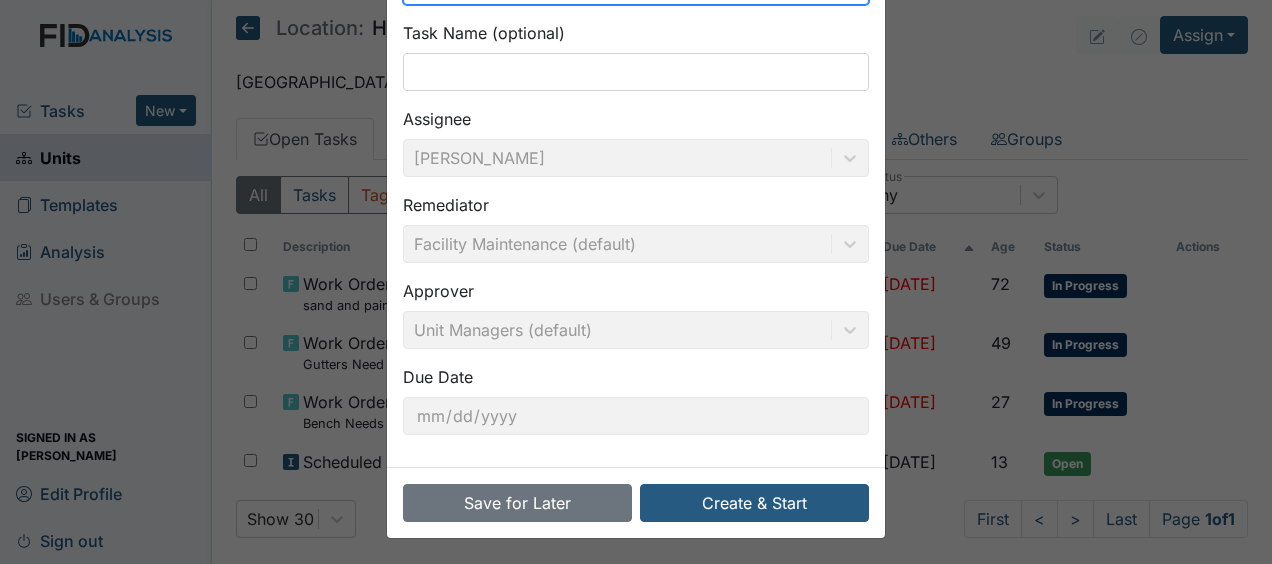 scroll, scrollTop: 348, scrollLeft: 0, axis: vertical 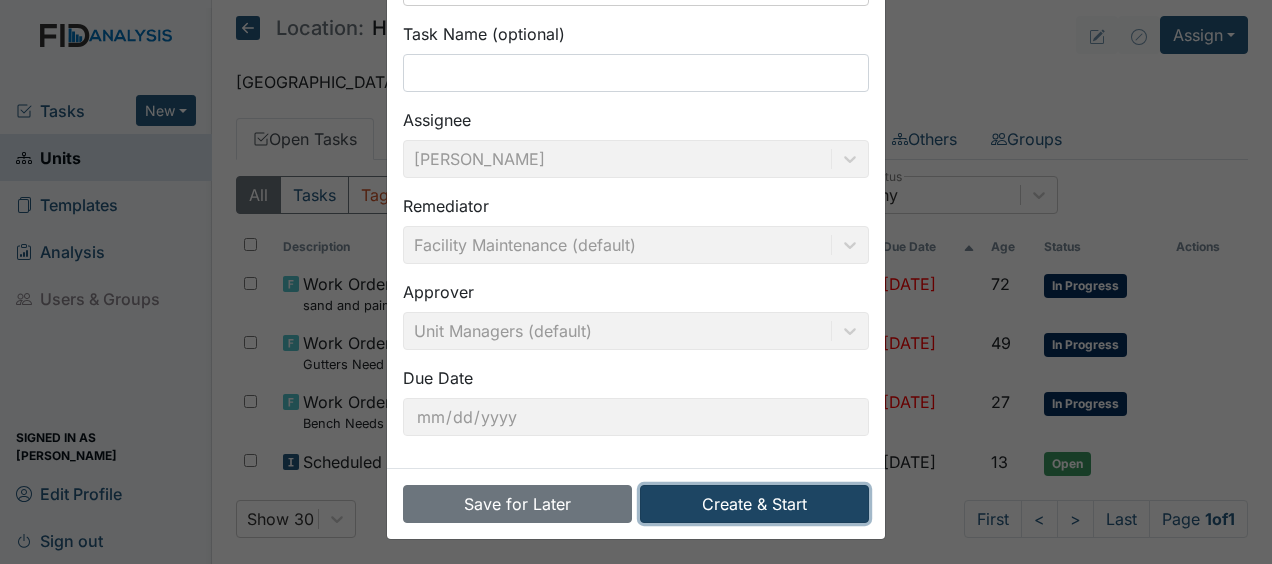click on "Create & Start" at bounding box center (754, 504) 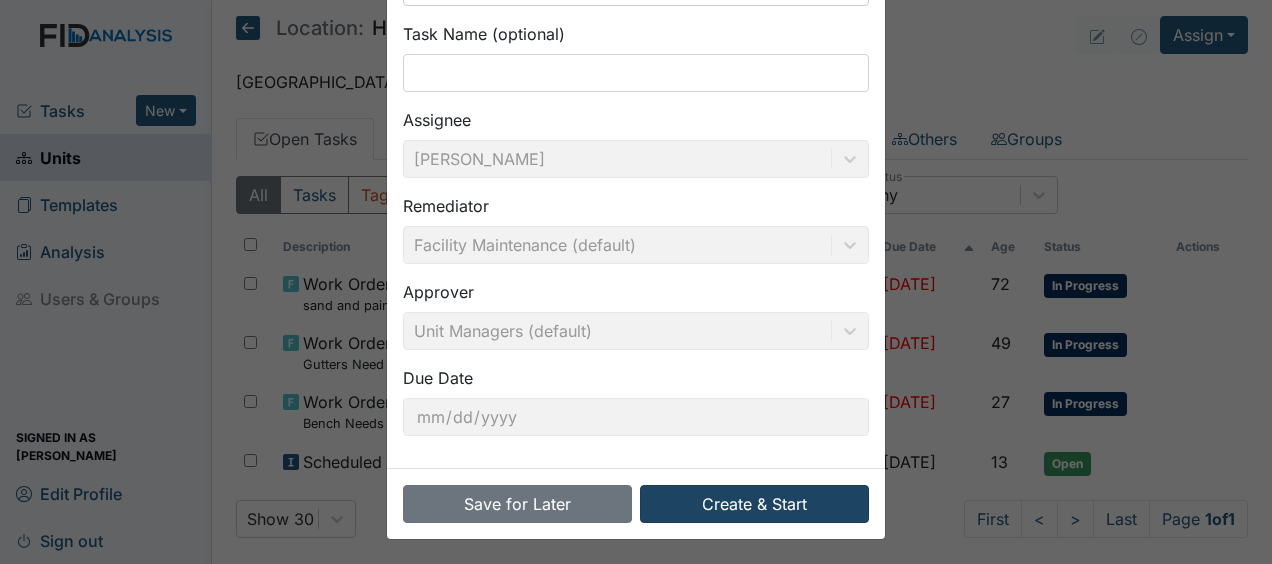 scroll, scrollTop: 259, scrollLeft: 0, axis: vertical 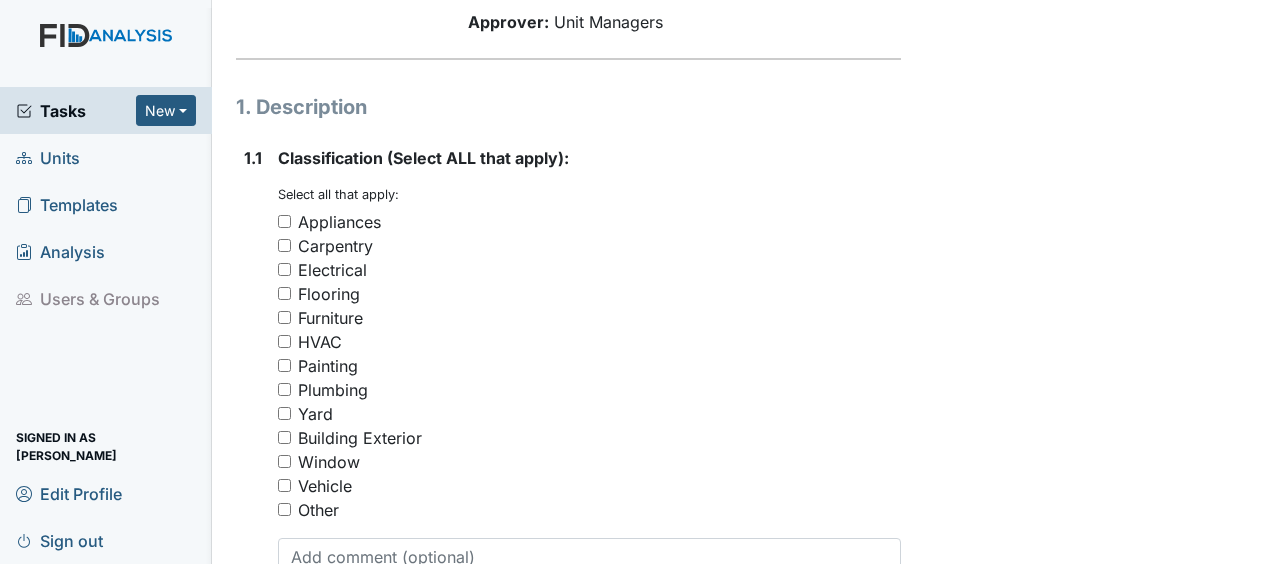 click on "Furniture" at bounding box center (284, 317) 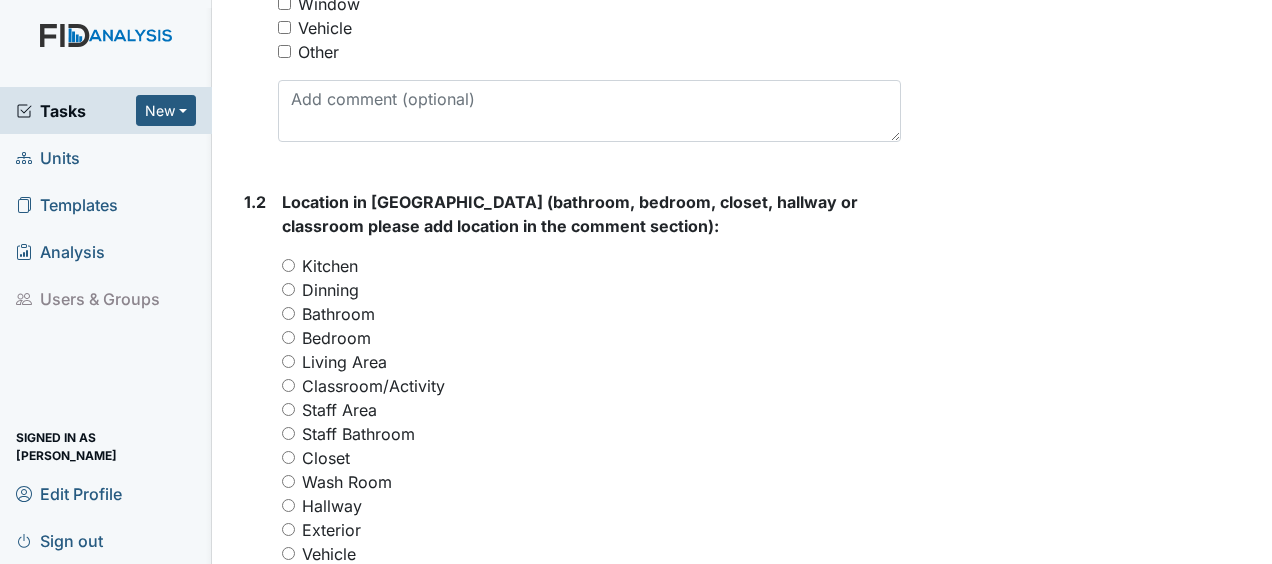 scroll, scrollTop: 710, scrollLeft: 0, axis: vertical 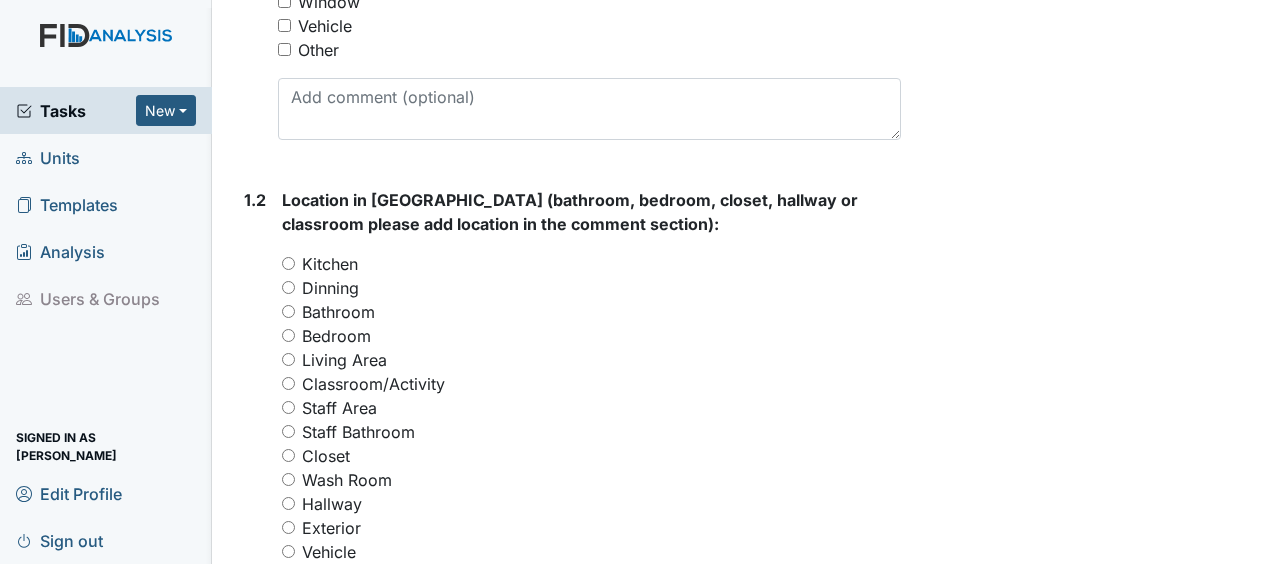 click on "Classroom/Activity" at bounding box center [288, 383] 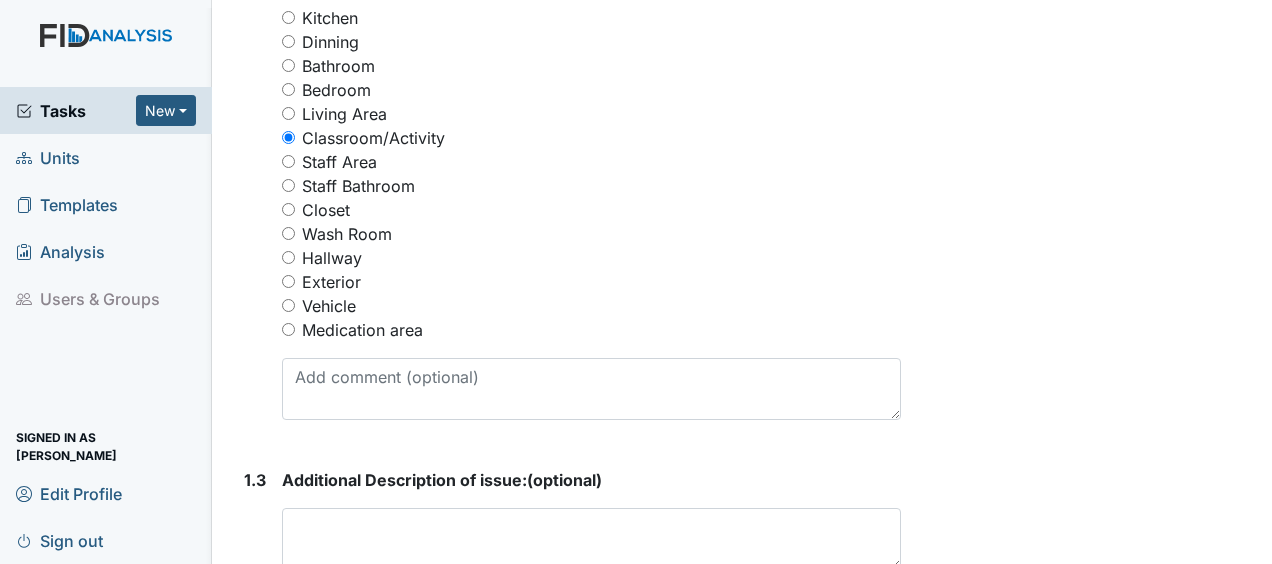scroll, scrollTop: 955, scrollLeft: 0, axis: vertical 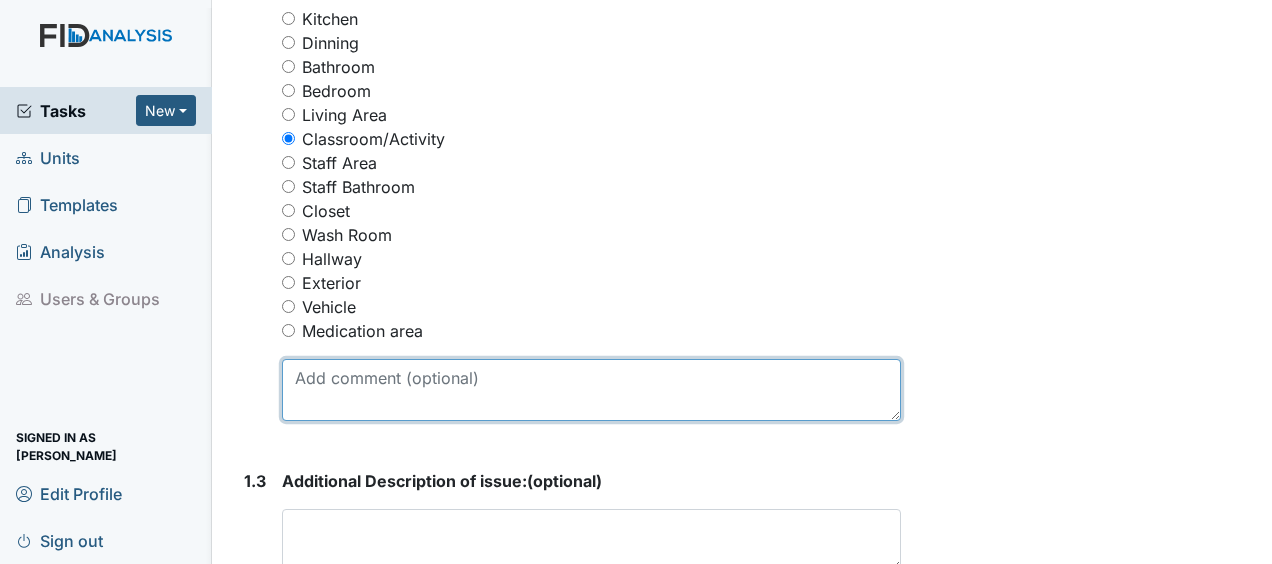 click at bounding box center (591, 390) 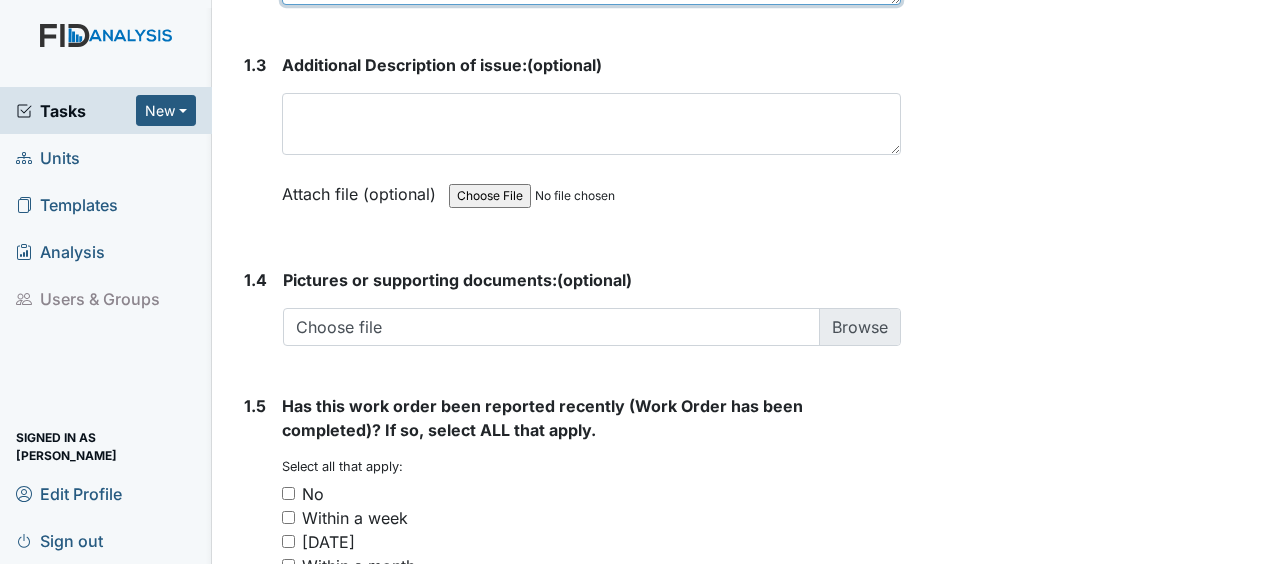 scroll, scrollTop: 1584, scrollLeft: 0, axis: vertical 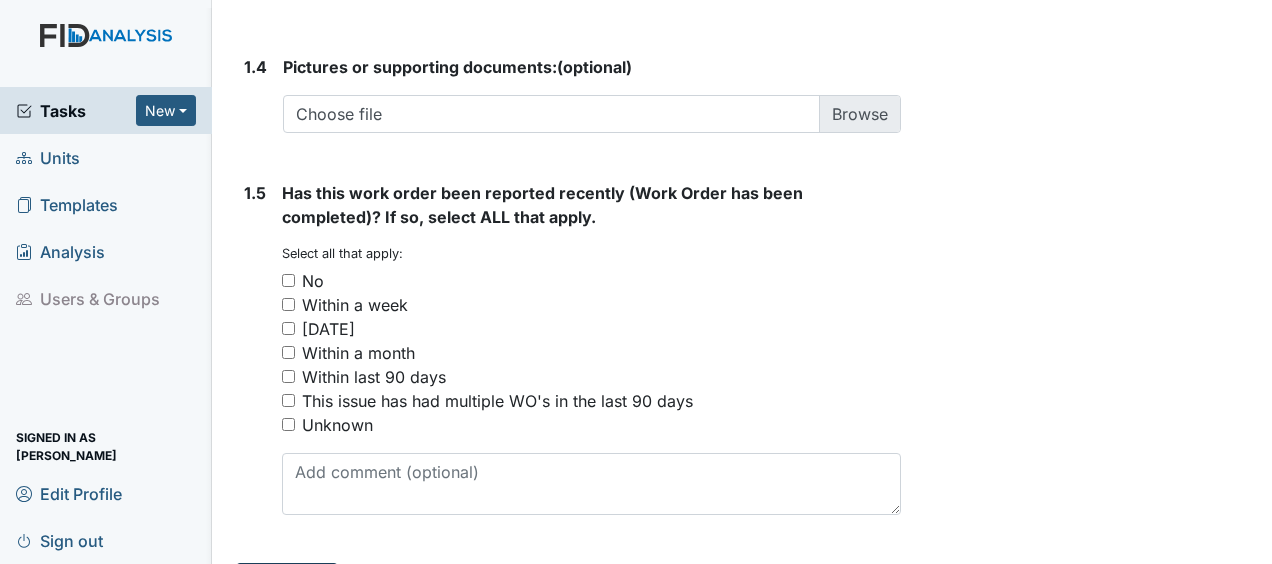 type on "replace chairs" 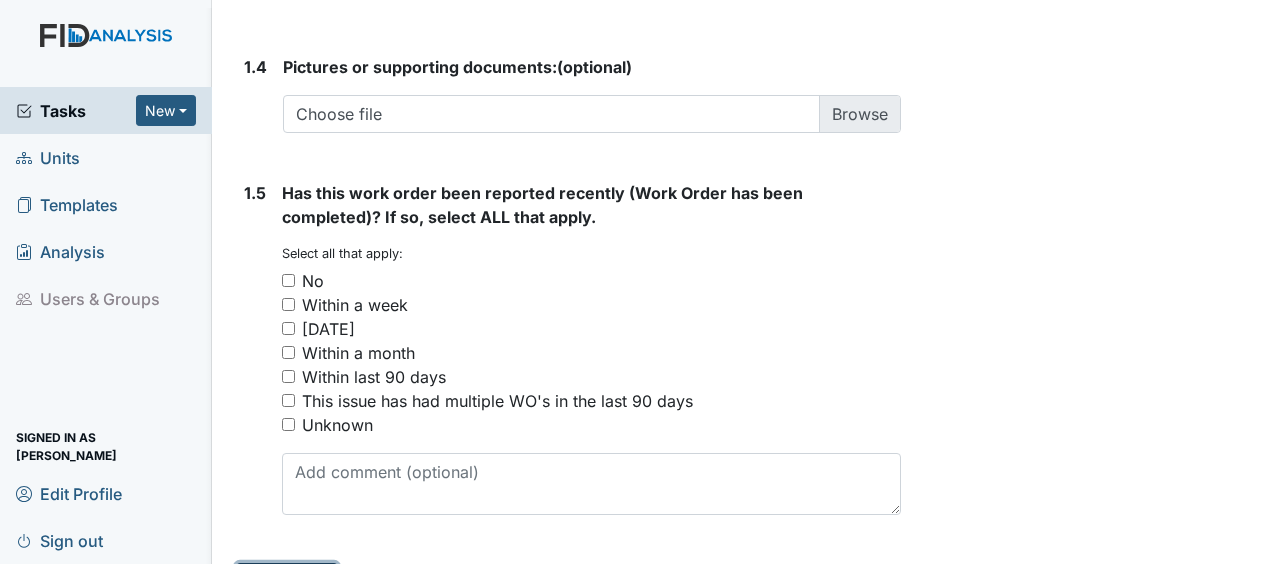click on "Submit" at bounding box center (287, 582) 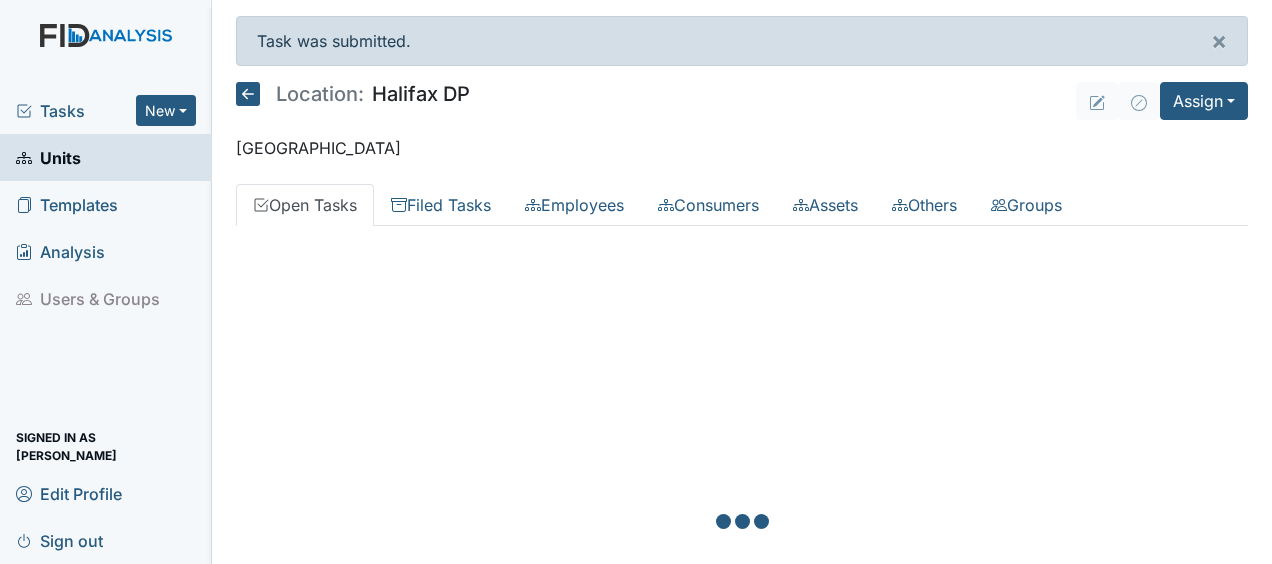 scroll, scrollTop: 0, scrollLeft: 0, axis: both 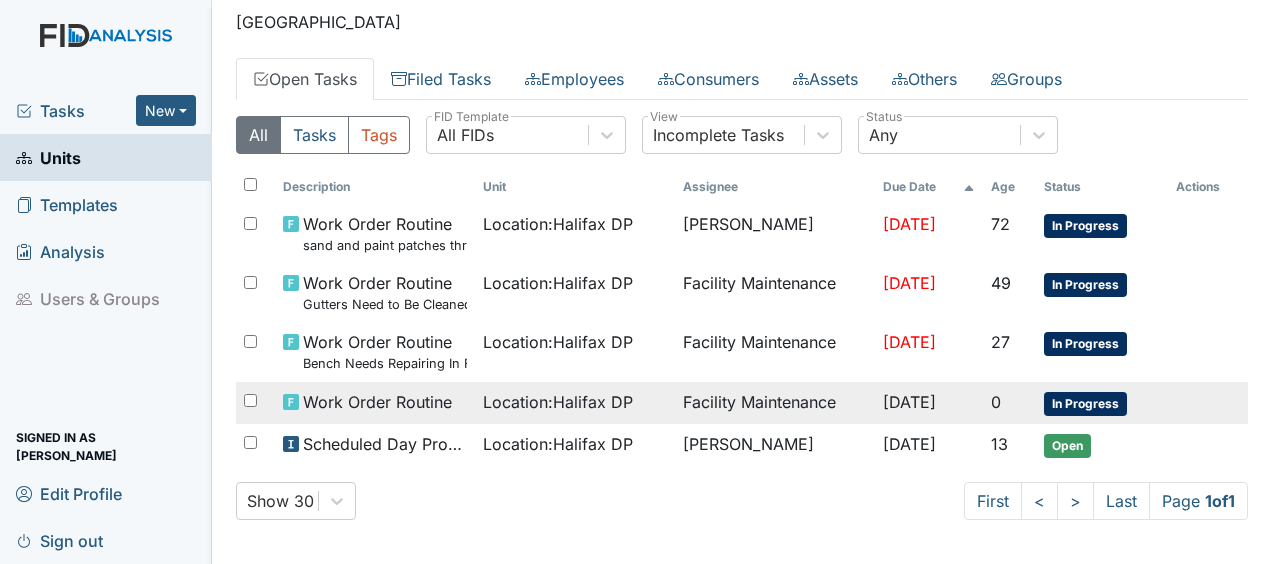 click on "Location :  [GEOGRAPHIC_DATA] DP" at bounding box center [558, 402] 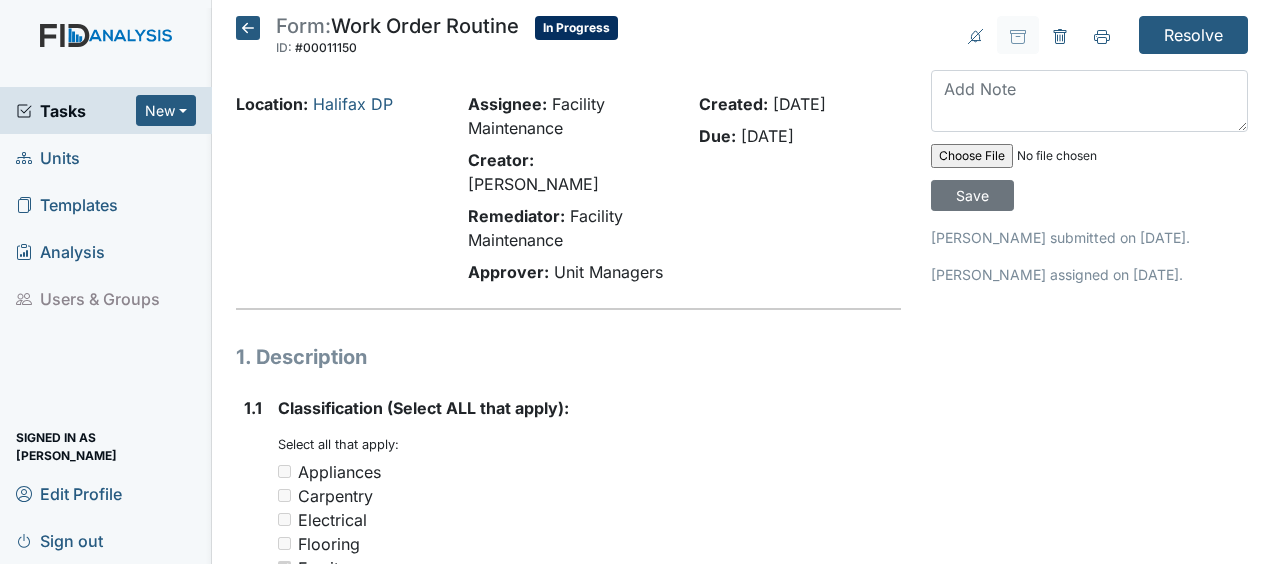 scroll, scrollTop: 0, scrollLeft: 0, axis: both 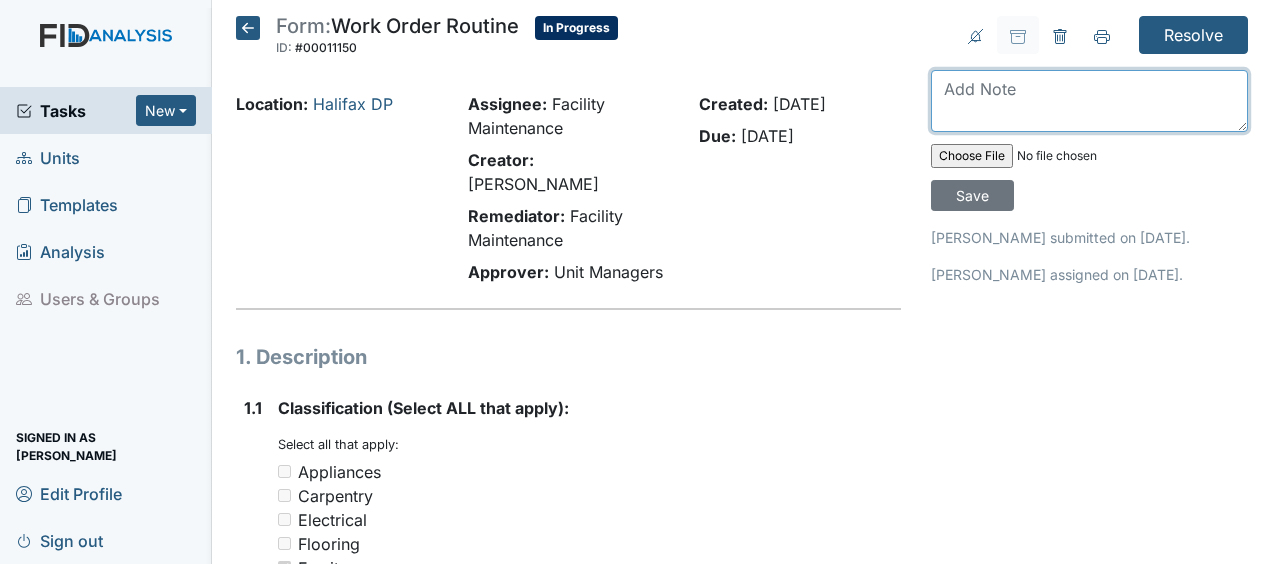 click at bounding box center (1089, 101) 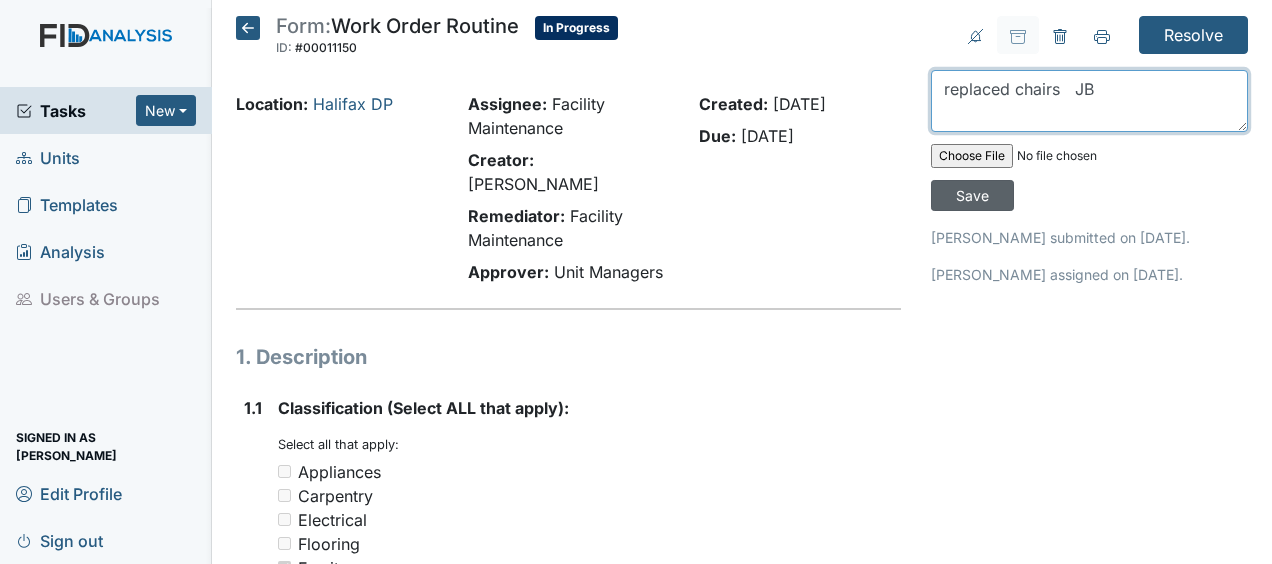 type on "replaced chairs   JB" 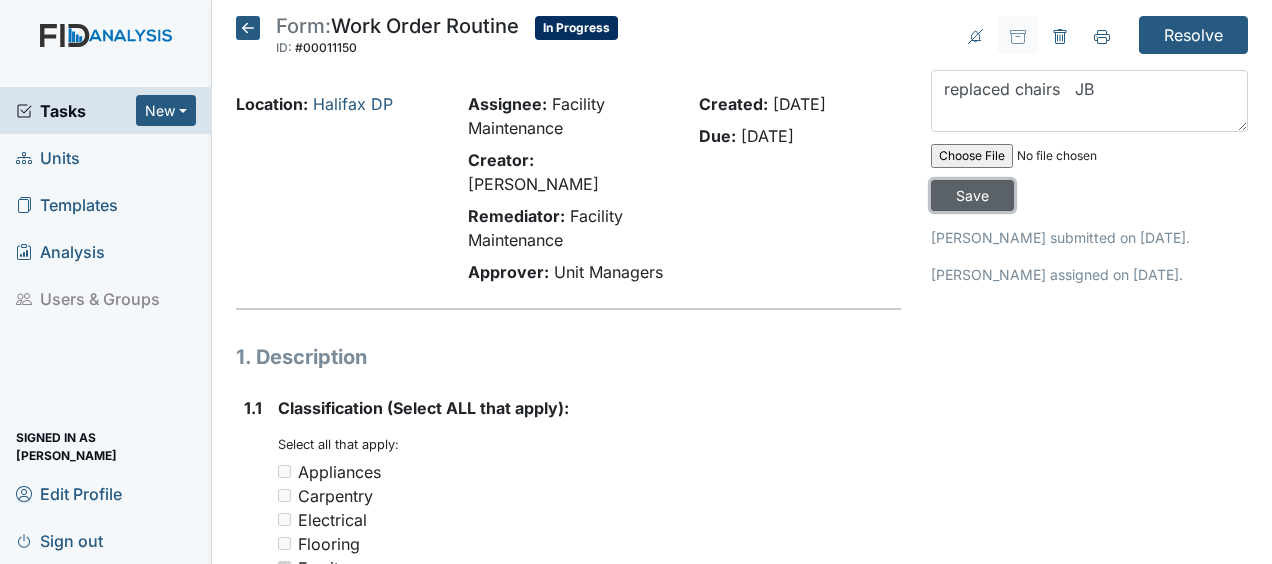 click on "Save" at bounding box center [972, 195] 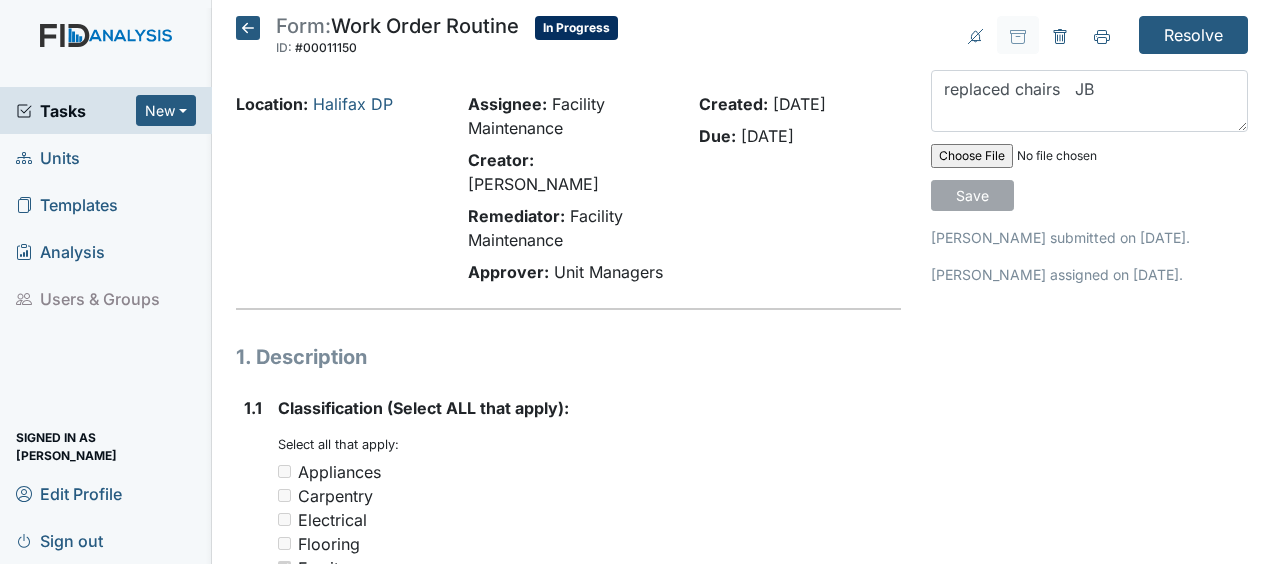 type 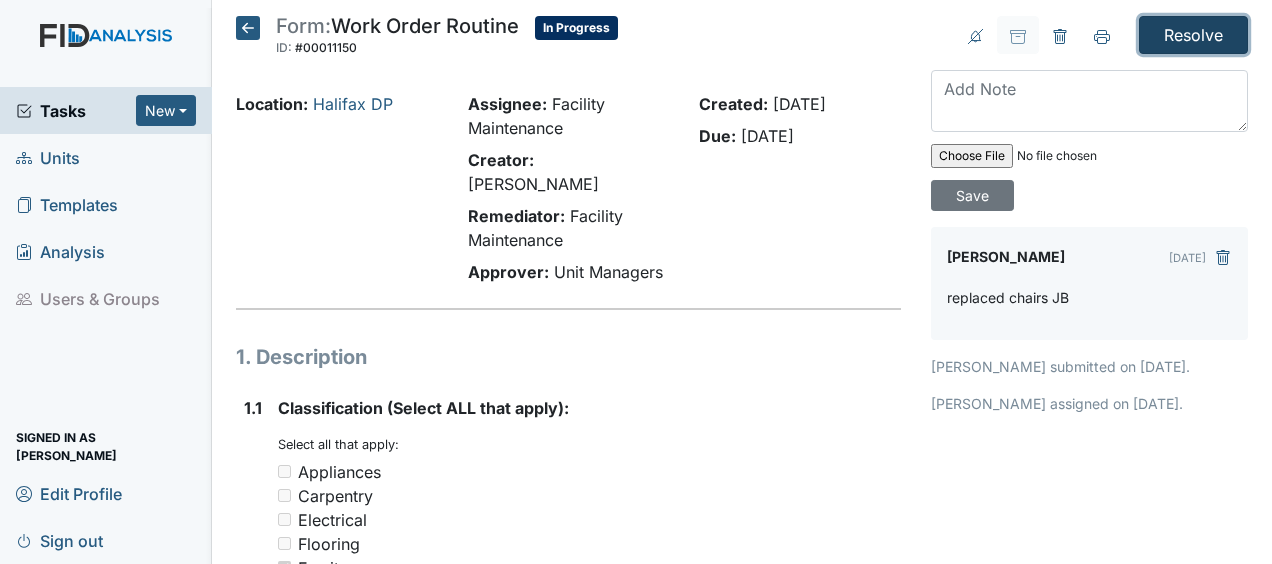 click on "Resolve" at bounding box center [1193, 35] 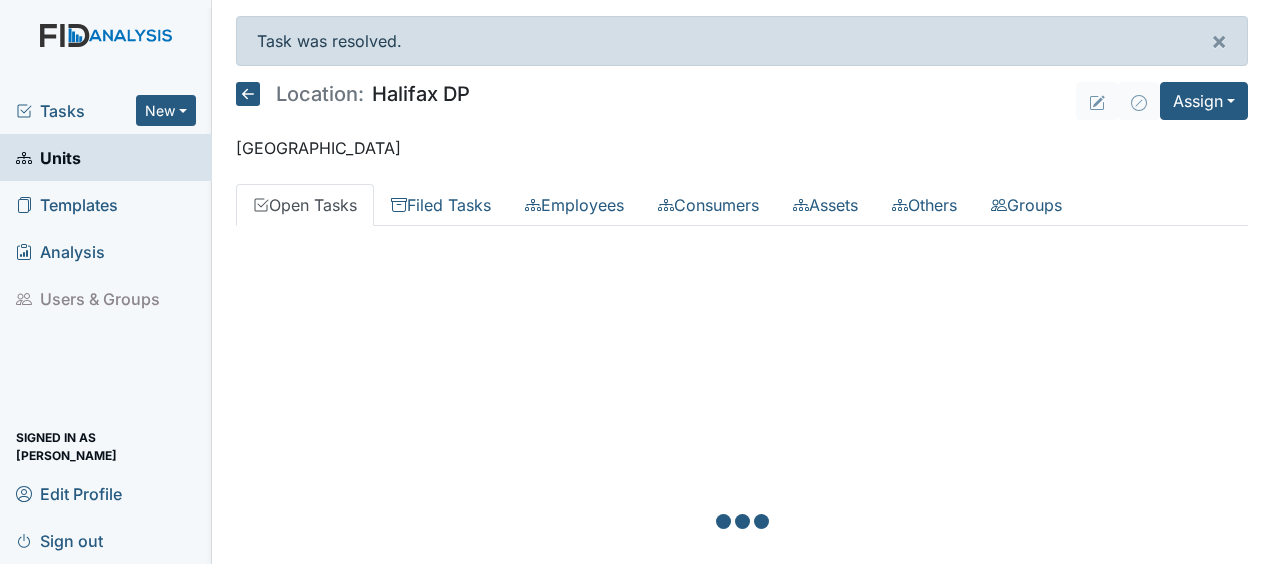 scroll, scrollTop: 0, scrollLeft: 0, axis: both 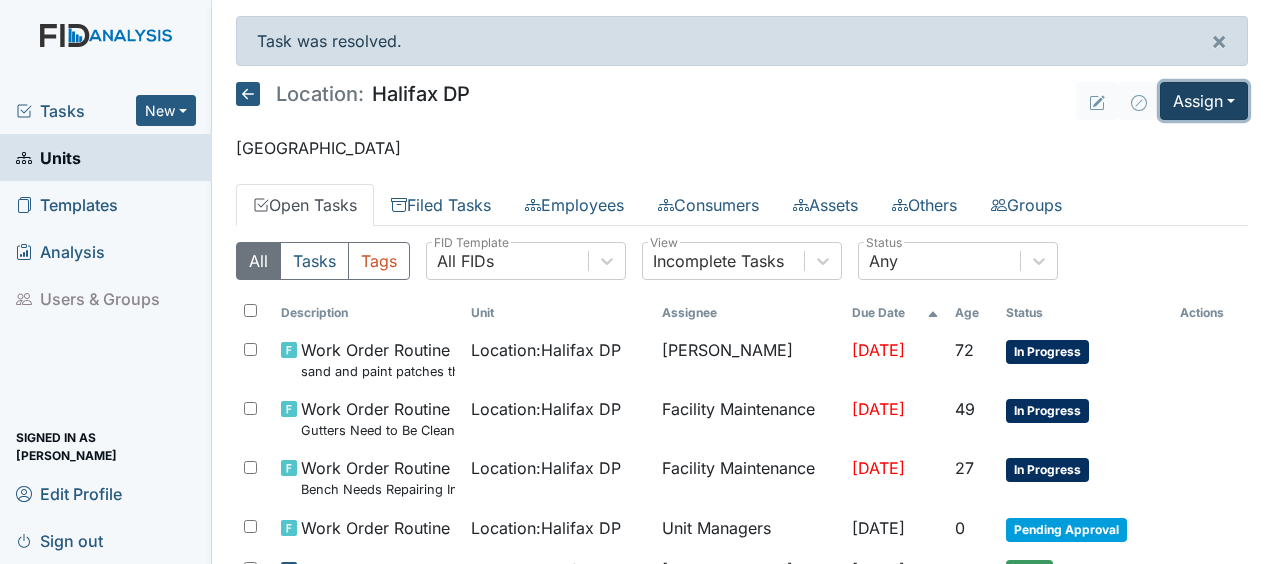 click on "Assign" at bounding box center [1204, 101] 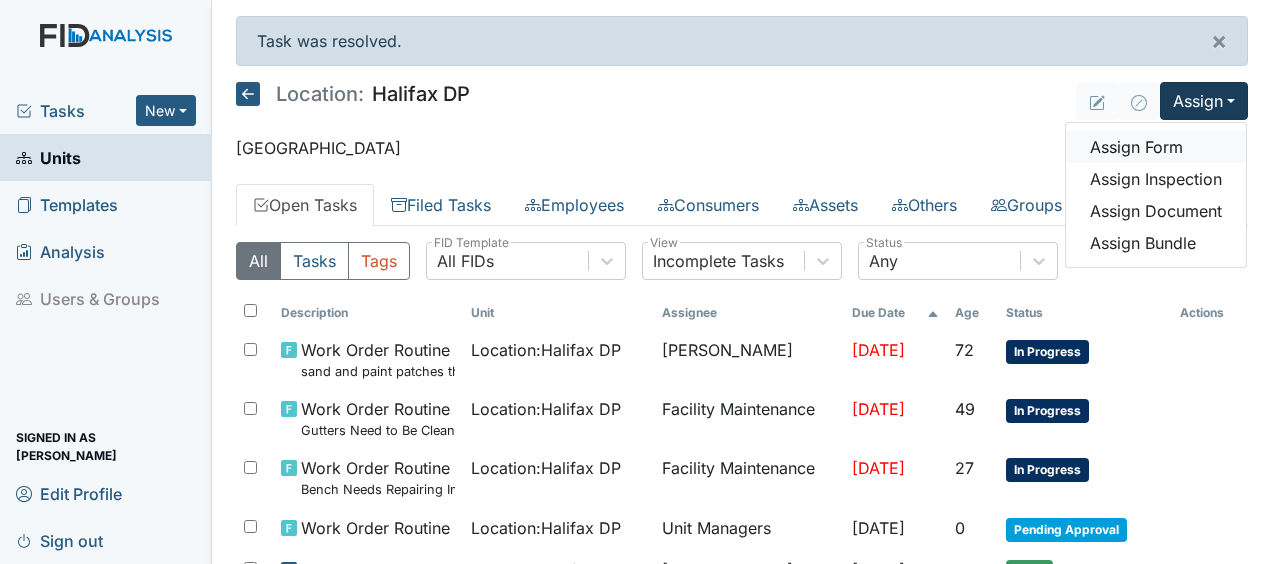 click on "Assign Form" at bounding box center [1156, 147] 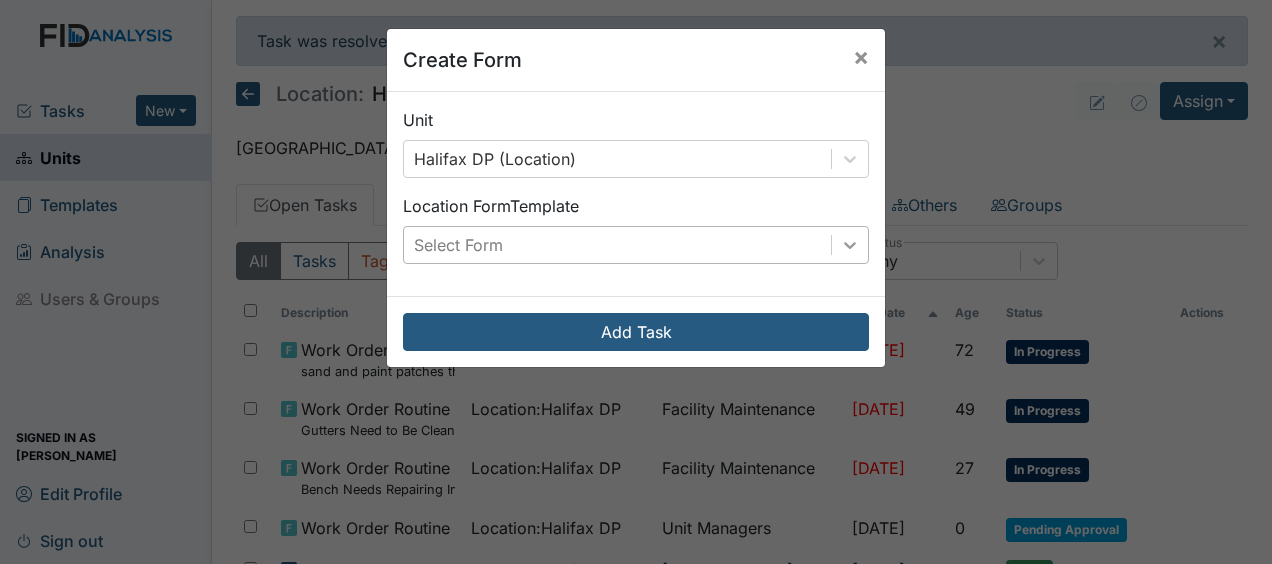 click at bounding box center [850, 245] 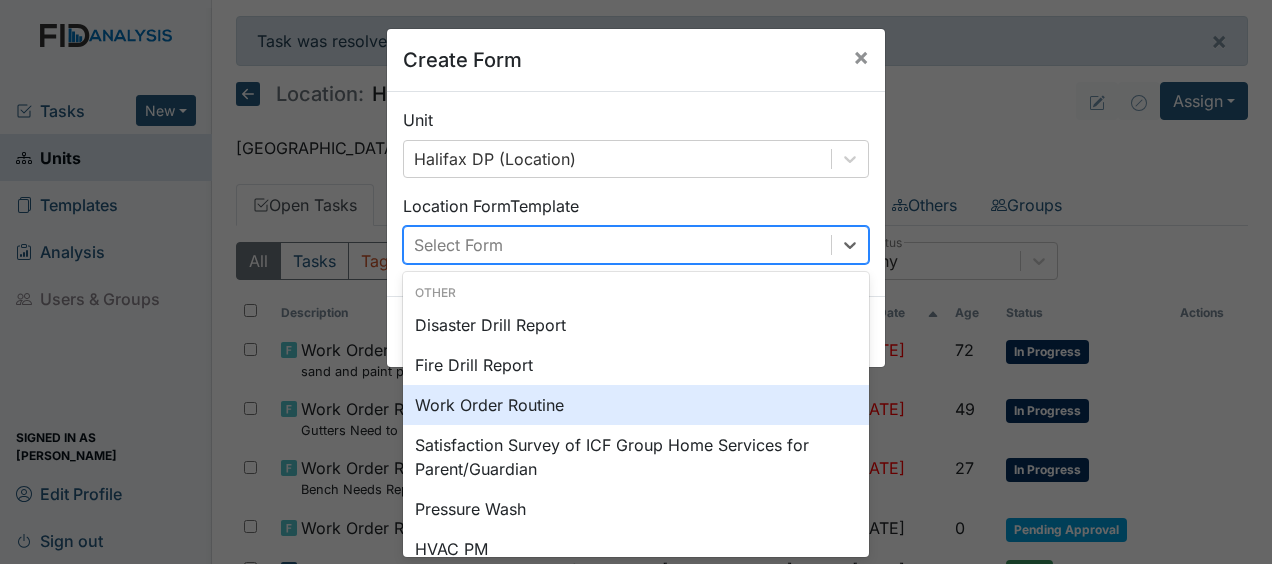 click on "Work Order Routine" at bounding box center [636, 405] 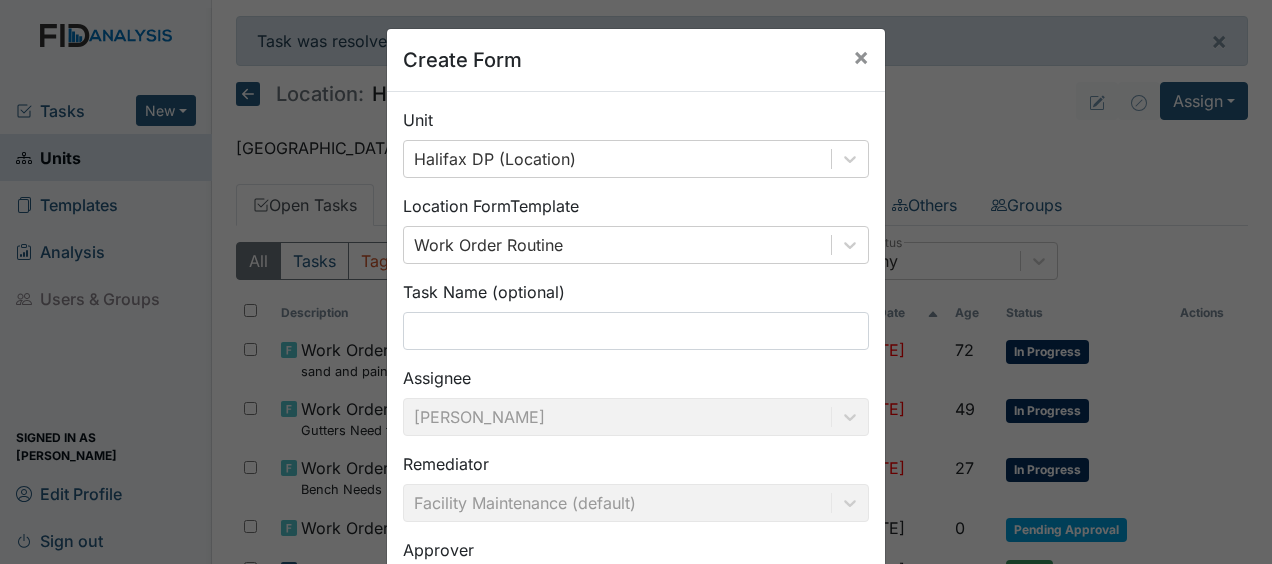 click on "Assignee James Bryant" at bounding box center [636, 401] 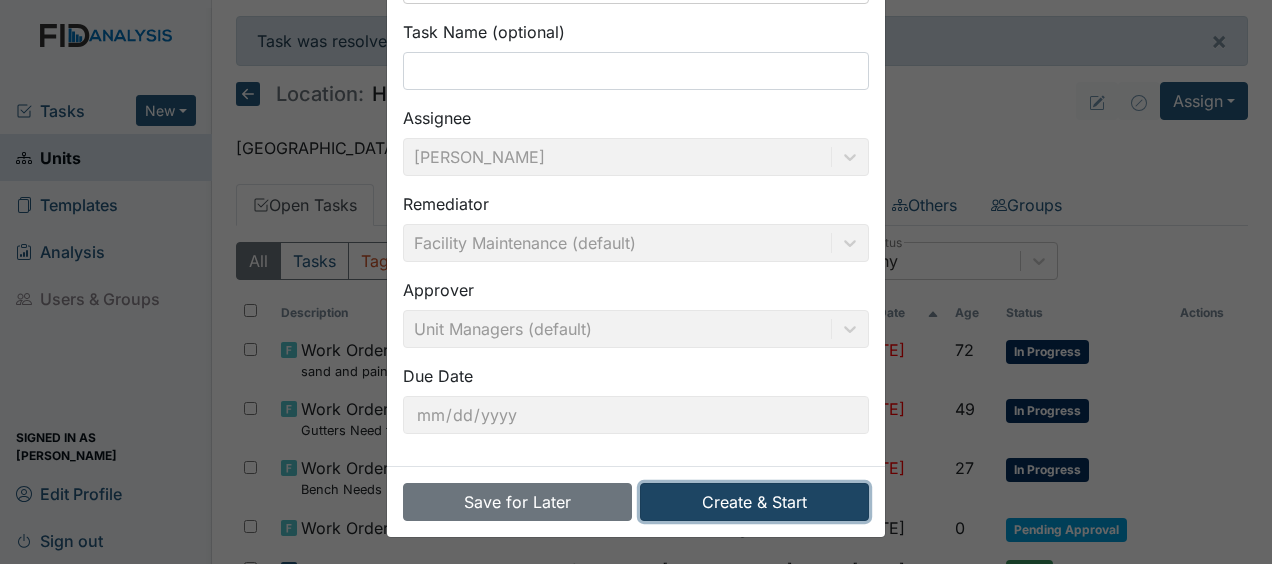 click on "Create & Start" at bounding box center [754, 502] 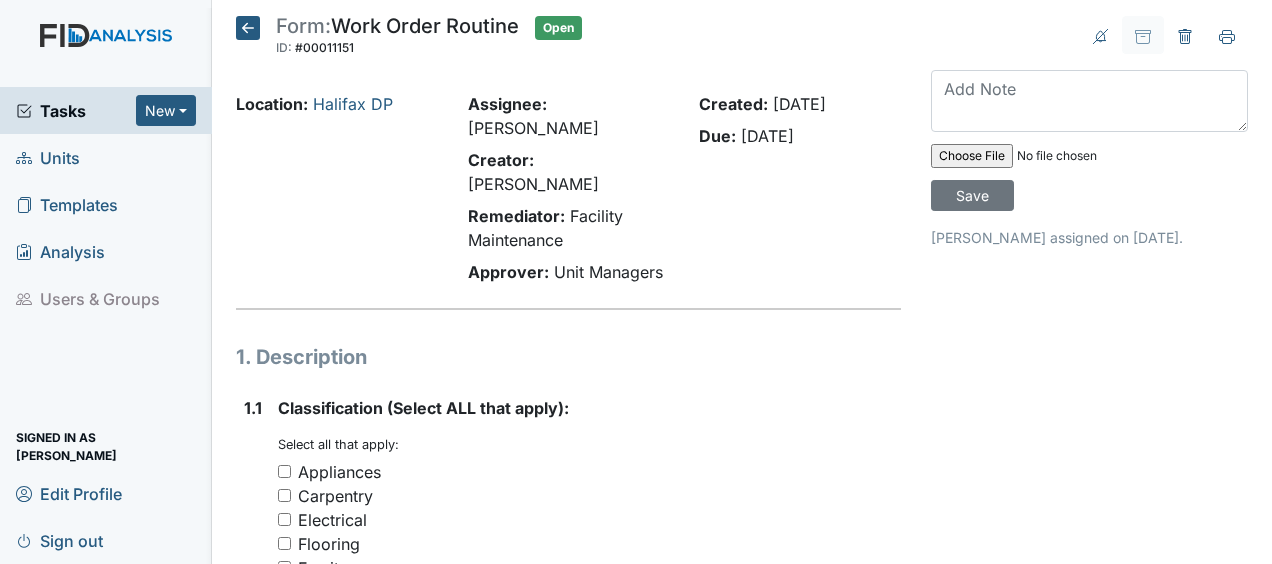 scroll, scrollTop: 0, scrollLeft: 0, axis: both 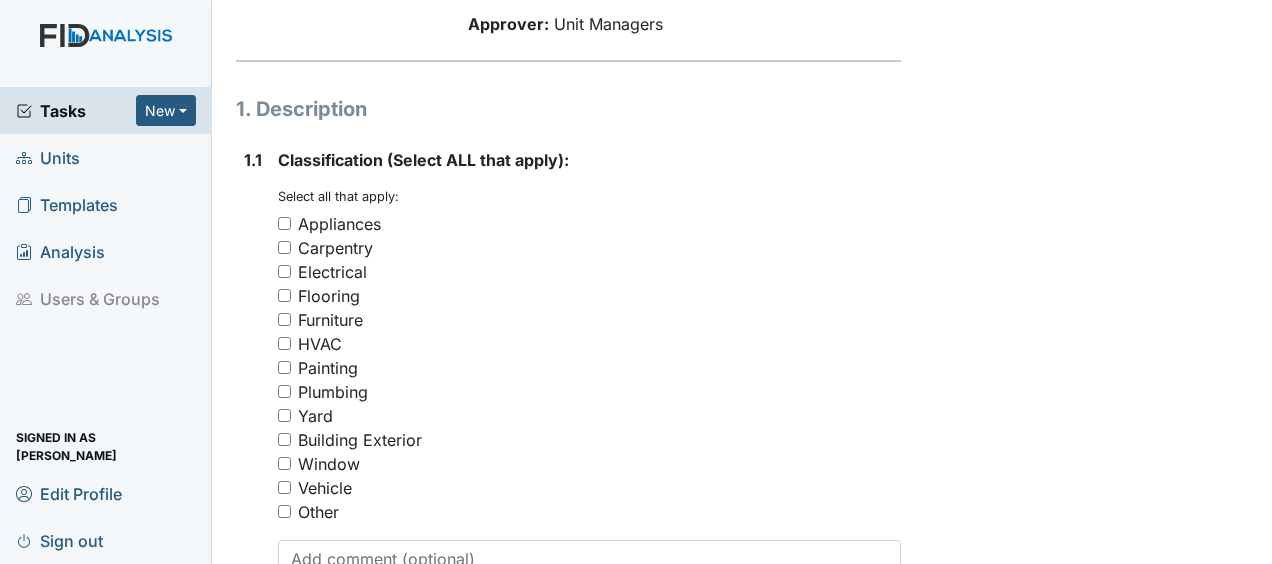 click on "HVAC" at bounding box center [284, 343] 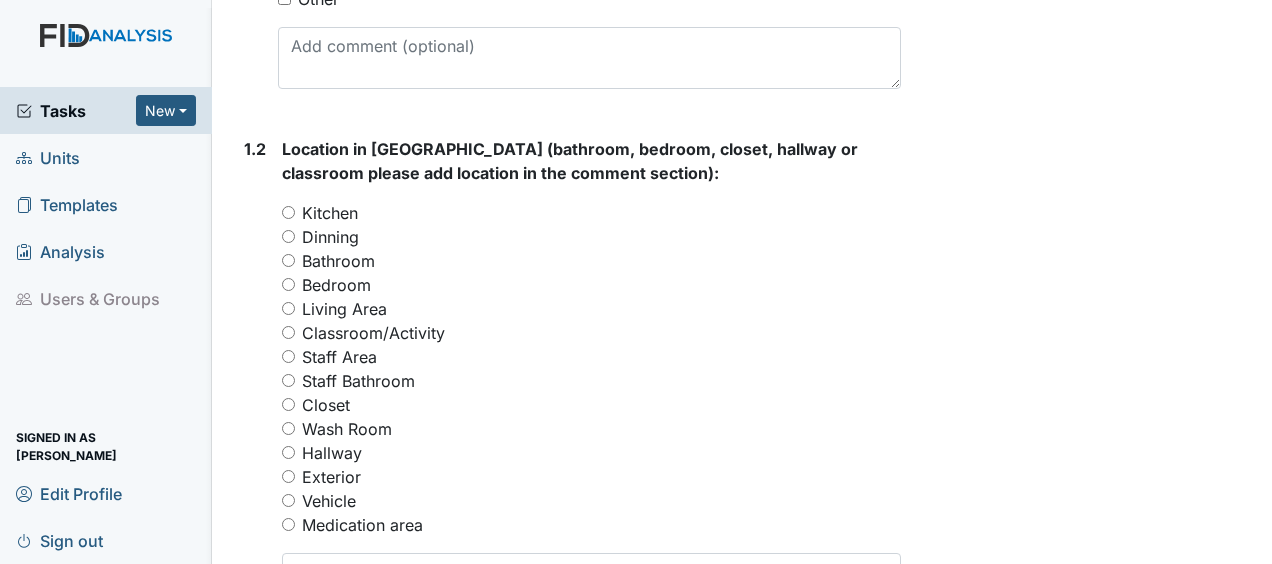 scroll, scrollTop: 767, scrollLeft: 0, axis: vertical 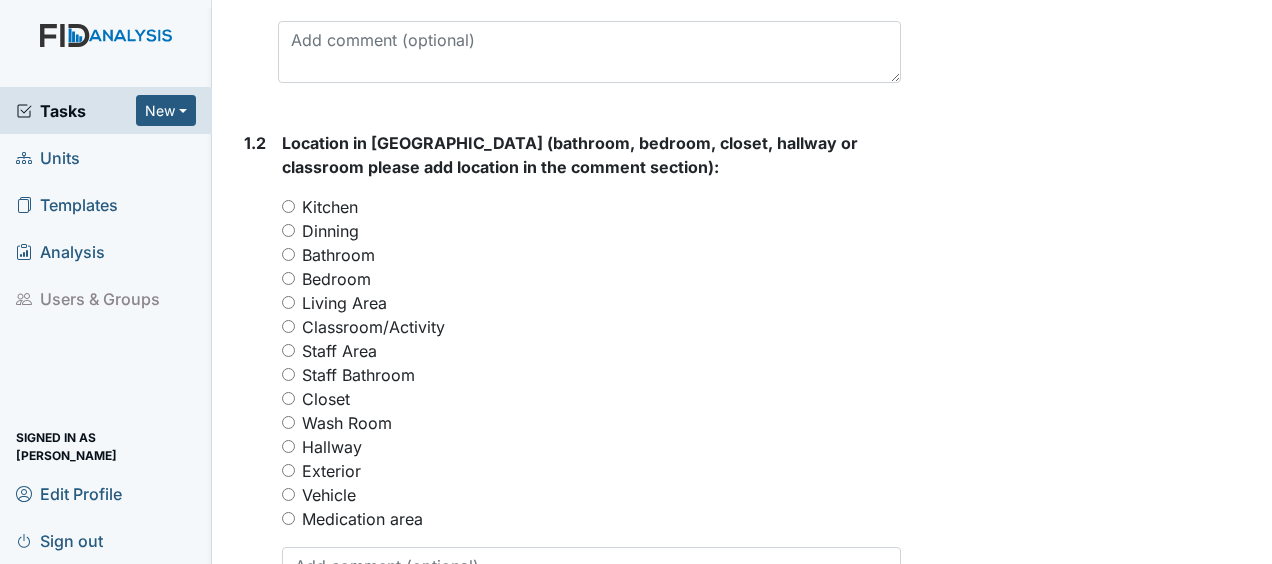 click on "Closet" at bounding box center (288, 398) 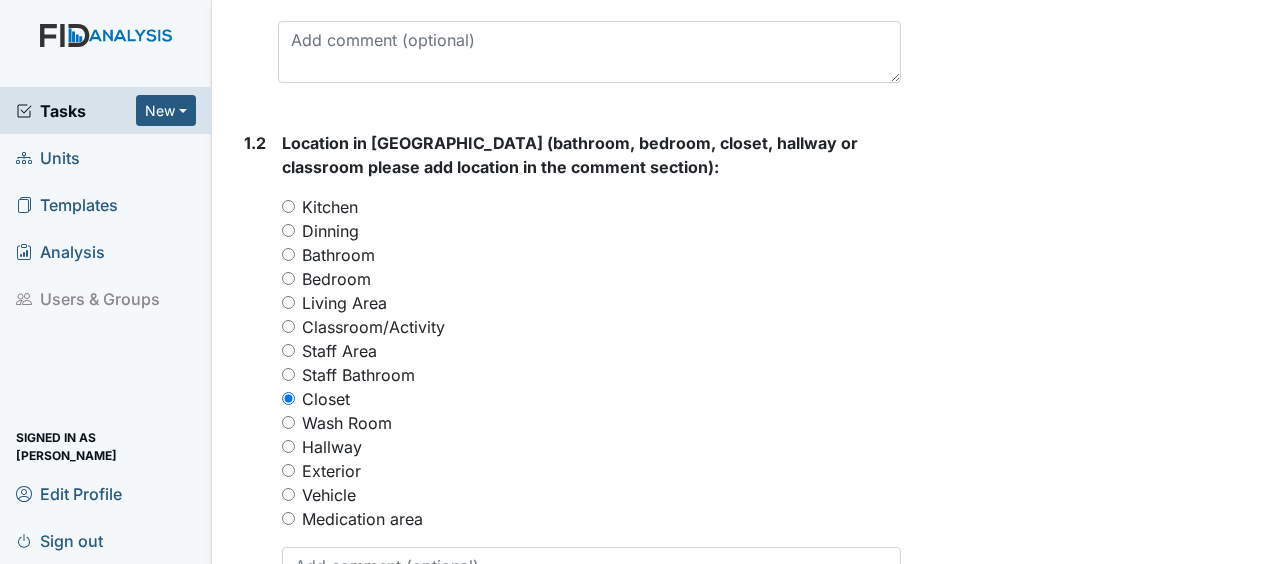 click on "Closet" at bounding box center [288, 398] 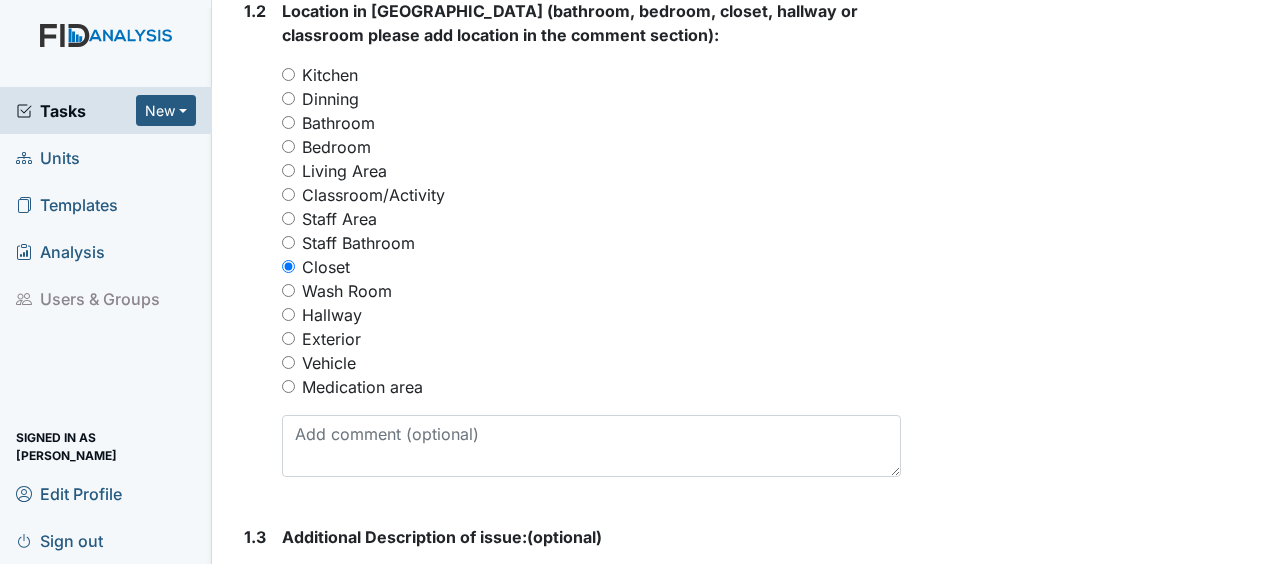scroll, scrollTop: 951, scrollLeft: 0, axis: vertical 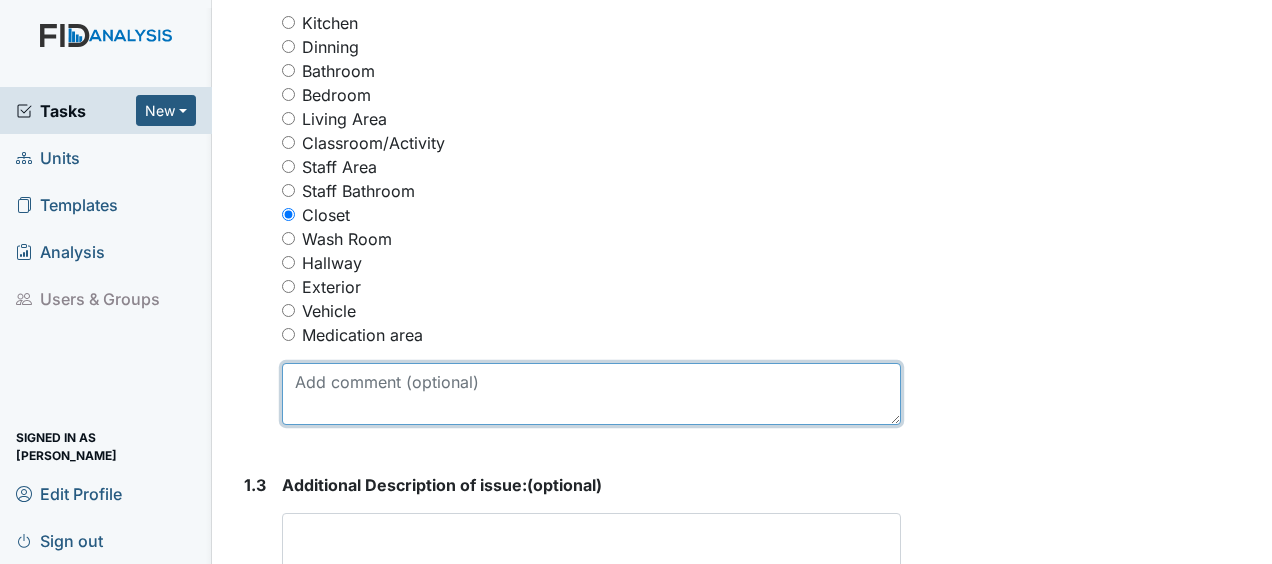 click at bounding box center (591, 394) 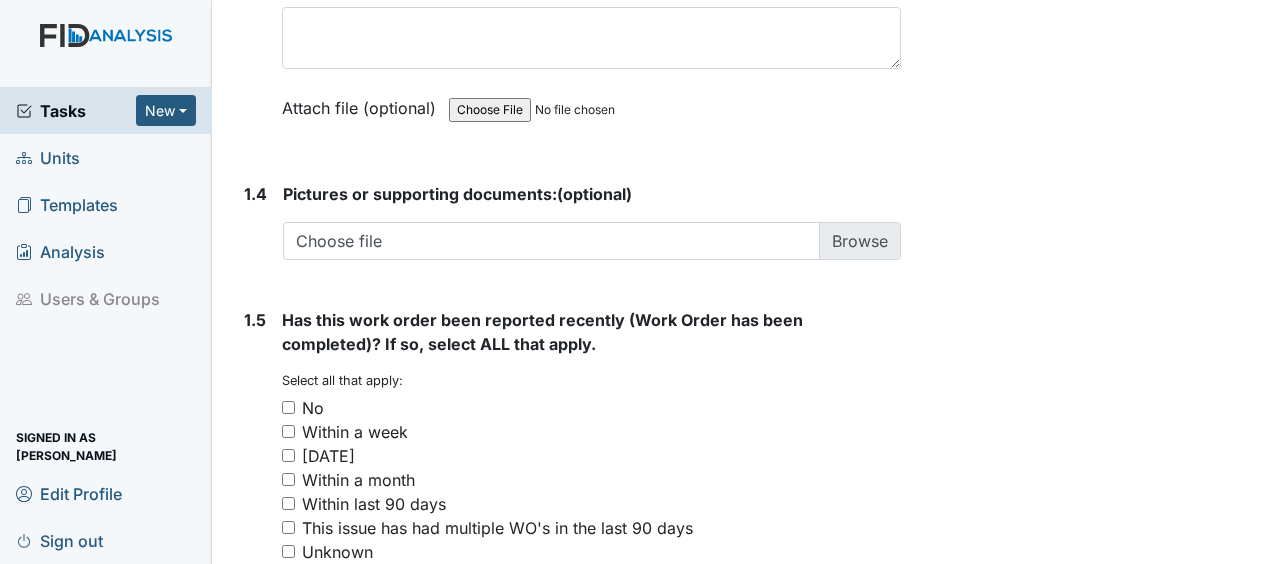 scroll, scrollTop: 1584, scrollLeft: 0, axis: vertical 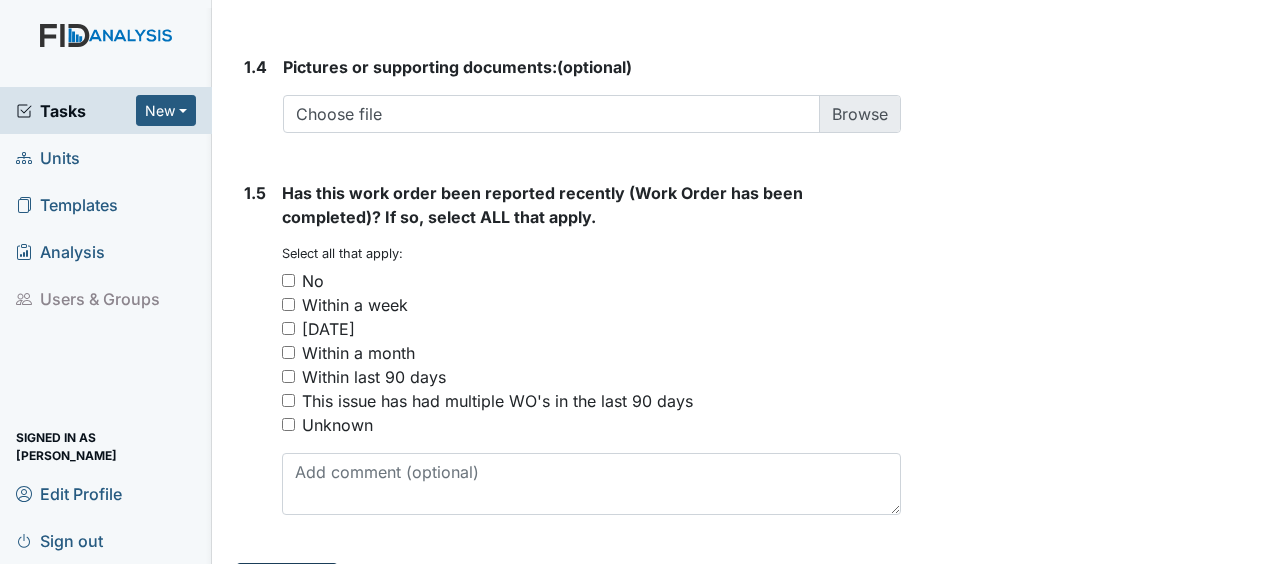 type on "store window A/C units in barn" 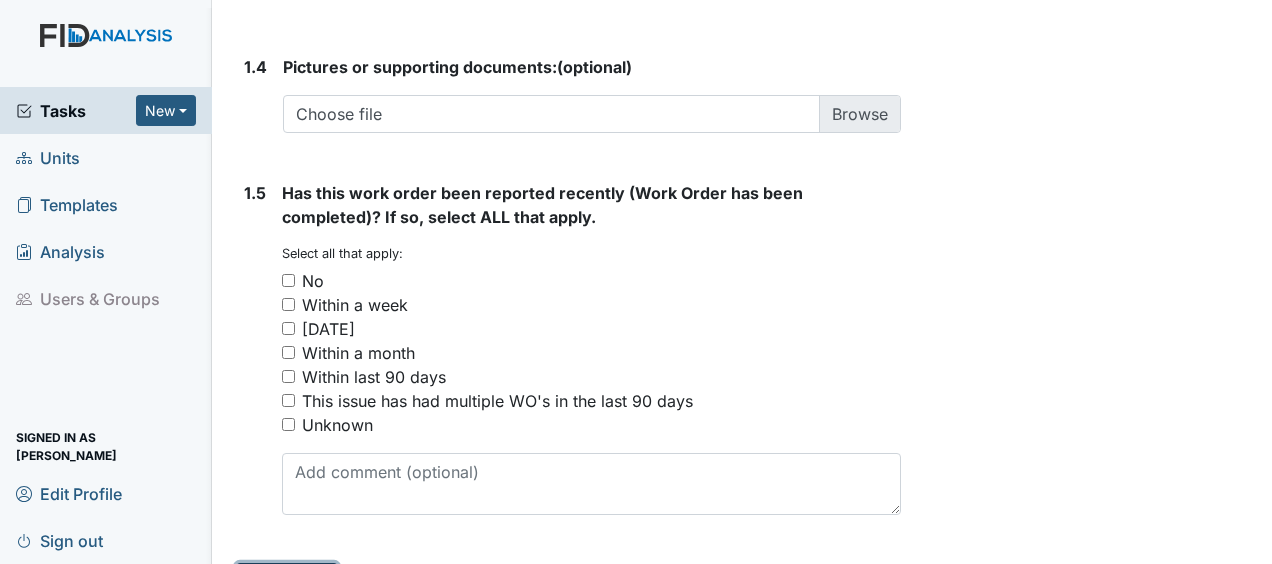 click on "Submit" at bounding box center (287, 582) 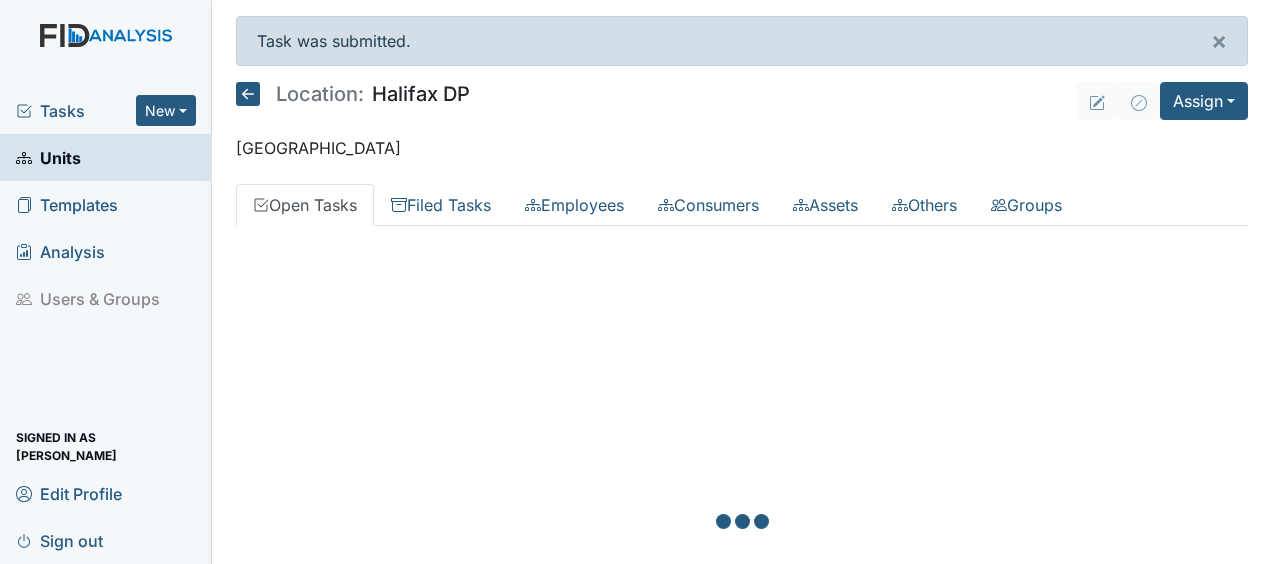 scroll, scrollTop: 0, scrollLeft: 0, axis: both 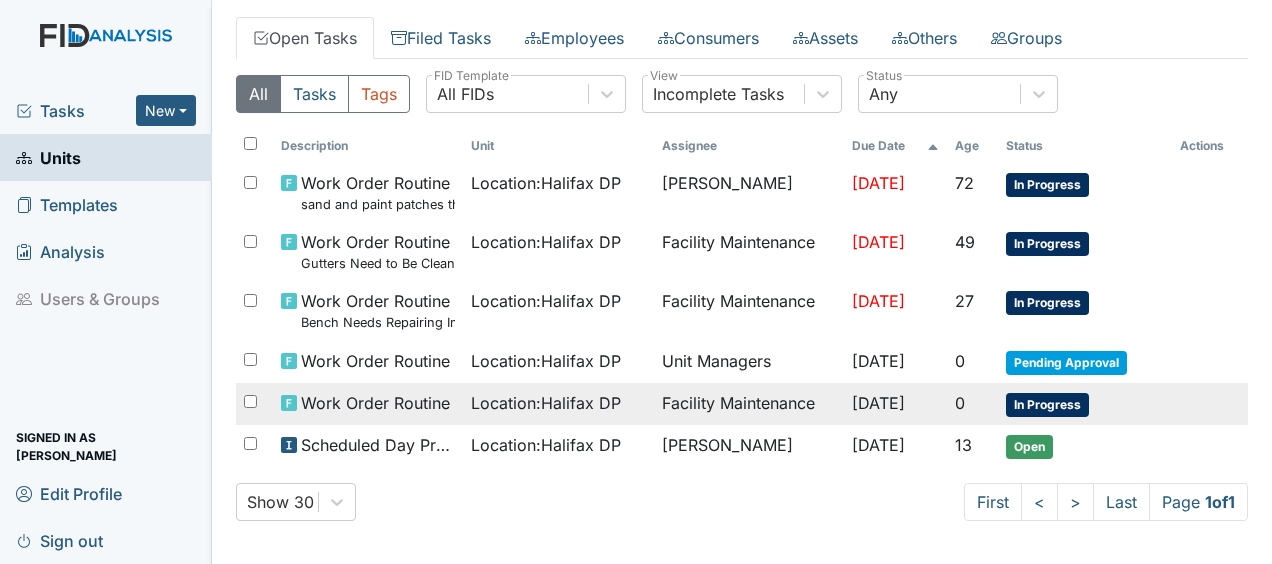 click on "Facility Maintenance" at bounding box center (749, 404) 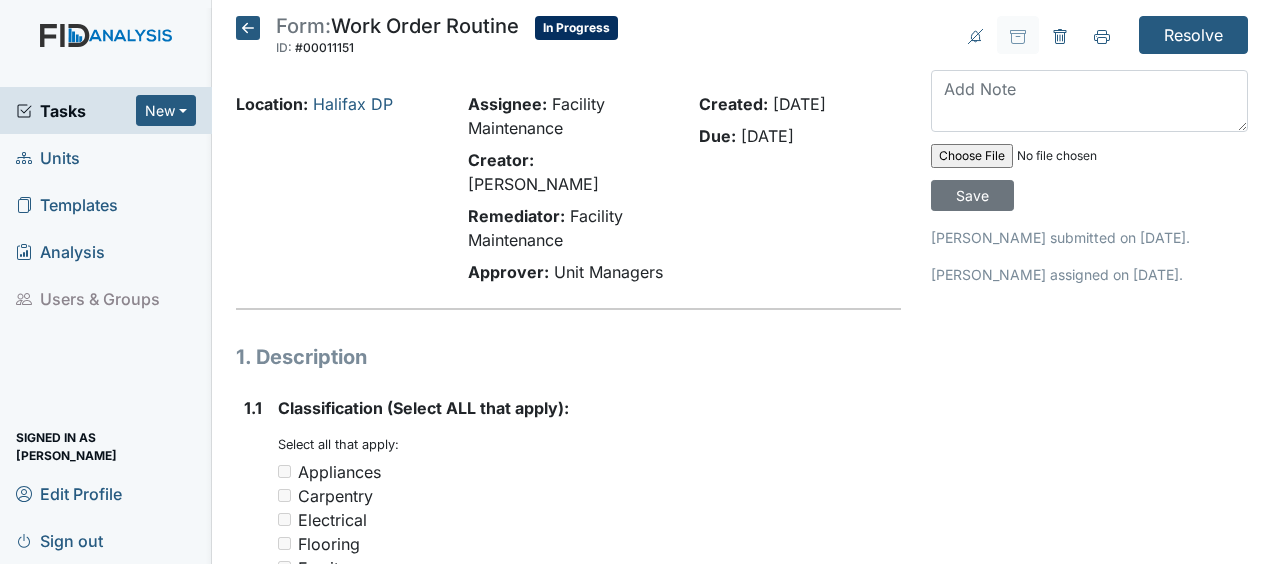 scroll, scrollTop: 0, scrollLeft: 0, axis: both 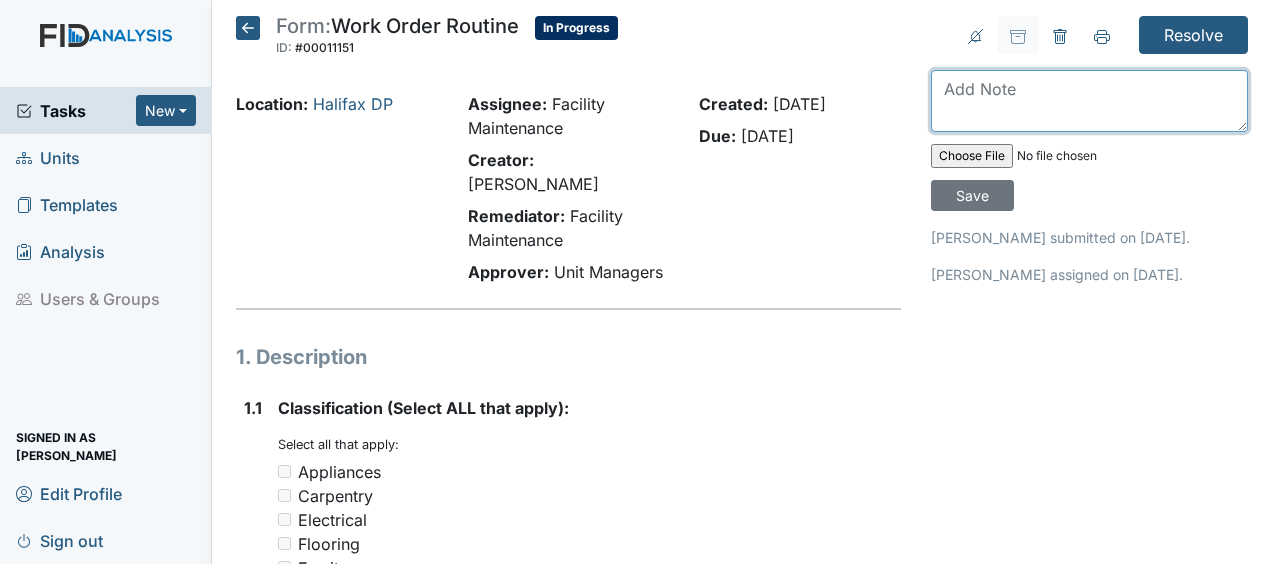 click at bounding box center [1089, 101] 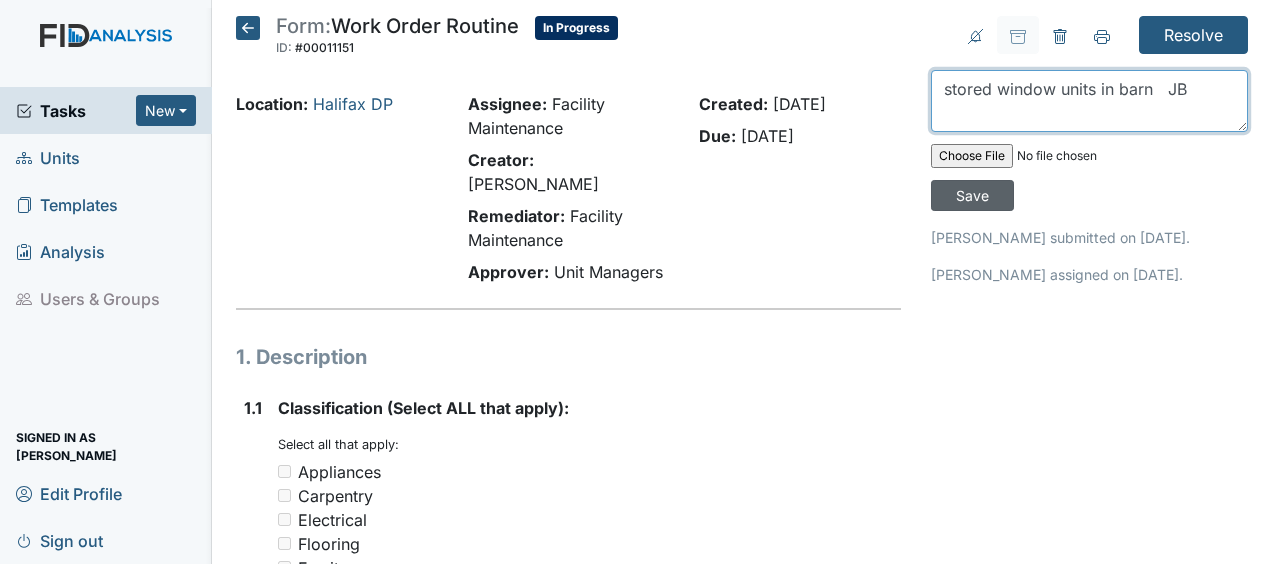 type on "stored window units in barn   JB" 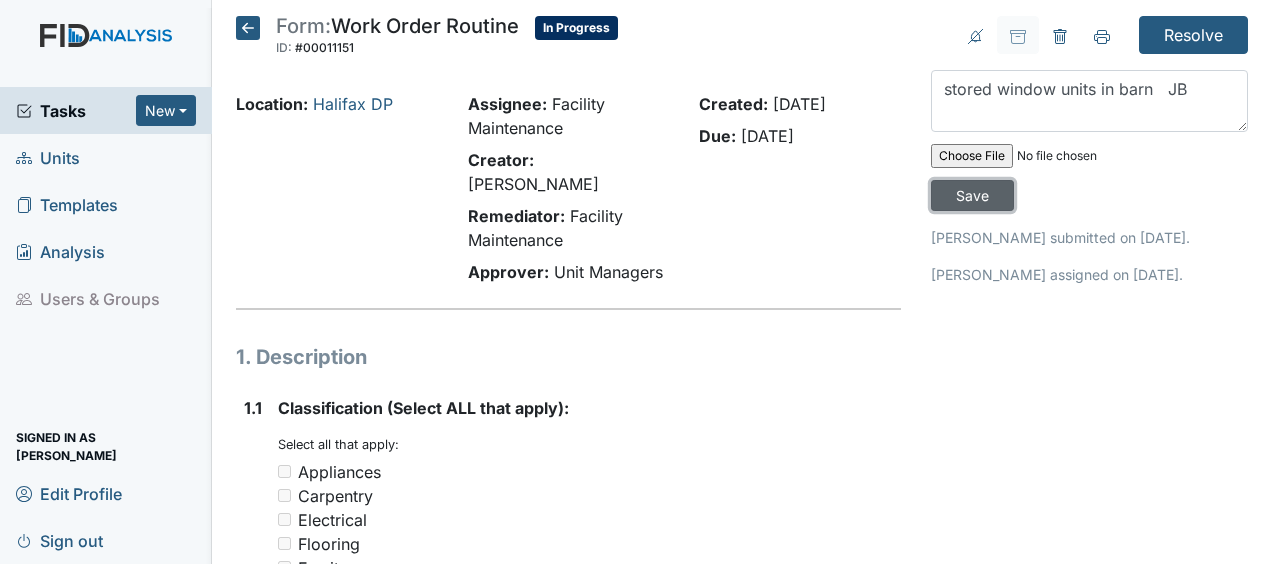 click on "Save" at bounding box center (972, 195) 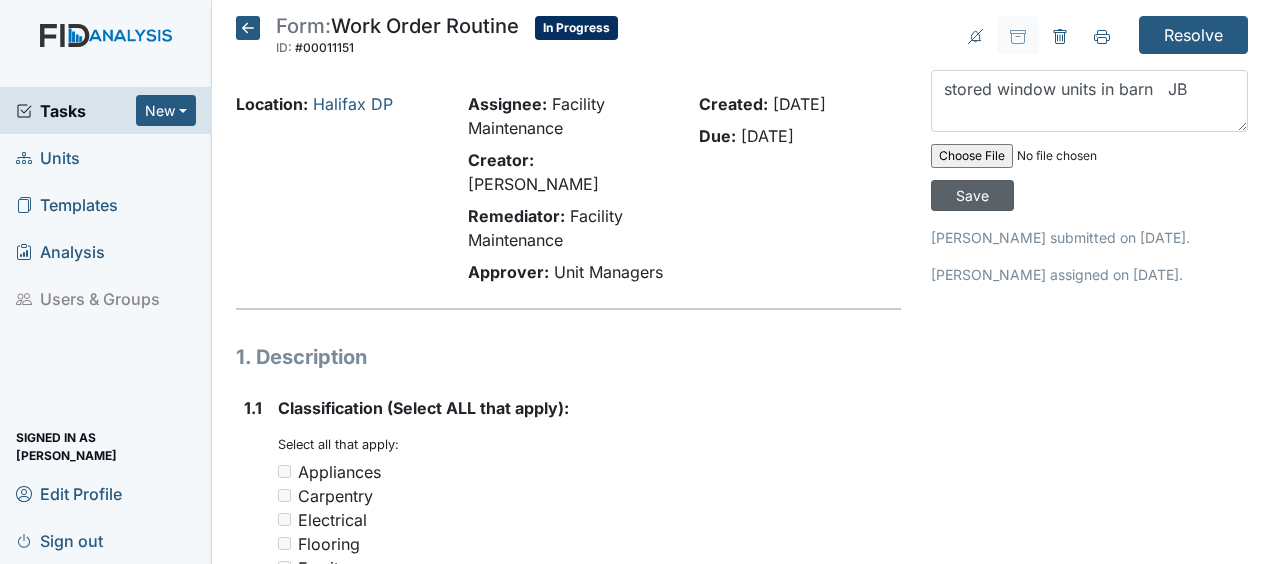 type 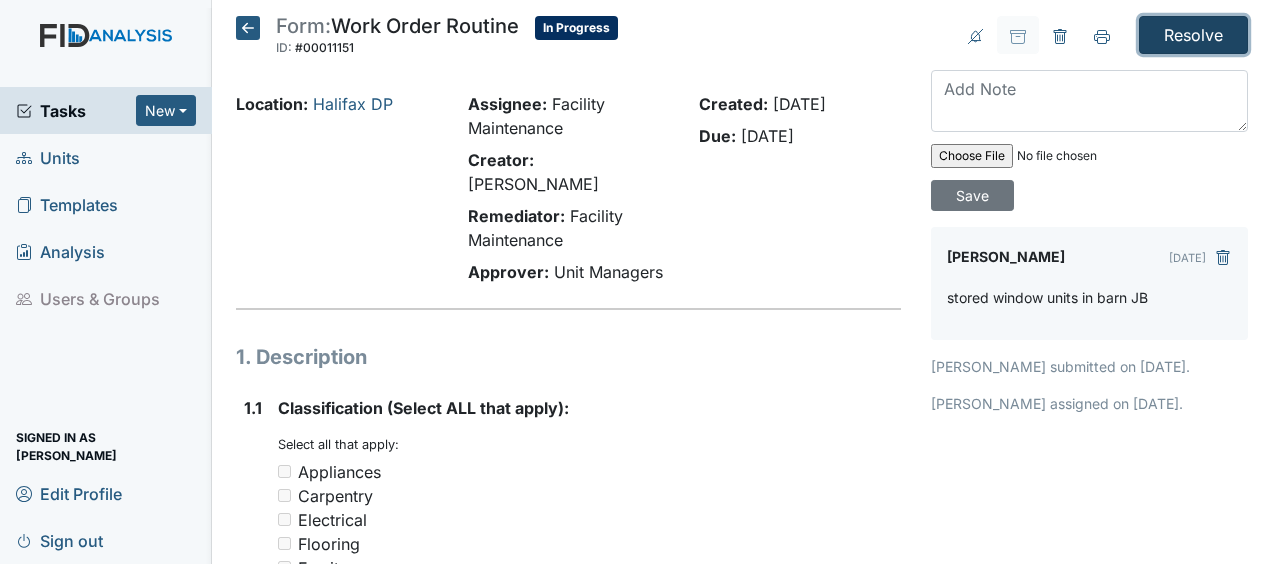 click on "Resolve" at bounding box center [1193, 35] 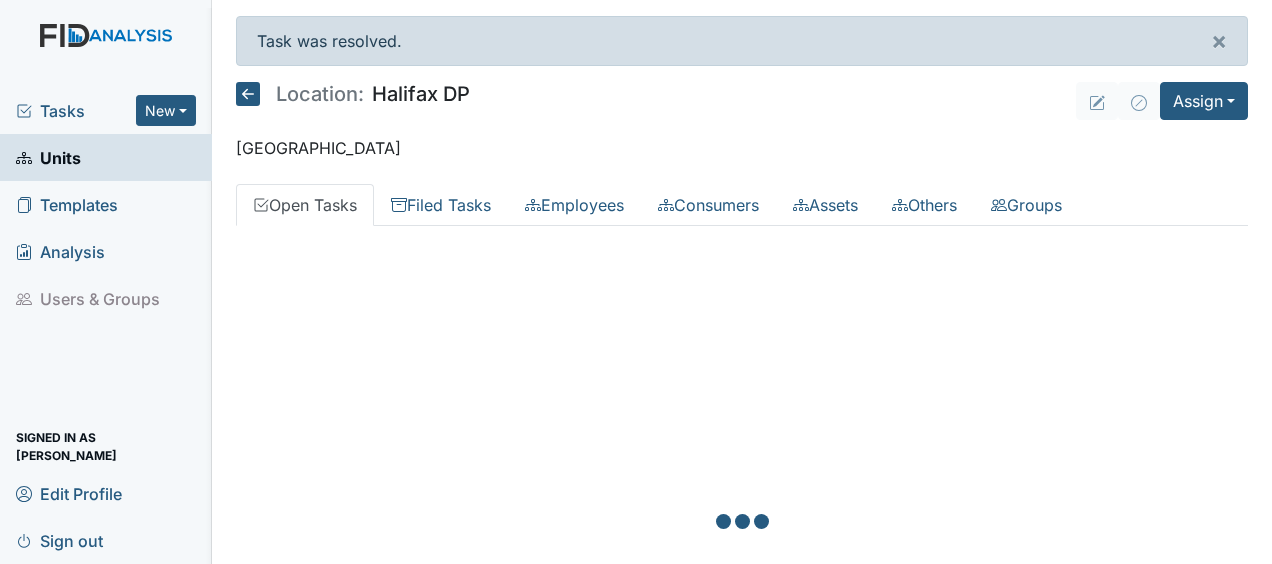 scroll, scrollTop: 0, scrollLeft: 0, axis: both 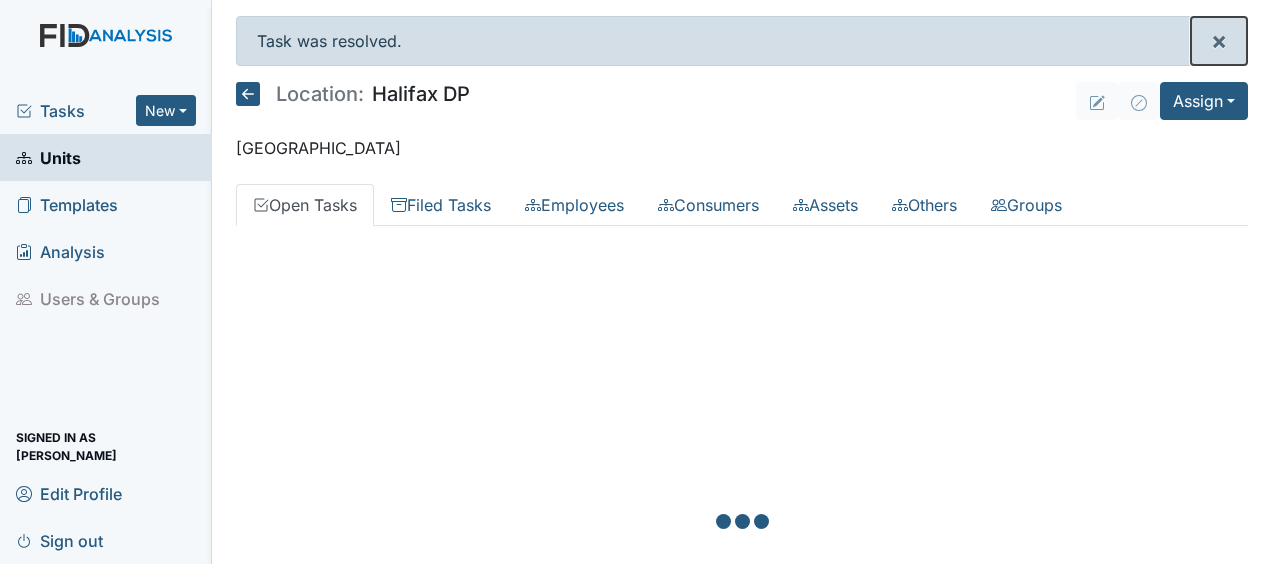 click on "×" at bounding box center [1219, 41] 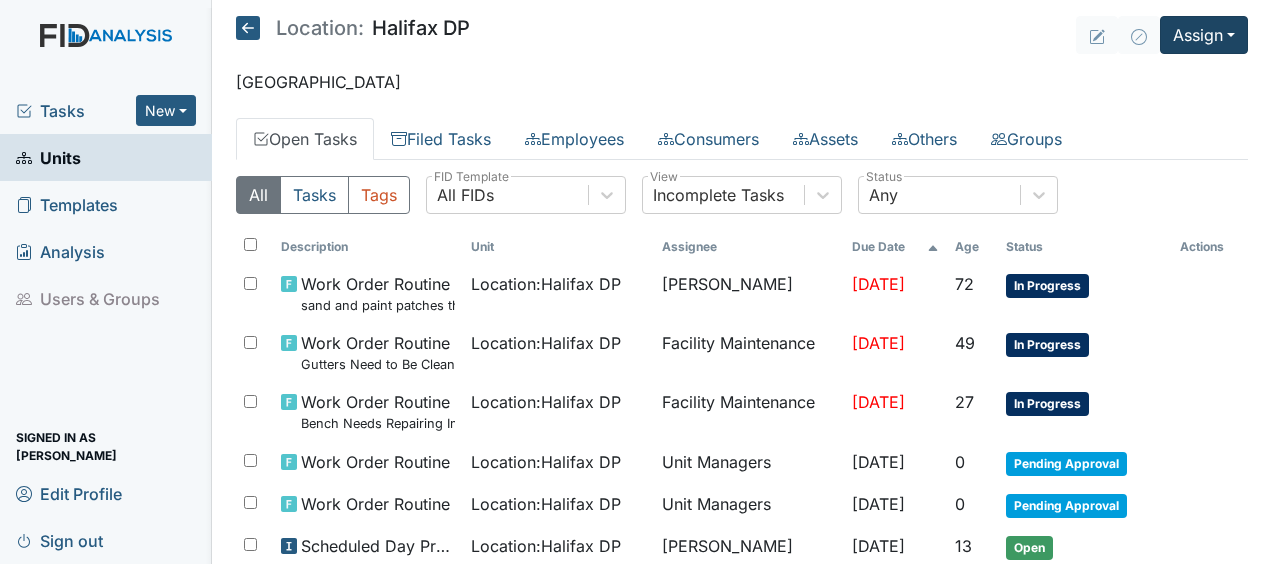 scroll, scrollTop: 102, scrollLeft: 0, axis: vertical 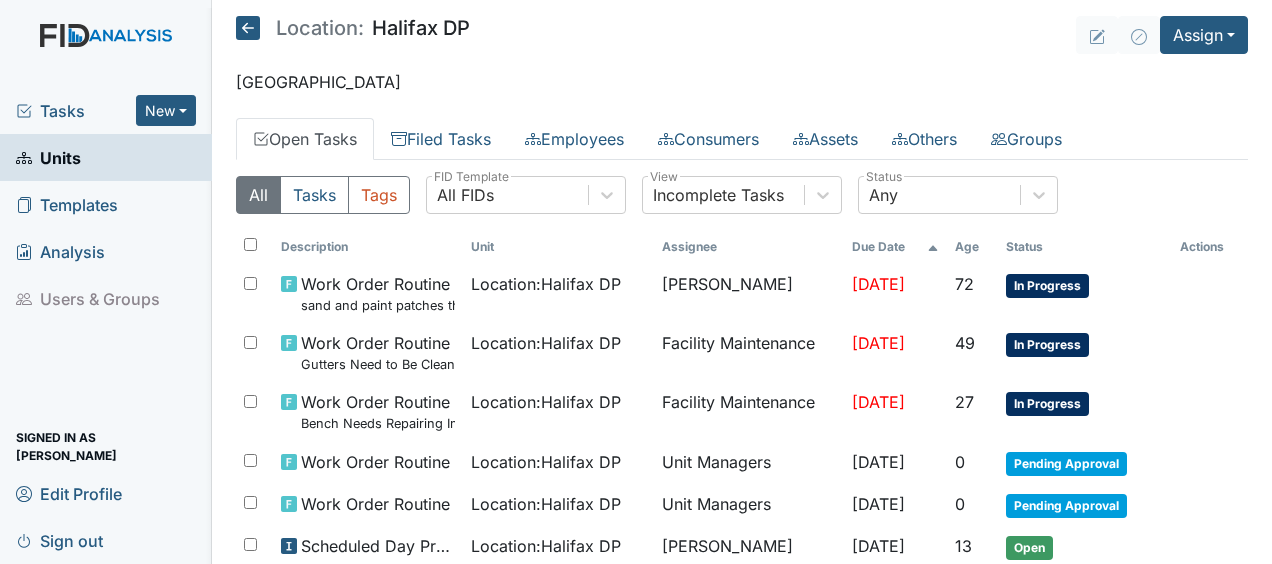 click 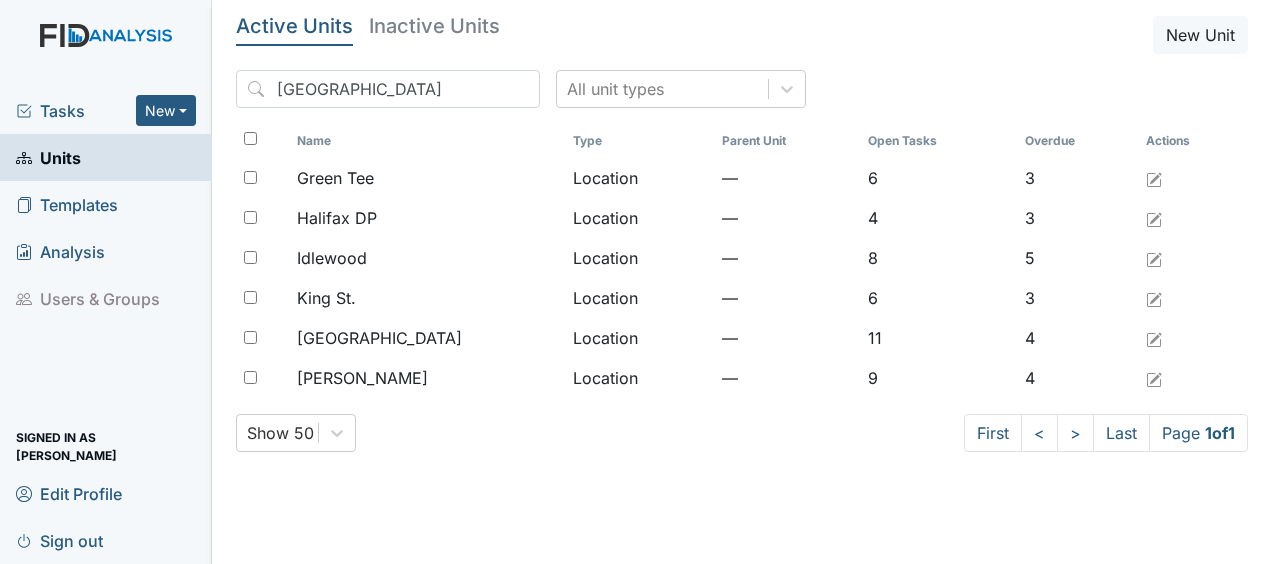 scroll, scrollTop: 0, scrollLeft: 0, axis: both 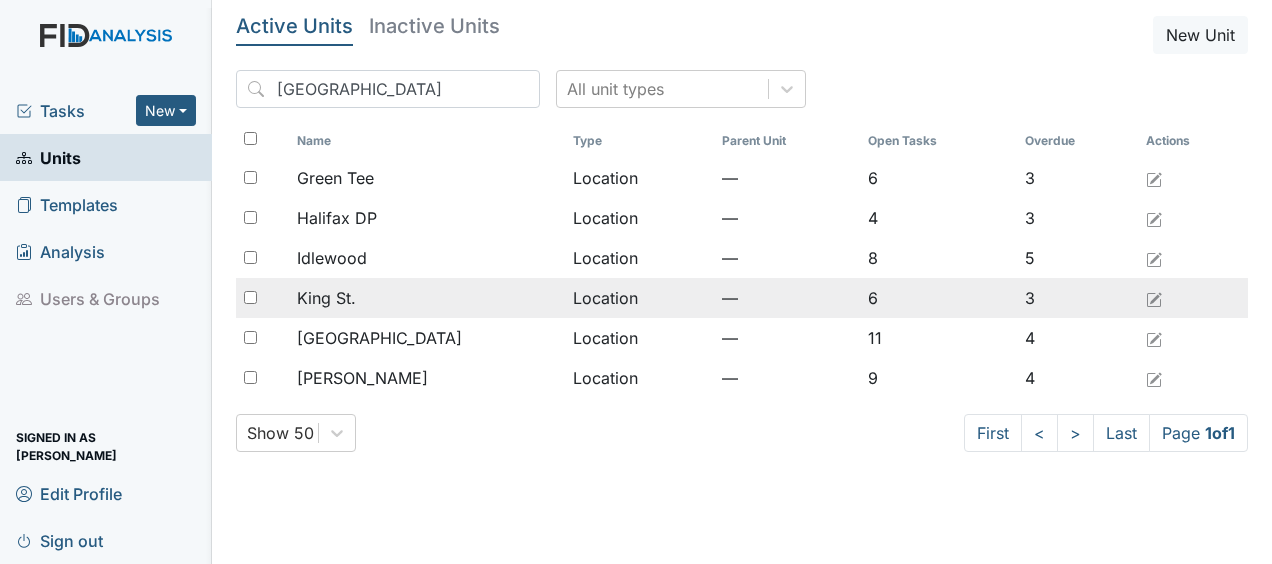 click on "King St." at bounding box center (426, 298) 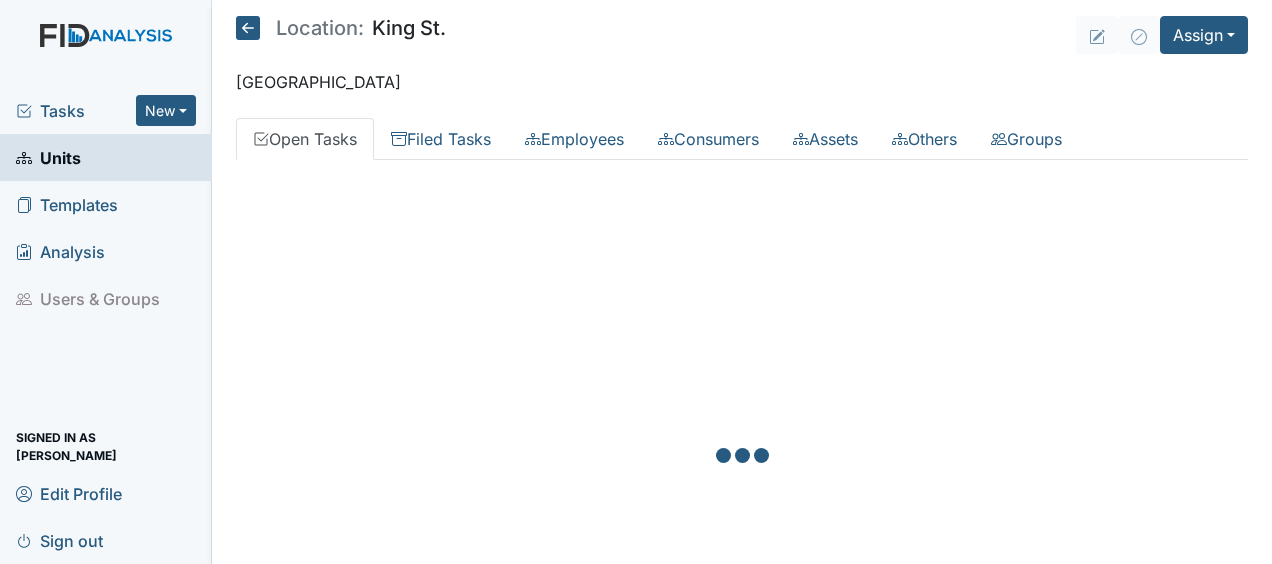 scroll, scrollTop: 0, scrollLeft: 0, axis: both 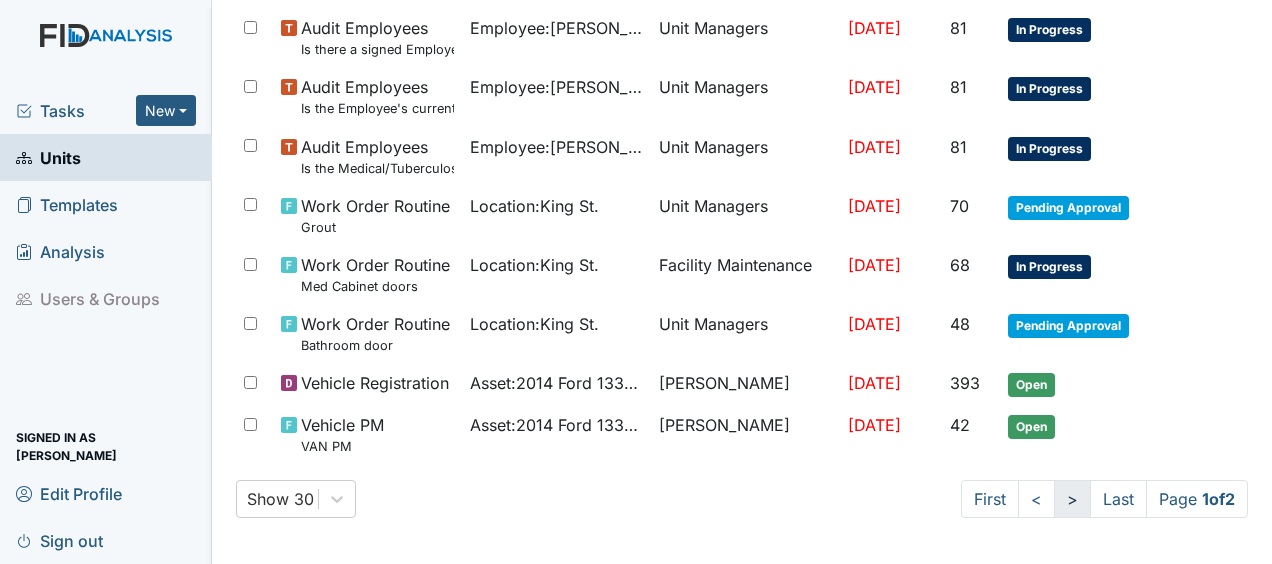 click on ">" at bounding box center [1072, 499] 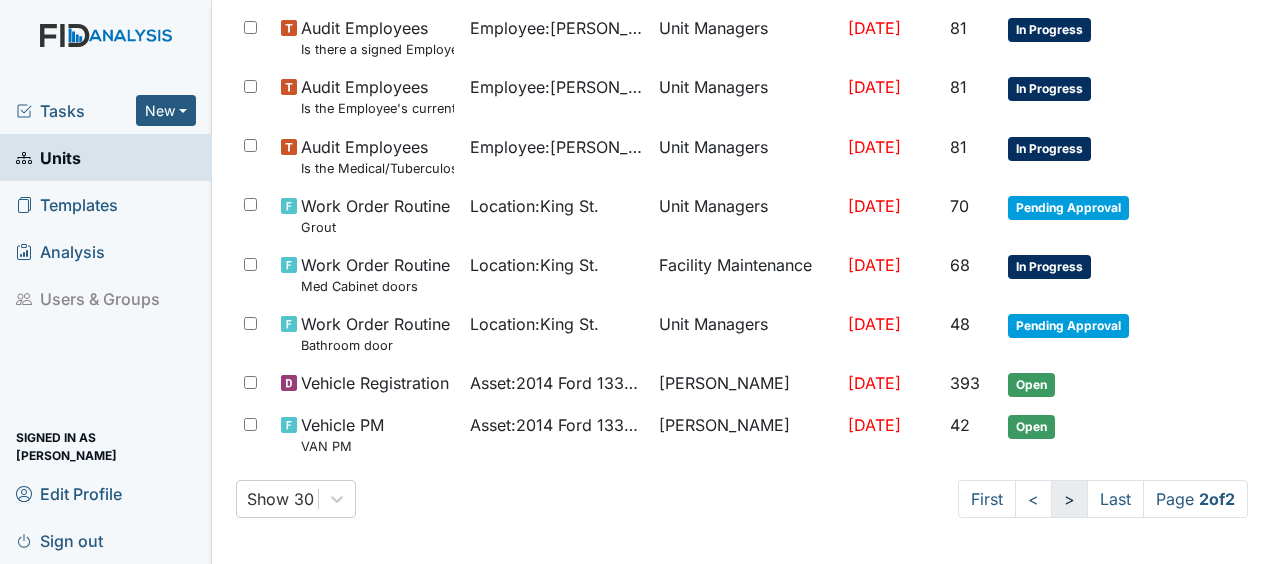 scroll, scrollTop: 19, scrollLeft: 0, axis: vertical 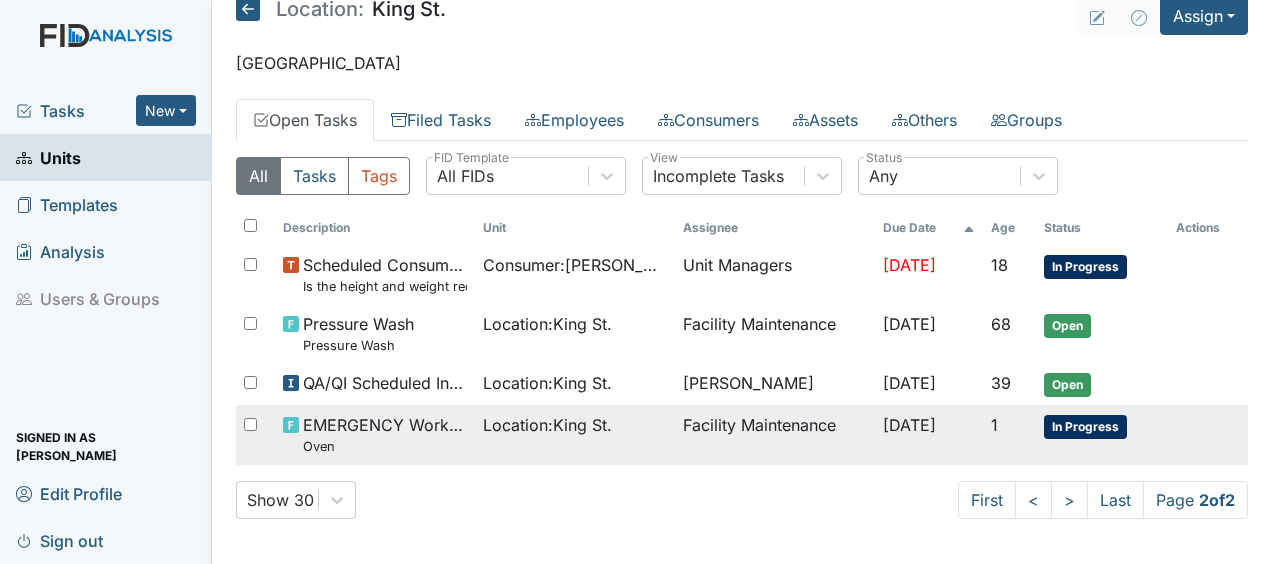 click on "[DATE]" at bounding box center [909, 425] 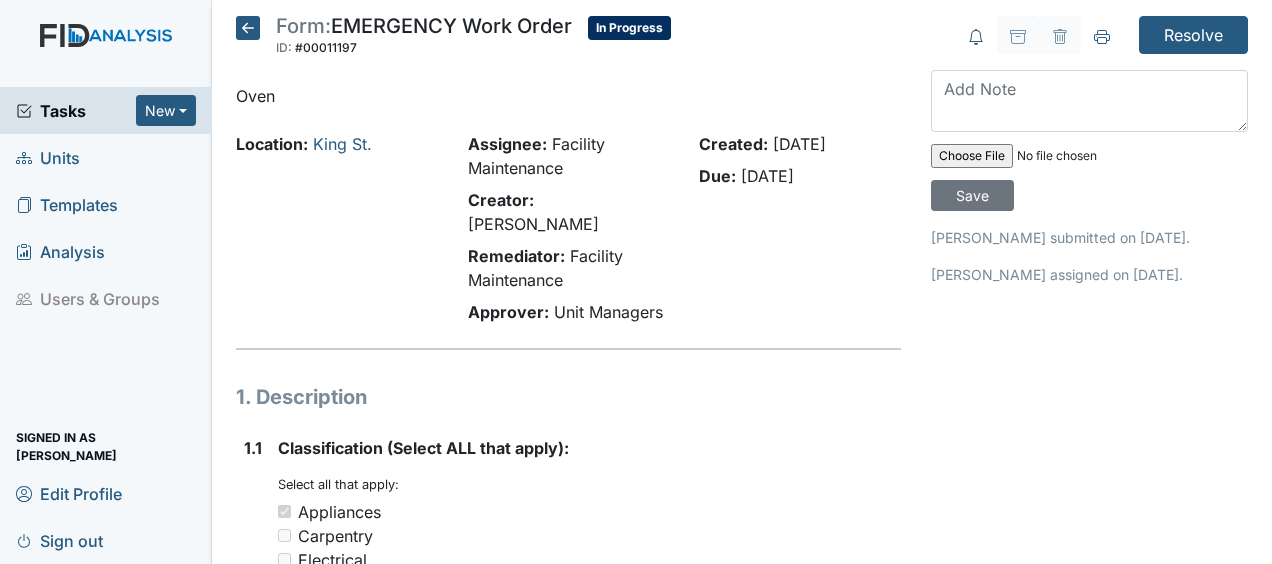 scroll, scrollTop: 0, scrollLeft: 0, axis: both 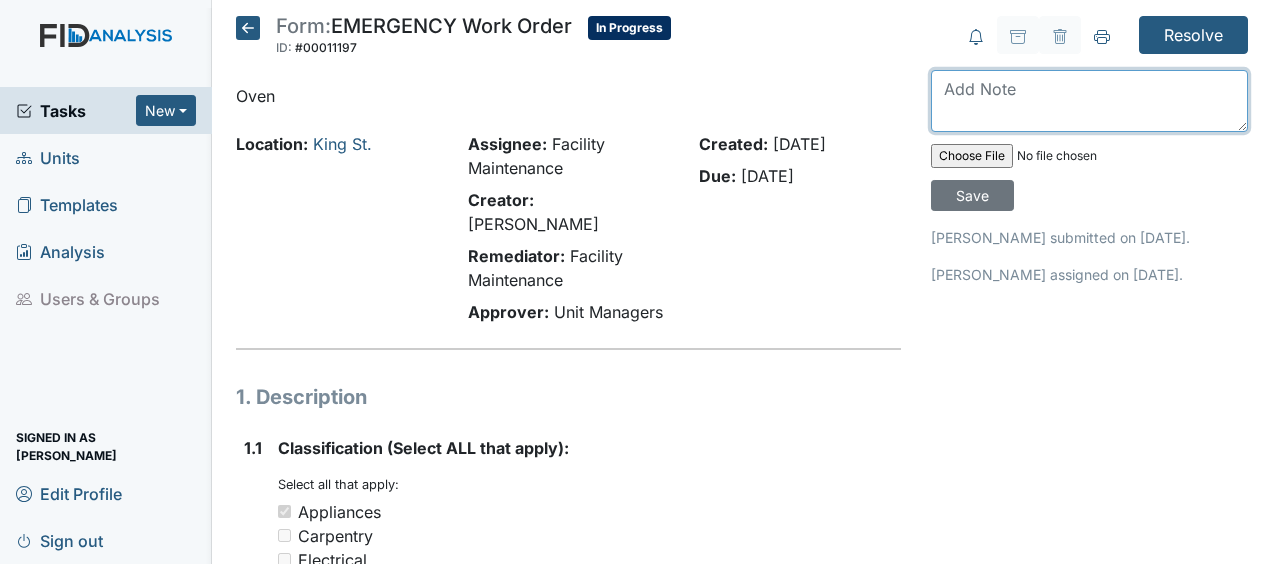 click at bounding box center (1089, 101) 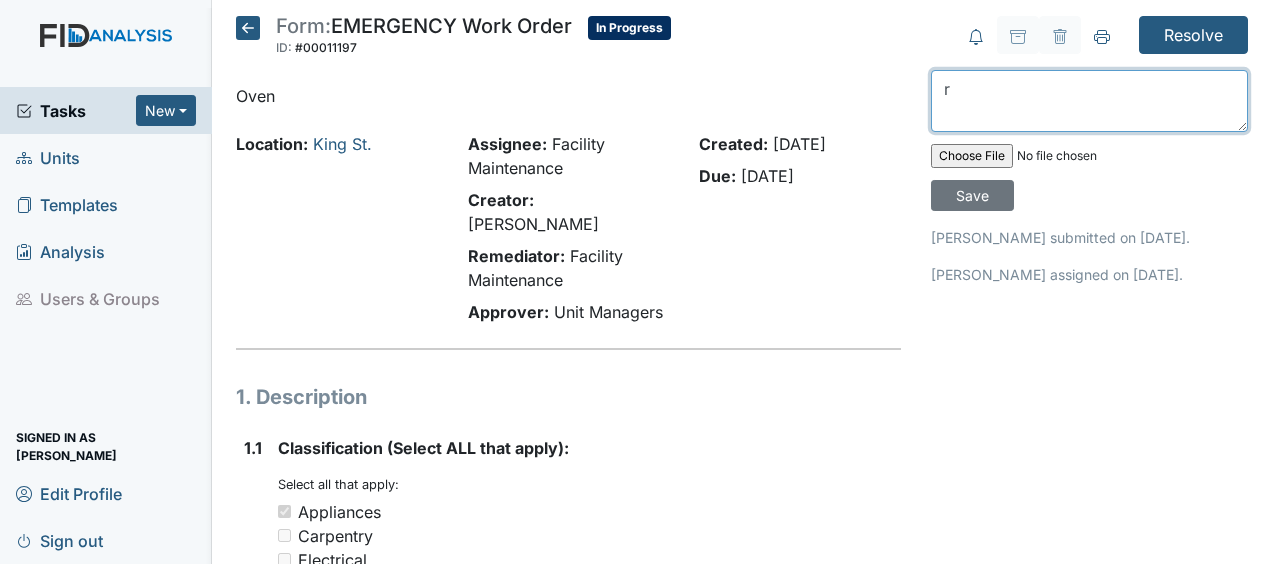 click on "r" at bounding box center (1089, 101) 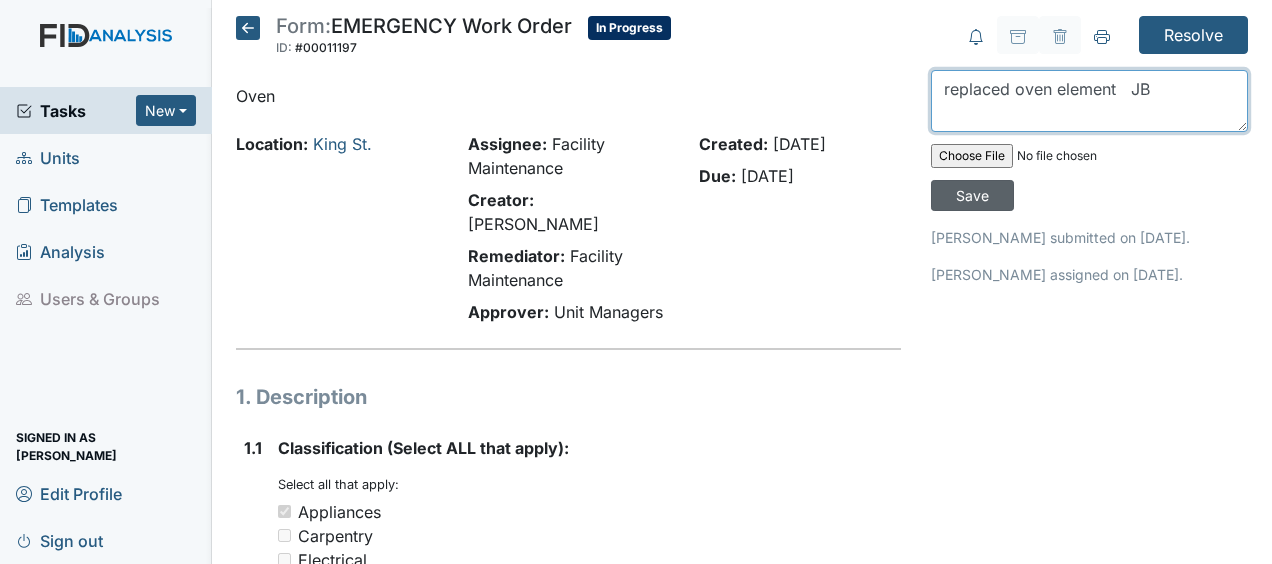 type on "replaced oven element   JB" 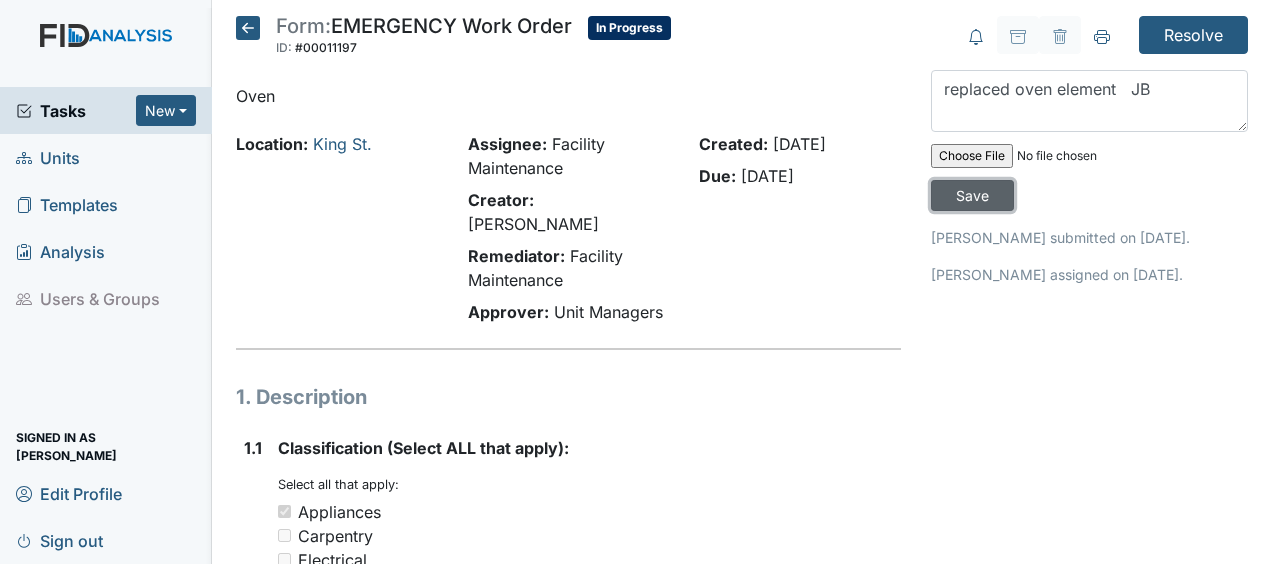 click on "Save" at bounding box center (972, 195) 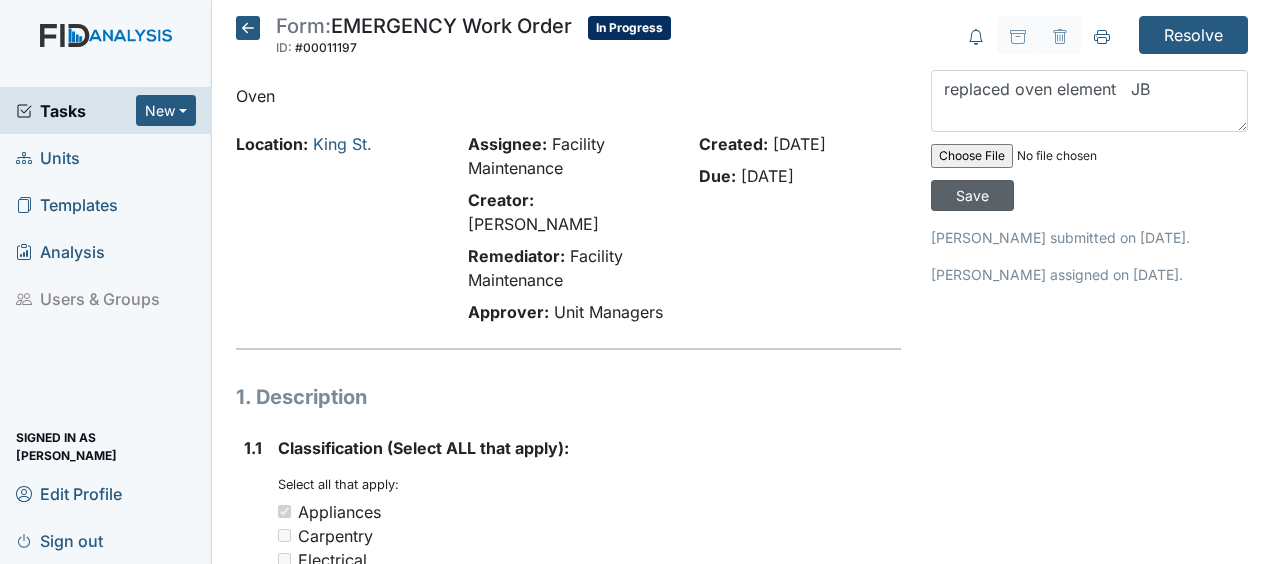 type 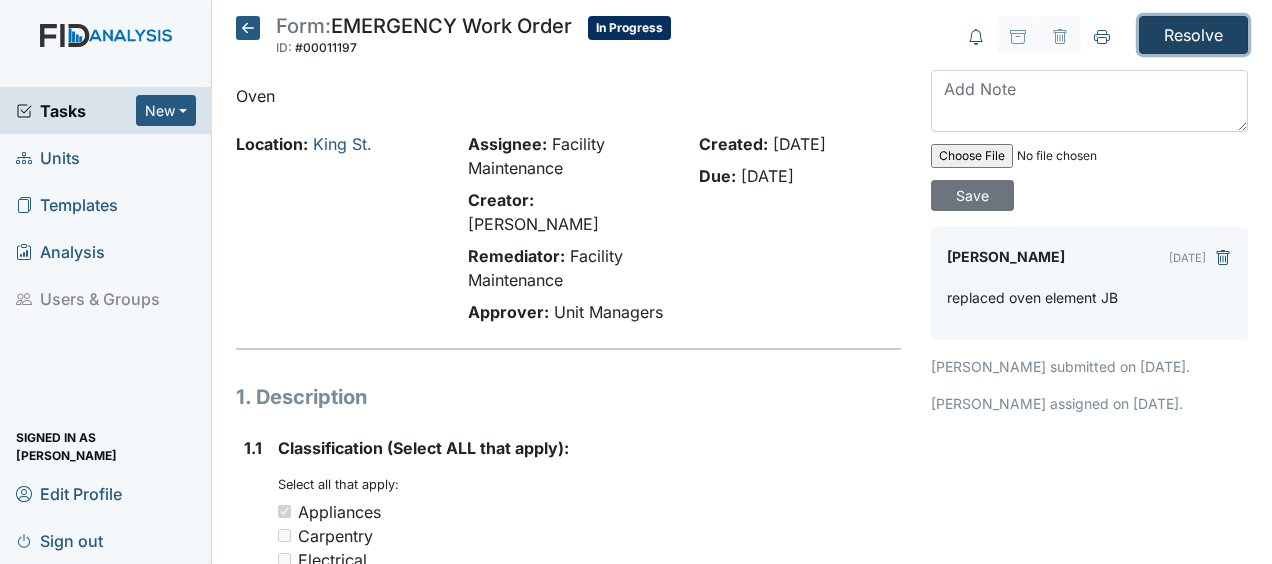 click on "Resolve" at bounding box center (1193, 35) 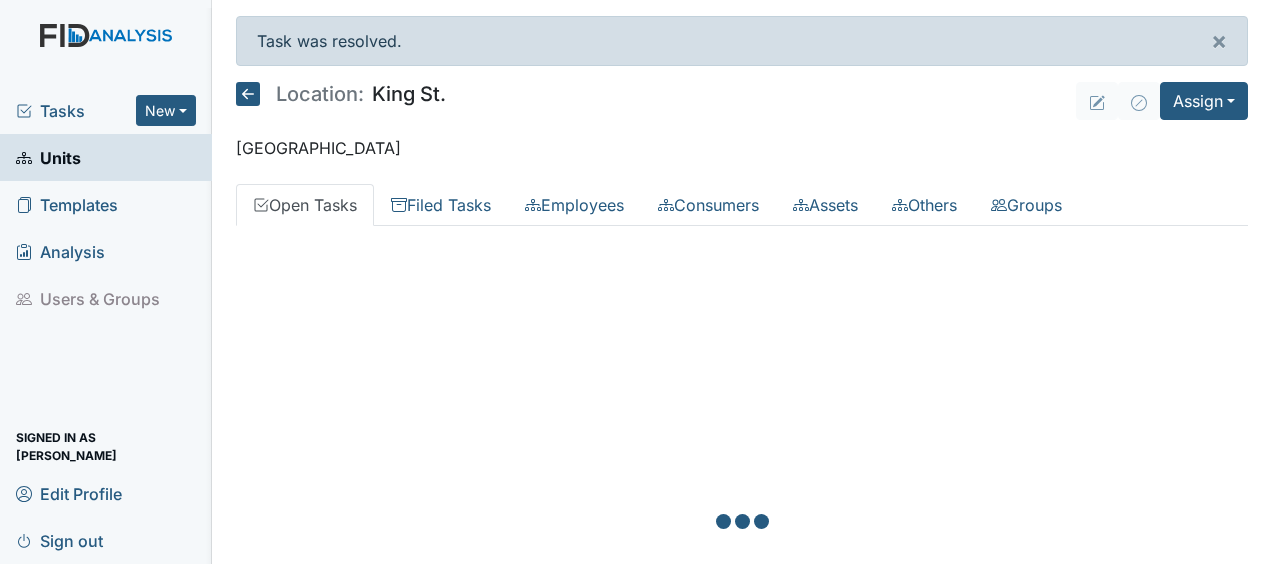 scroll, scrollTop: 0, scrollLeft: 0, axis: both 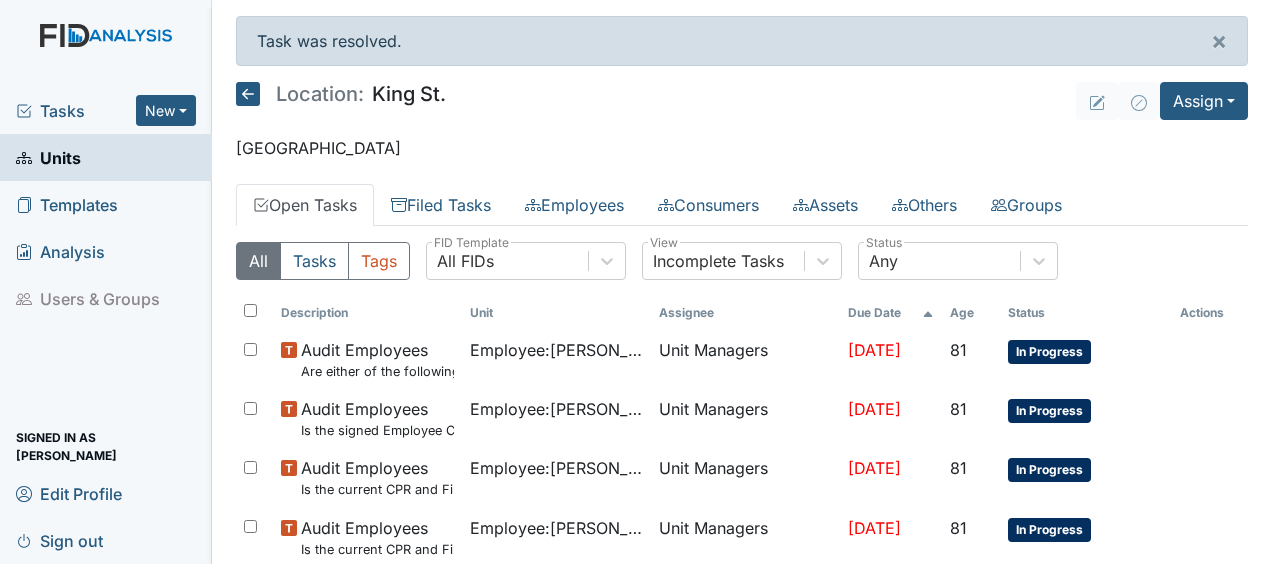 click 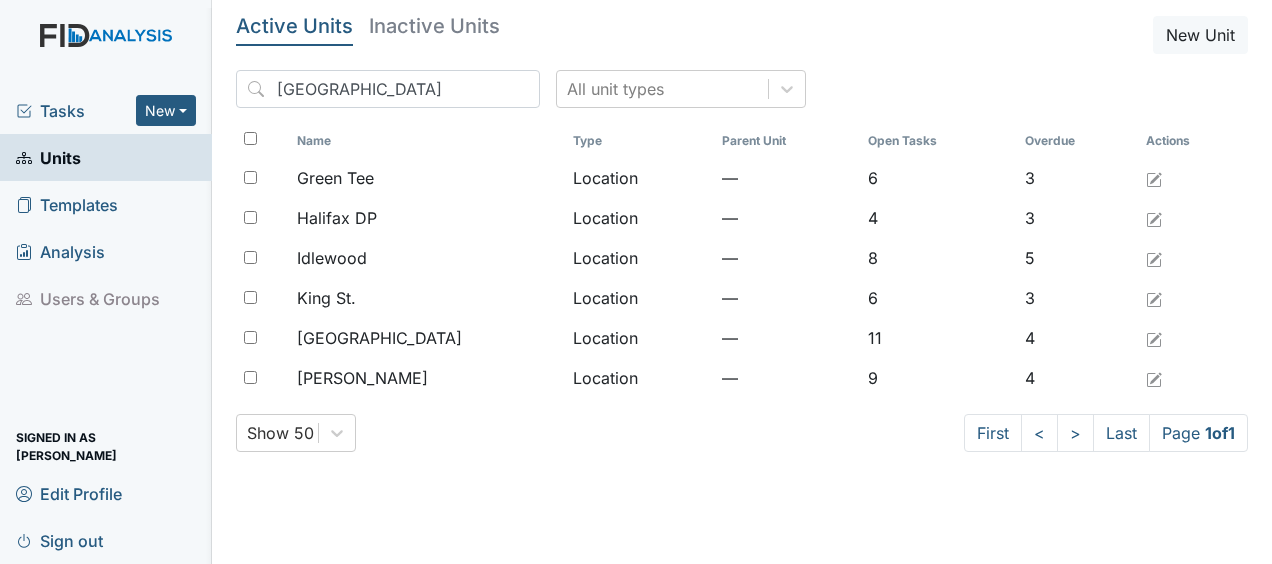 scroll, scrollTop: 0, scrollLeft: 0, axis: both 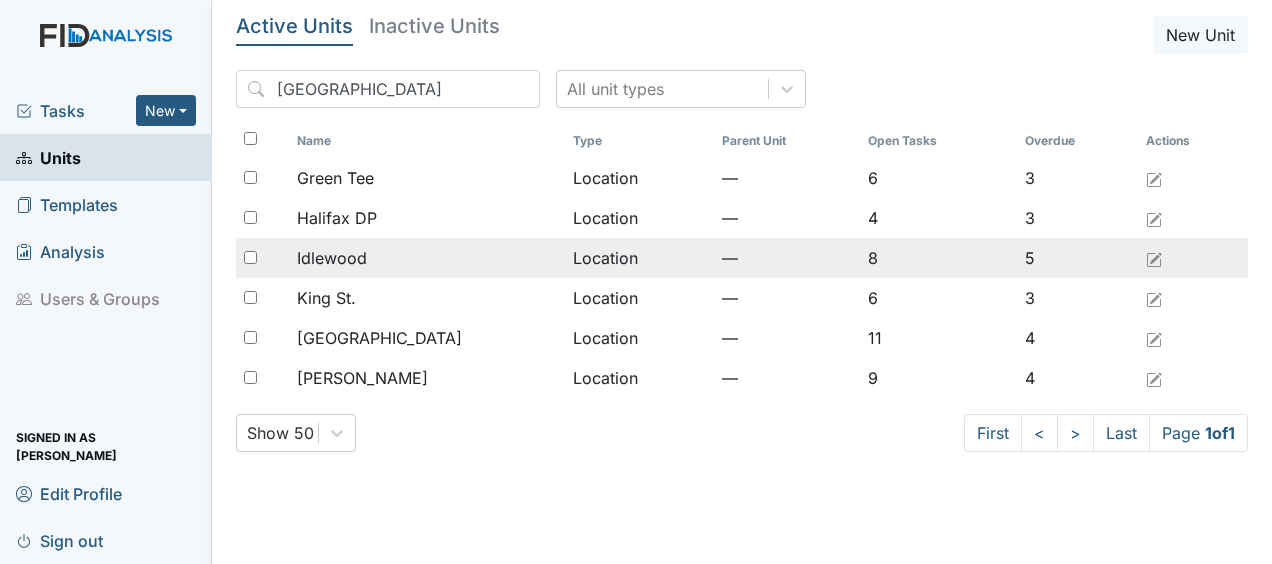 click on "Idlewood" at bounding box center (332, 258) 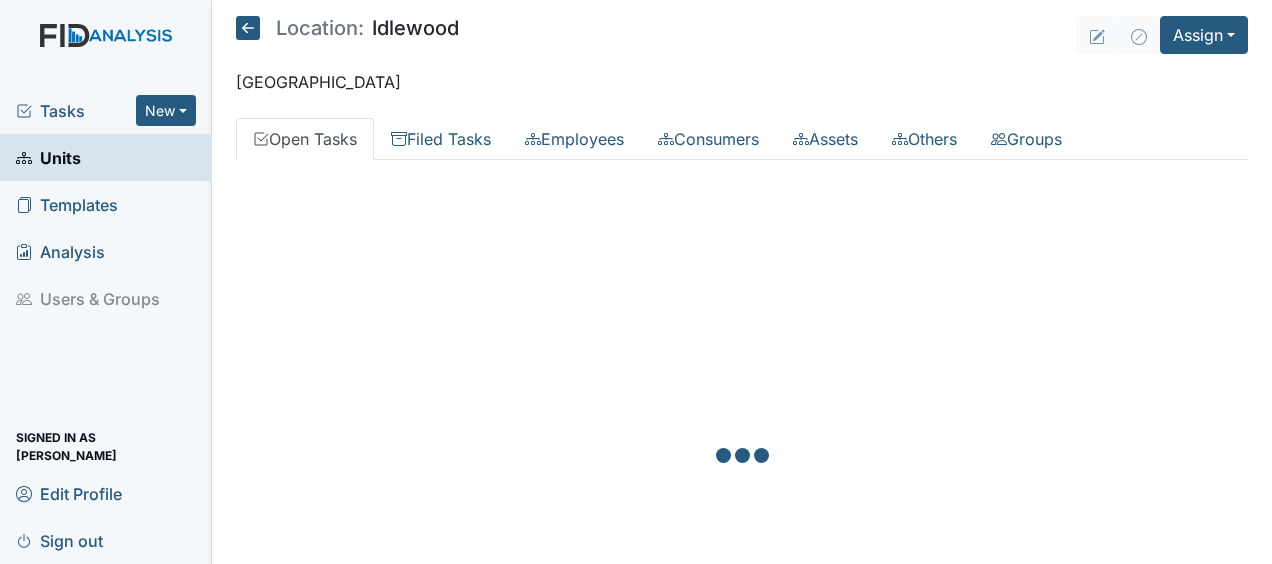 scroll, scrollTop: 0, scrollLeft: 0, axis: both 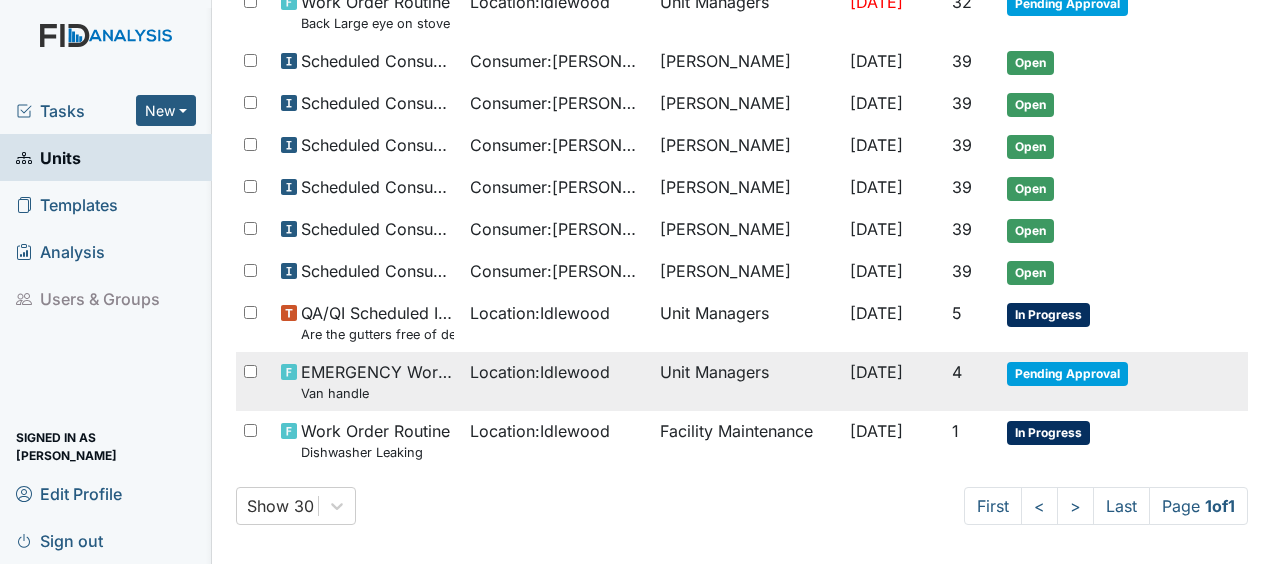 click on "EMERGENCY Work Order  Van handle" at bounding box center (378, 381) 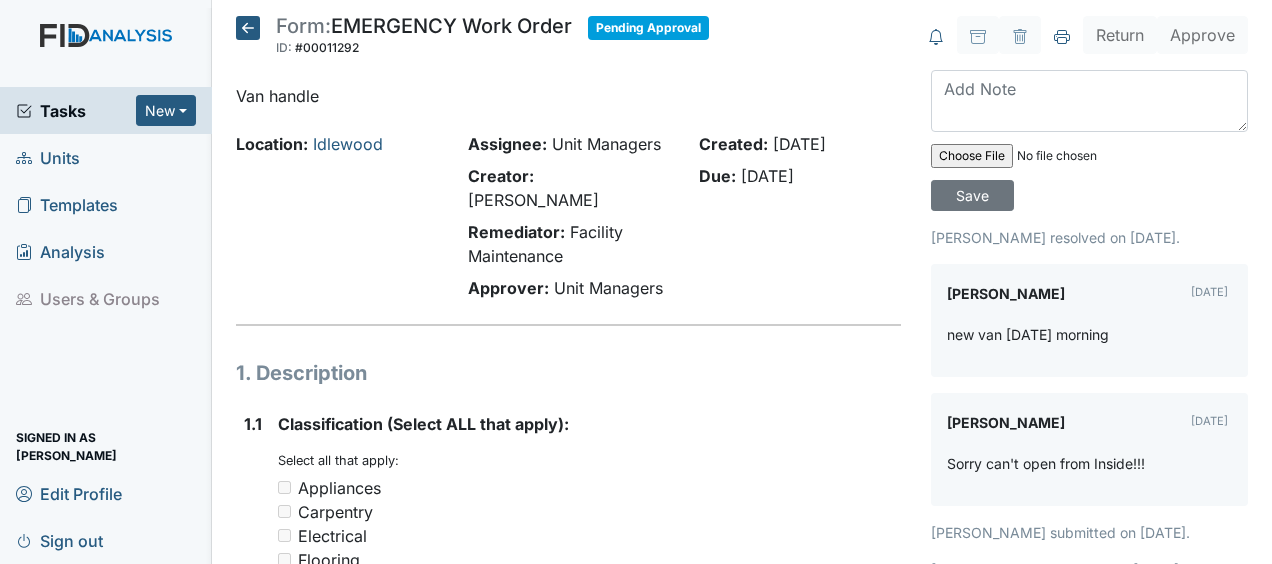 scroll, scrollTop: 0, scrollLeft: 0, axis: both 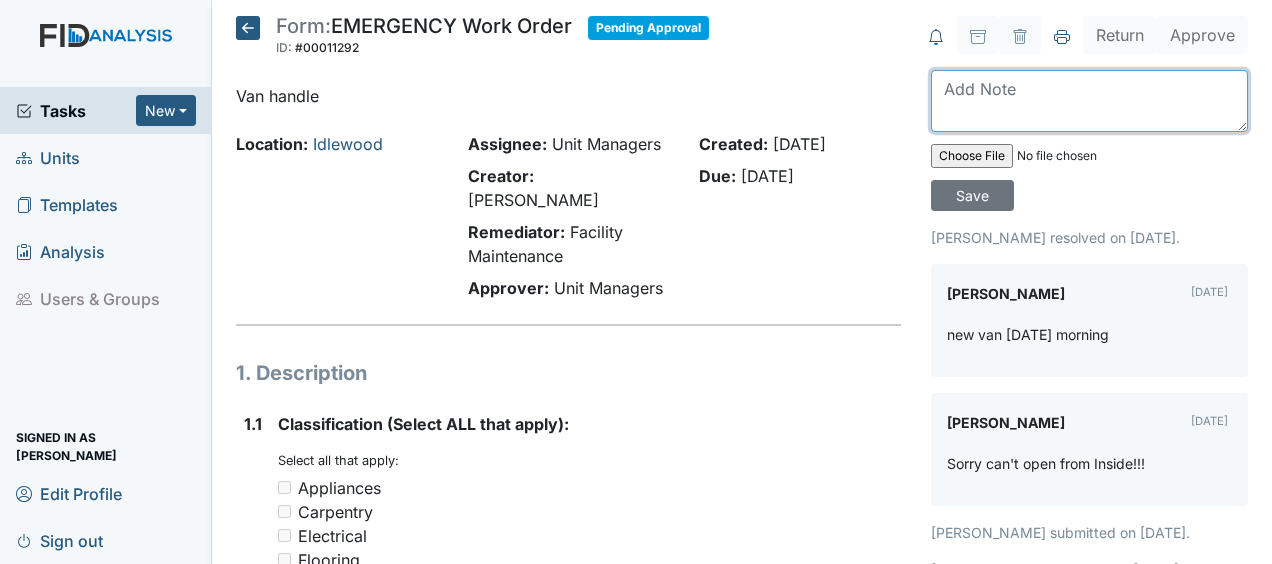 click at bounding box center (1089, 101) 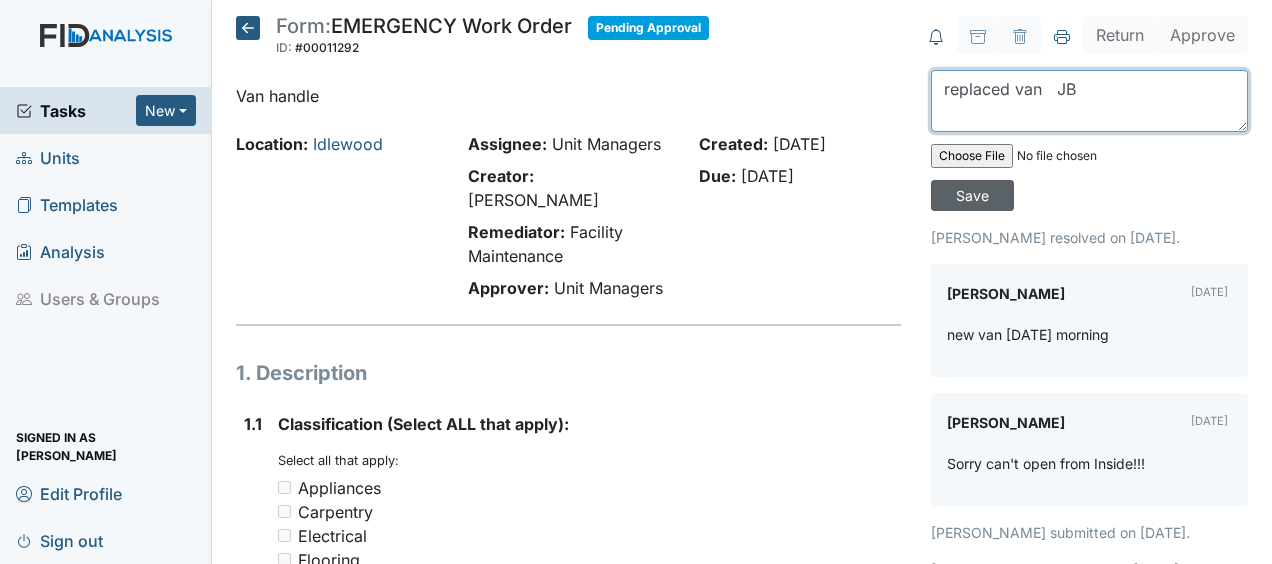 type on "replaced van   JB" 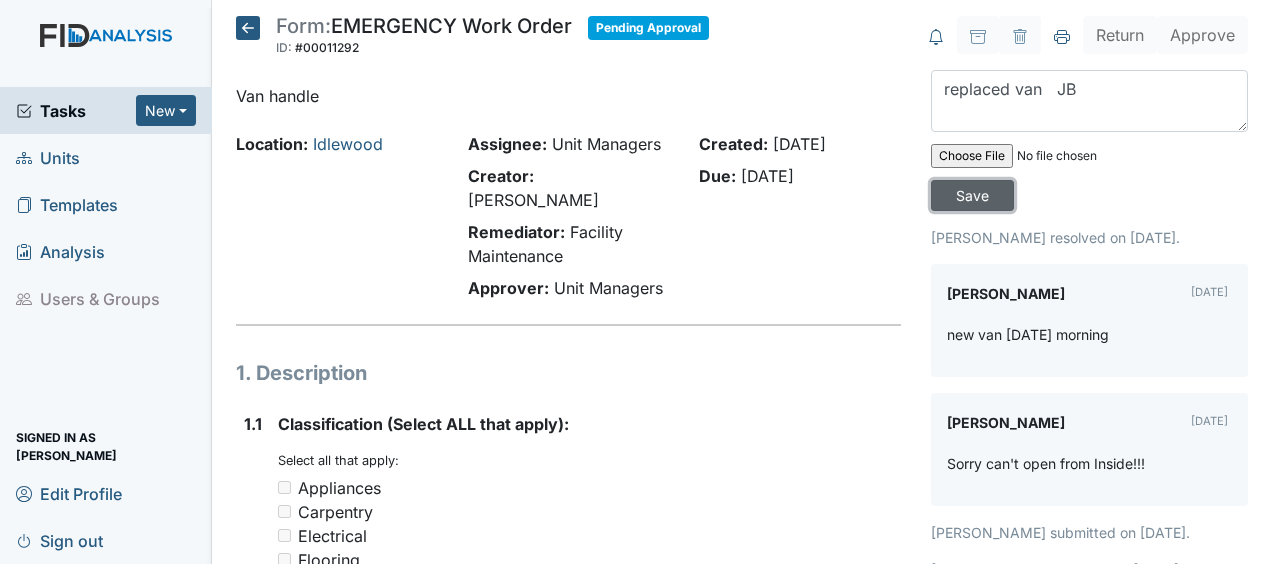click on "Save" at bounding box center (972, 195) 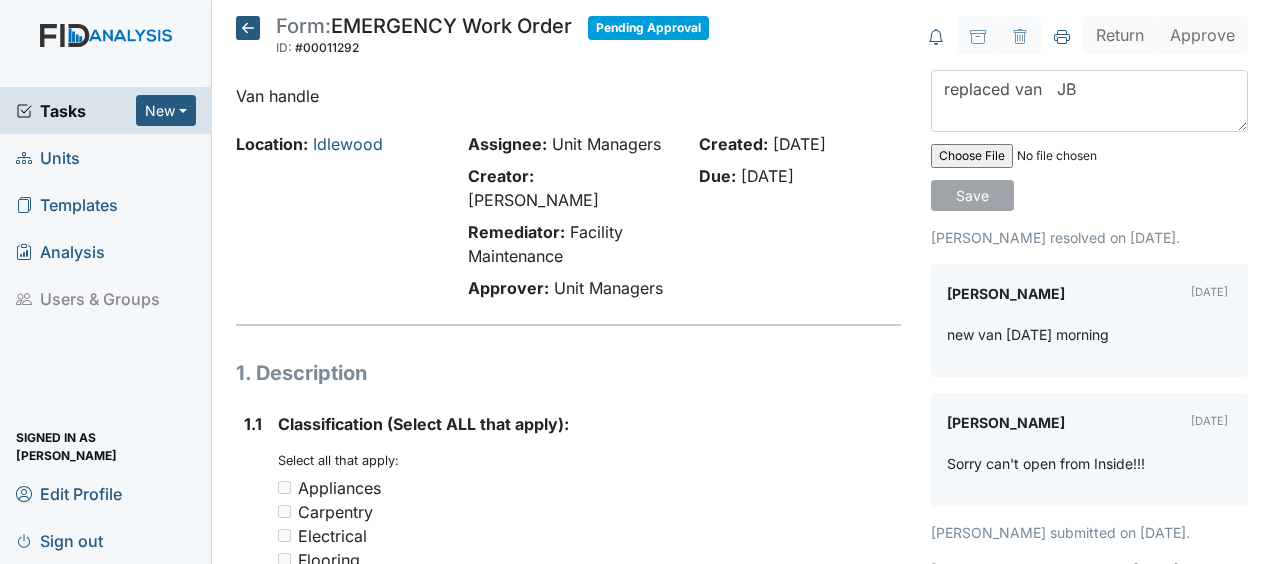 type 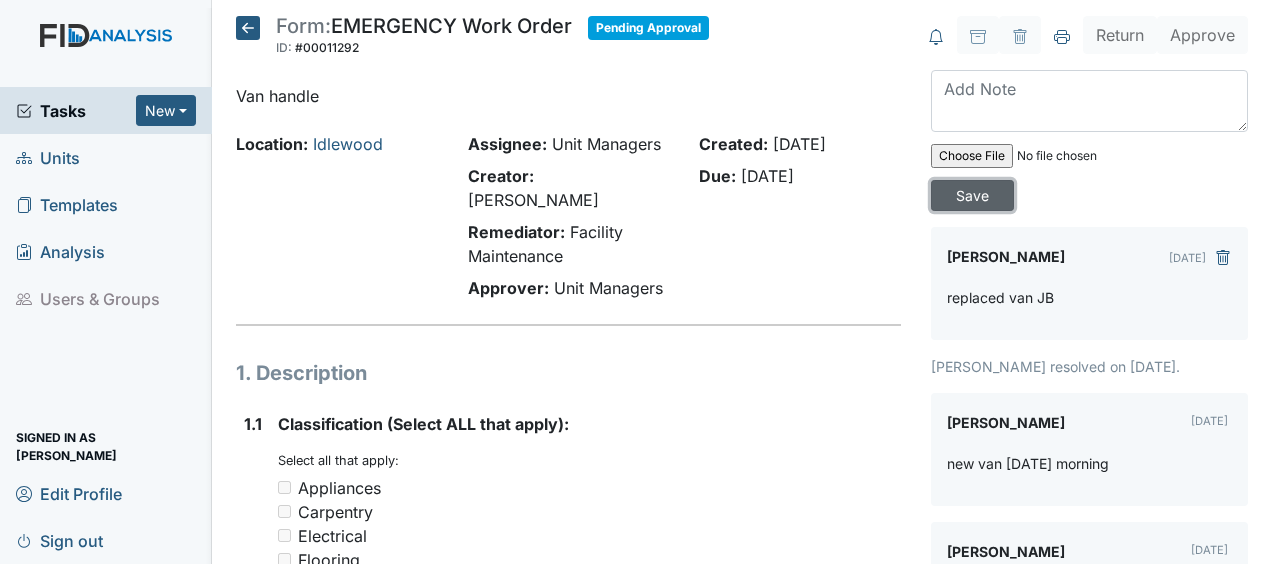 click on "Save" at bounding box center [972, 195] 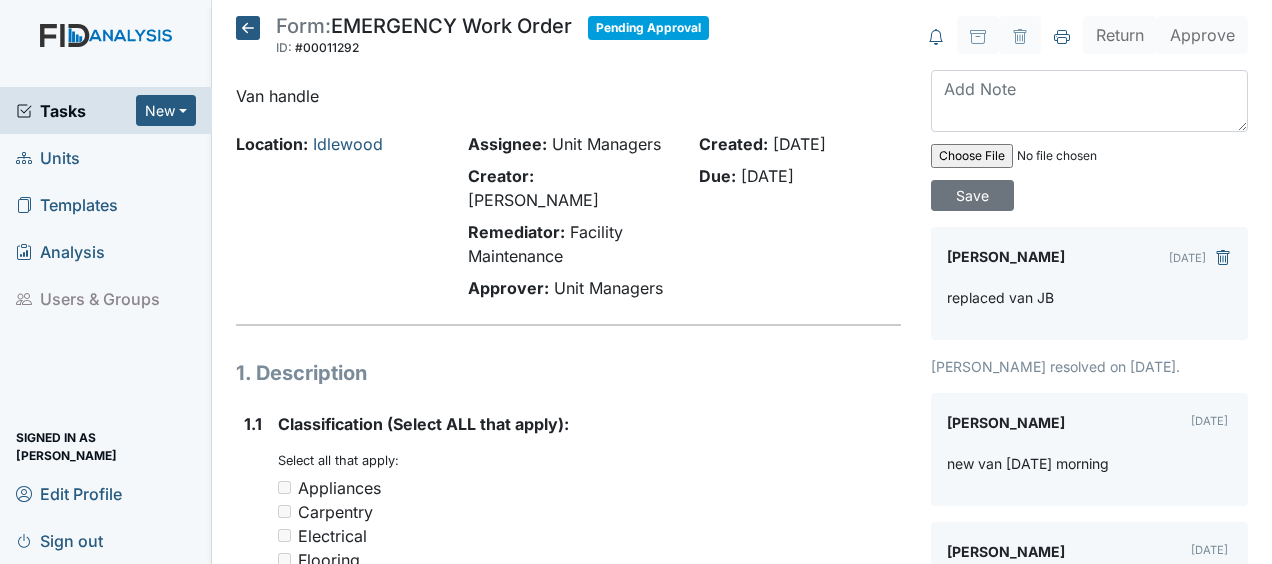 scroll, scrollTop: 0, scrollLeft: 0, axis: both 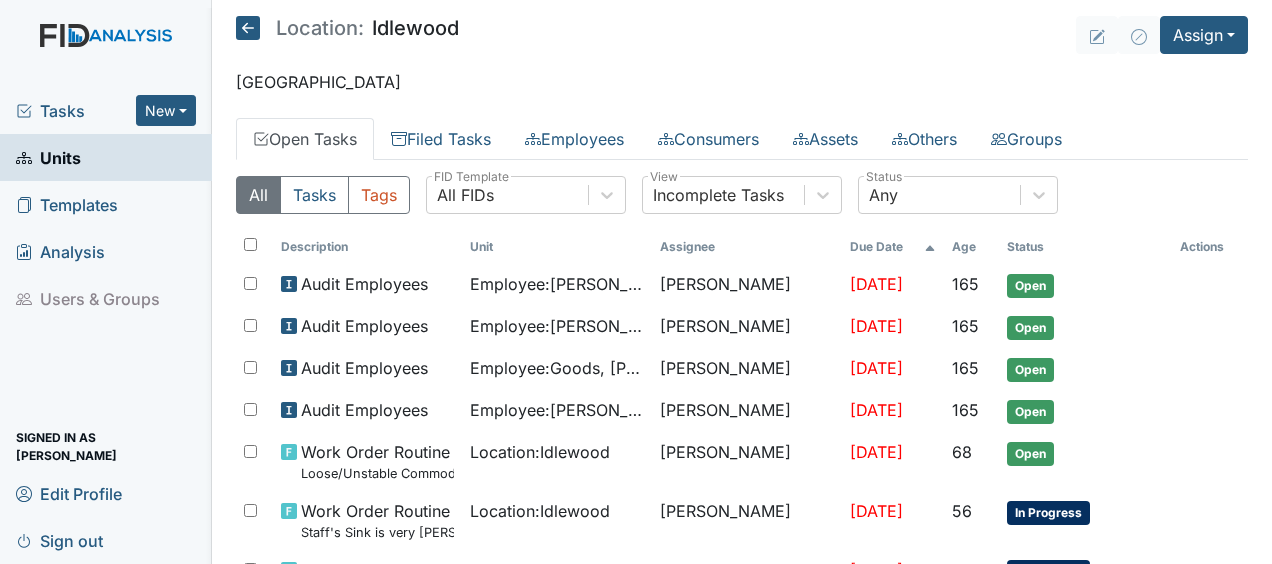click 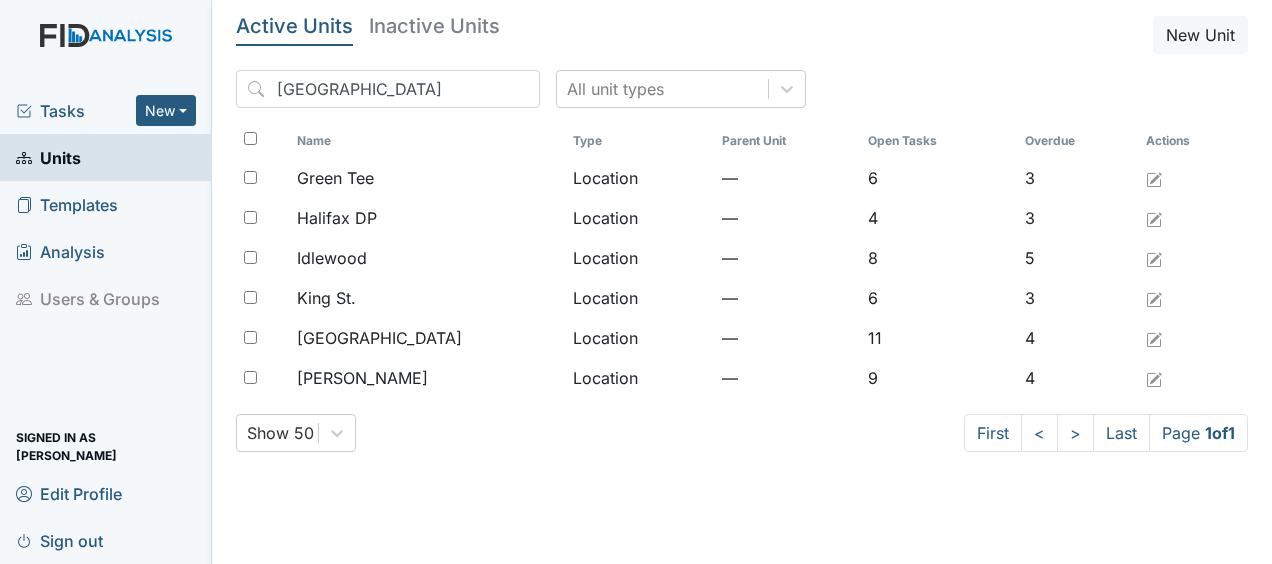 scroll, scrollTop: 0, scrollLeft: 0, axis: both 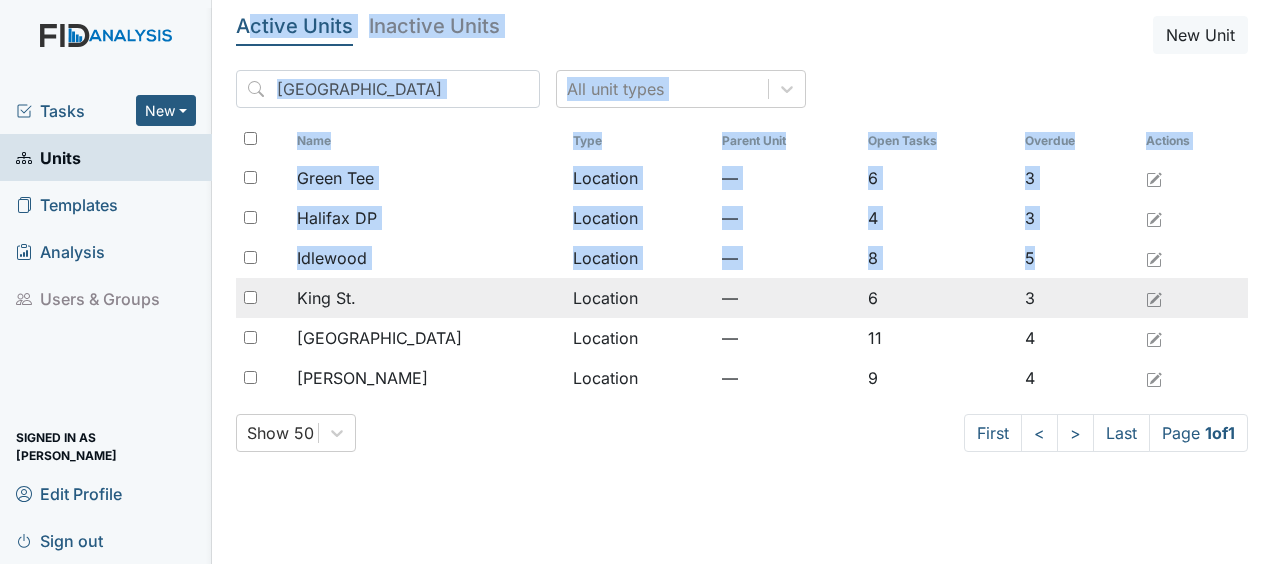 drag, startPoint x: 0, startPoint y: 0, endPoint x: 250, endPoint y: 282, distance: 376.86072 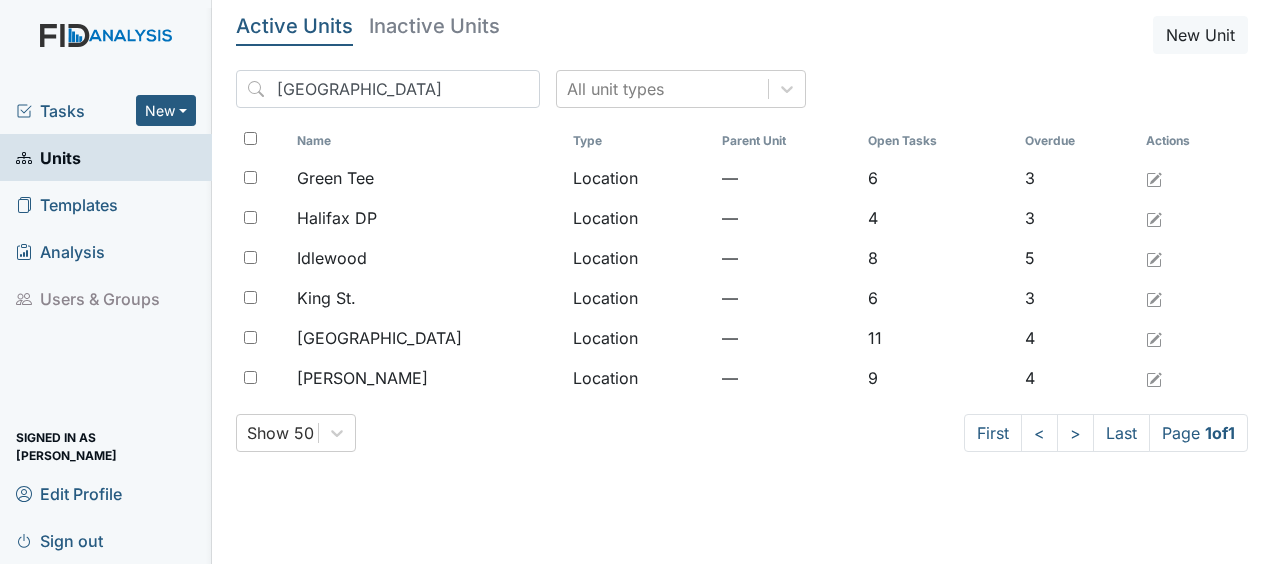 click on "Show 50 First < > Last Page   1  of  1" at bounding box center (742, 433) 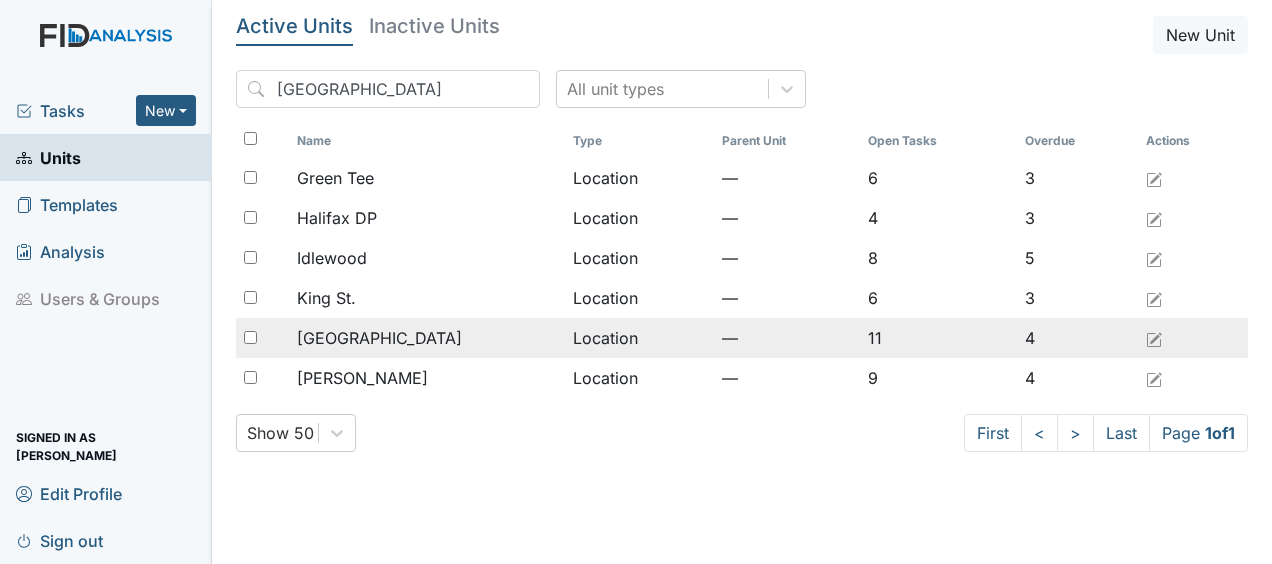 click on "[GEOGRAPHIC_DATA]" at bounding box center [379, 338] 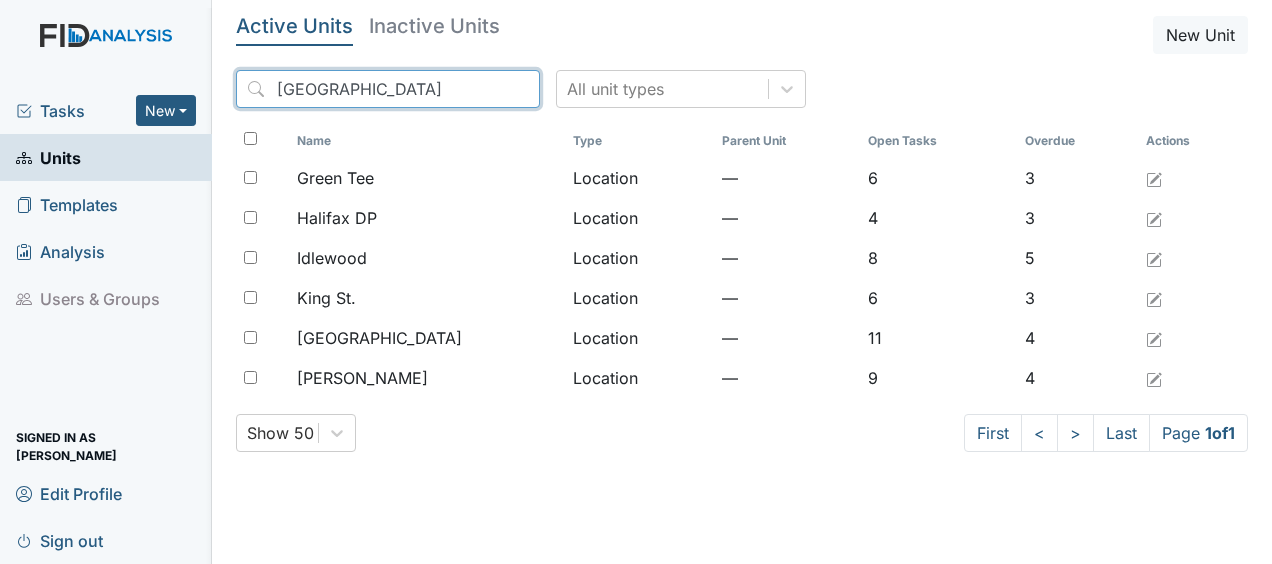 click on "halifax" at bounding box center (388, 89) 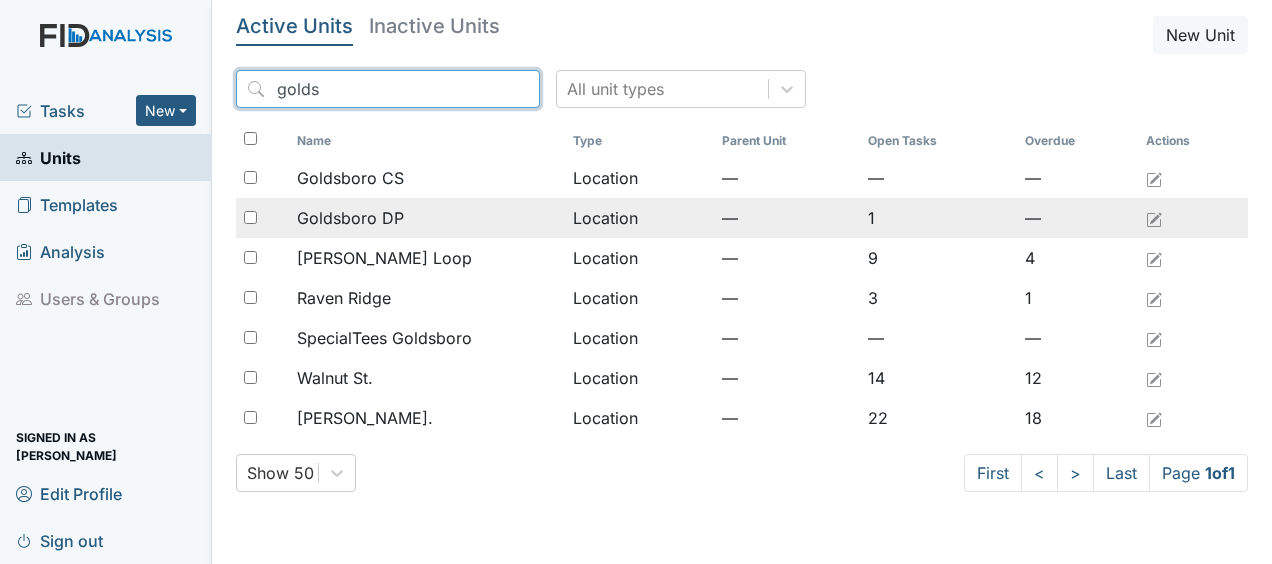 type on "golds" 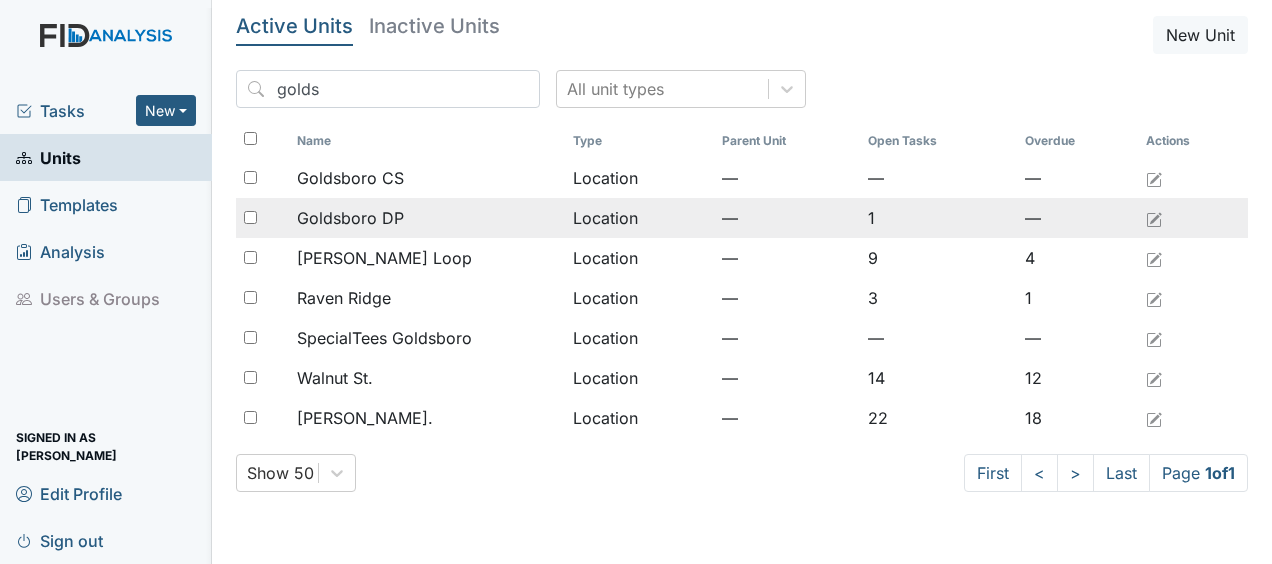 click on "Goldsboro DP" at bounding box center [426, 218] 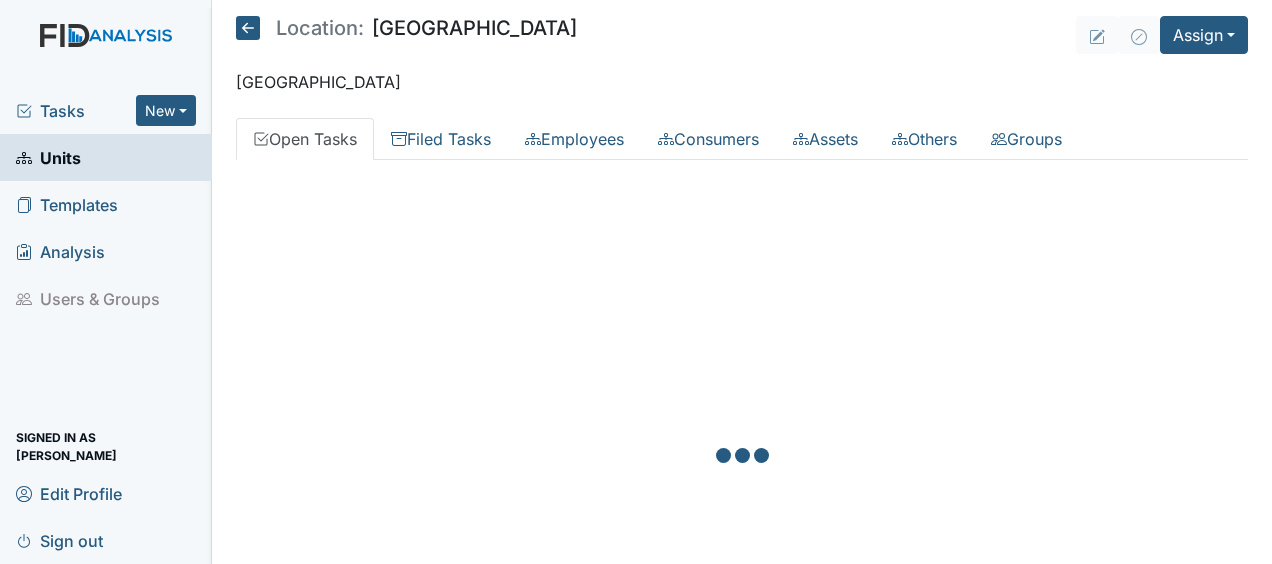 scroll, scrollTop: 0, scrollLeft: 0, axis: both 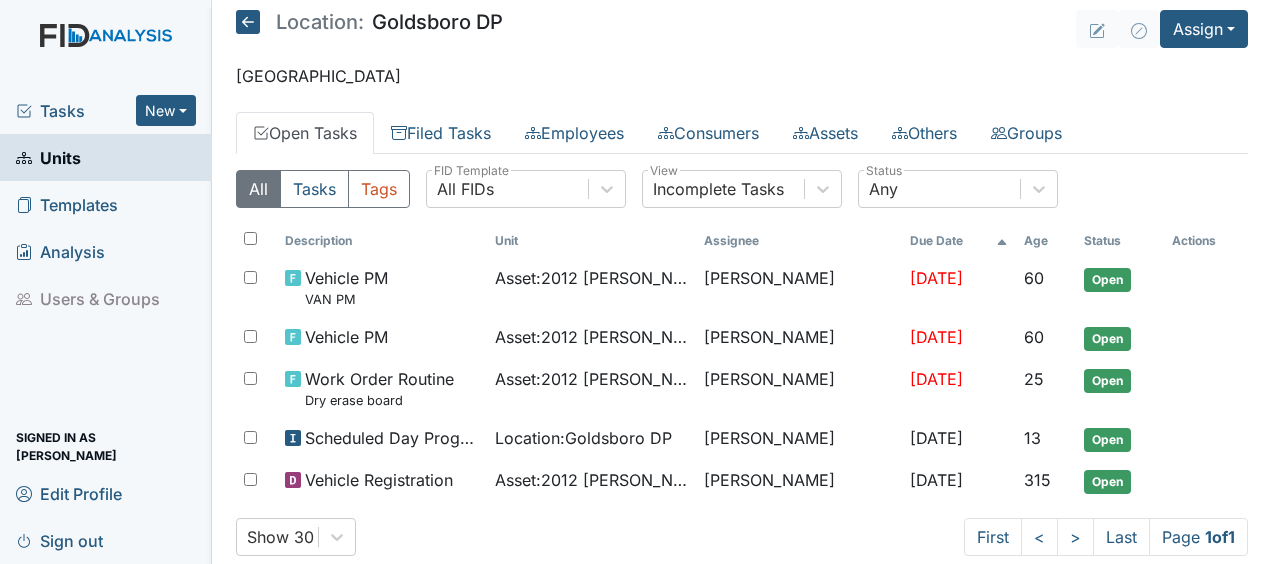 click 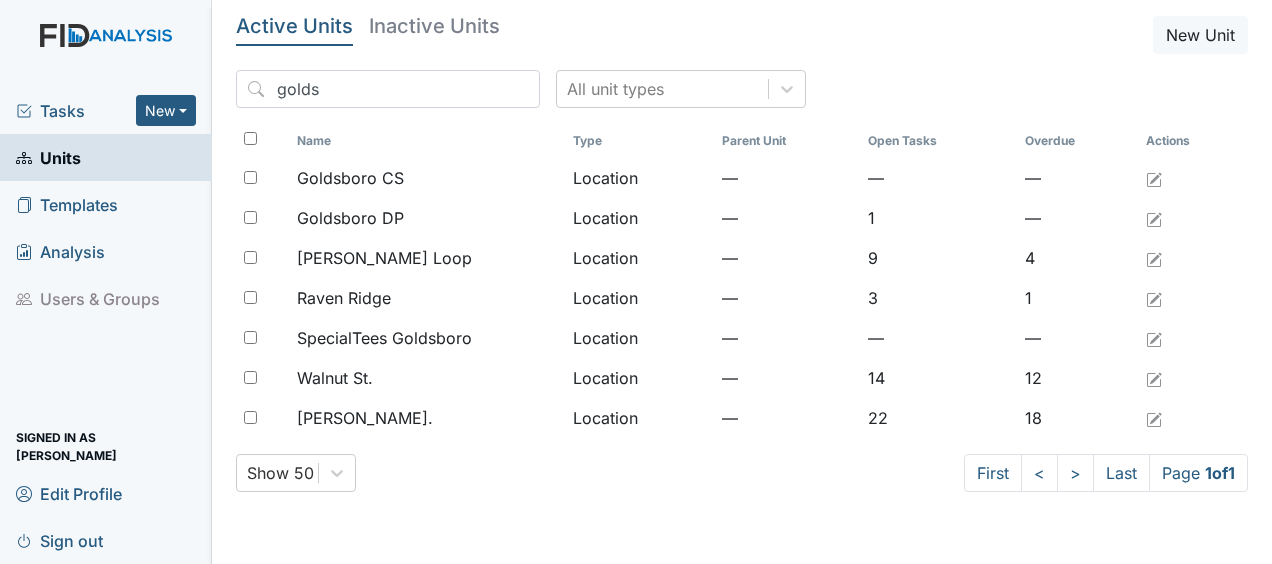 scroll, scrollTop: 0, scrollLeft: 0, axis: both 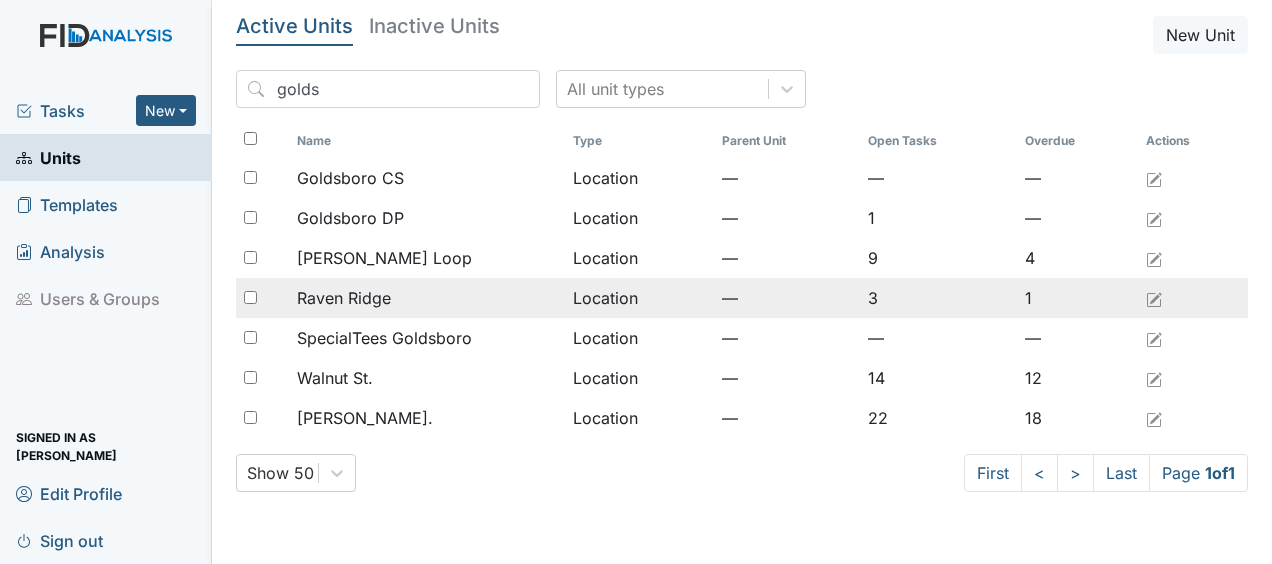 click on "Raven Ridge" at bounding box center [344, 298] 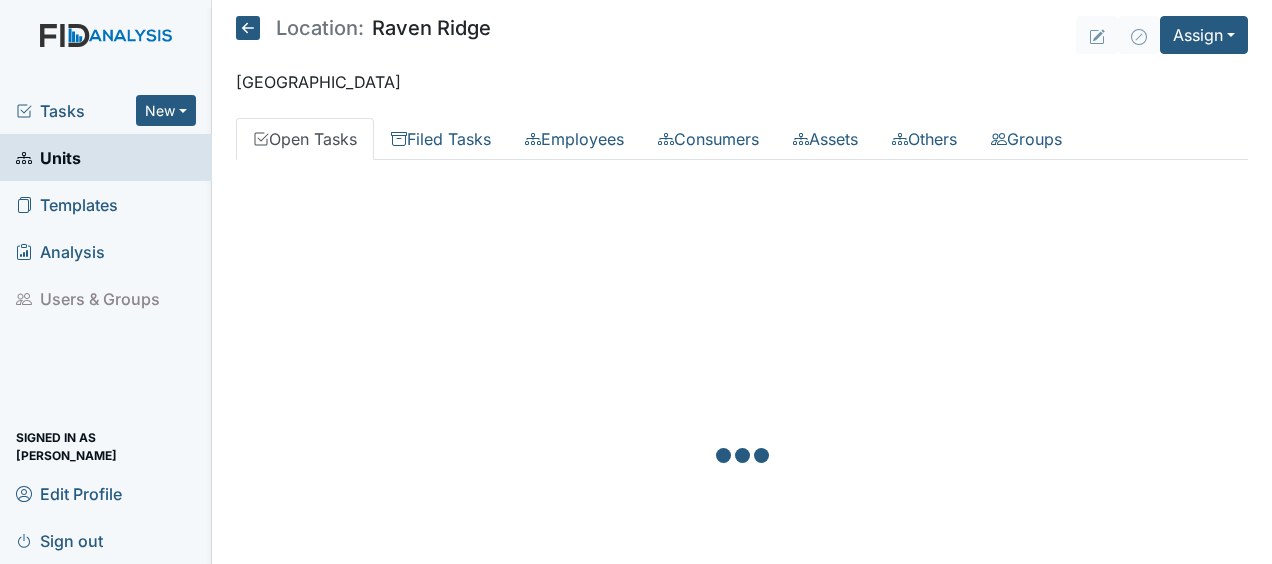 scroll, scrollTop: 0, scrollLeft: 0, axis: both 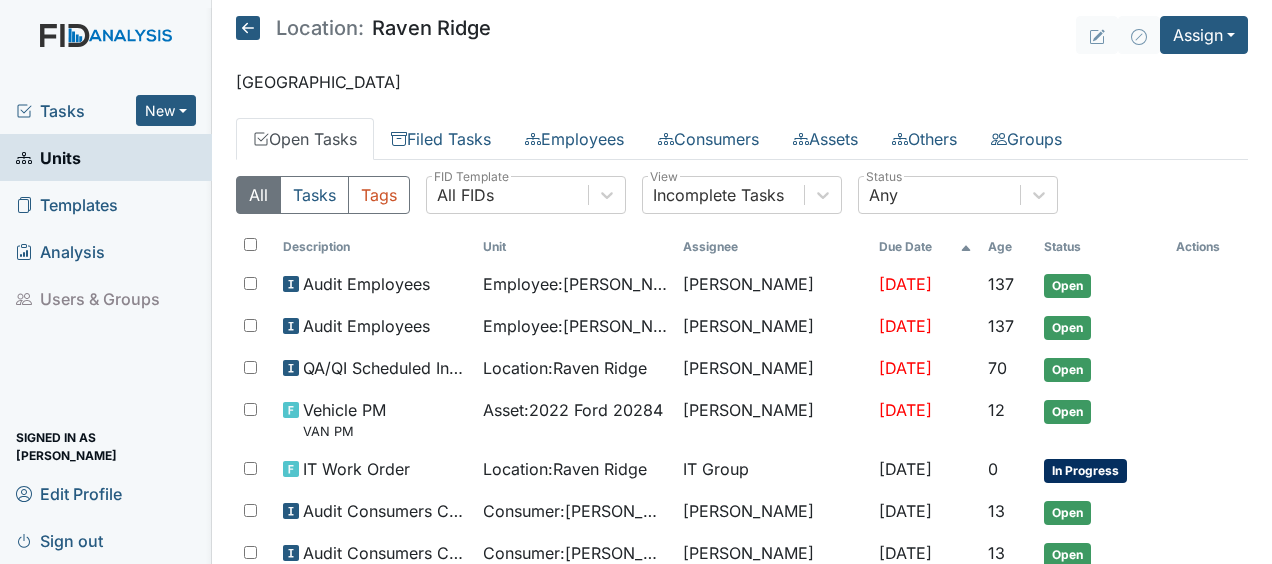 click 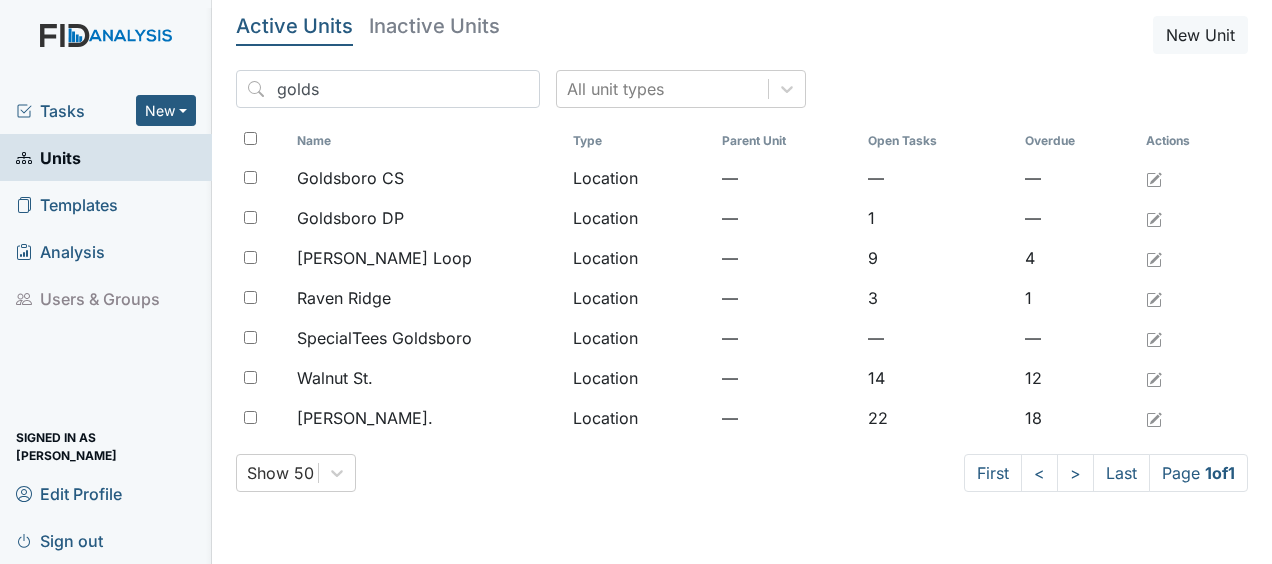 scroll, scrollTop: 0, scrollLeft: 0, axis: both 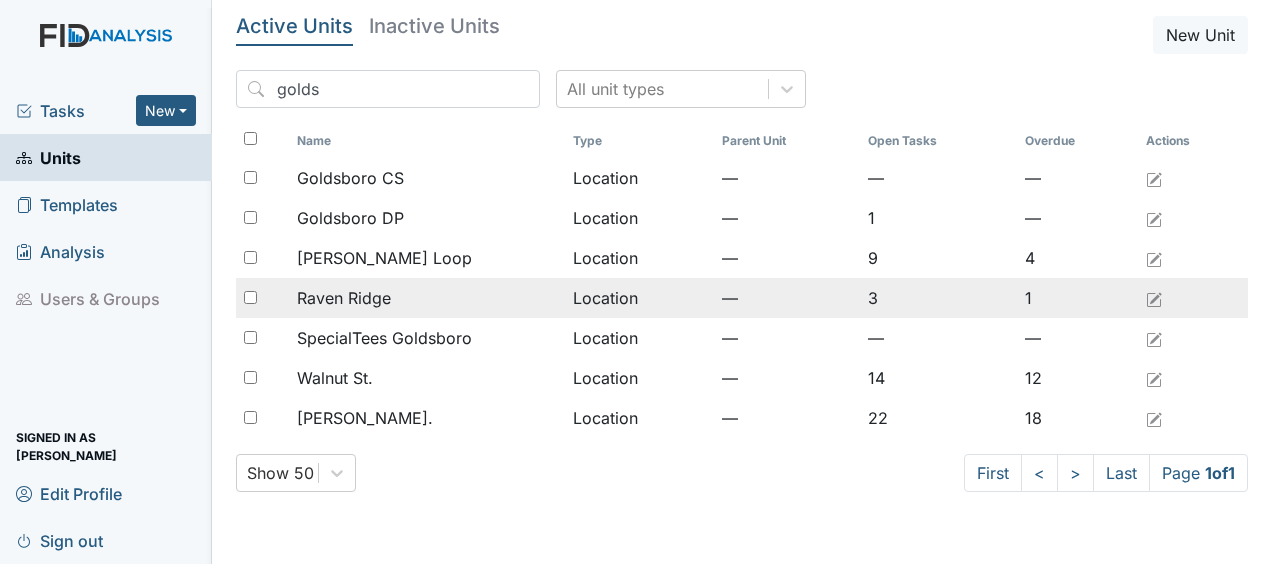 click on "Raven Ridge" at bounding box center (426, 298) 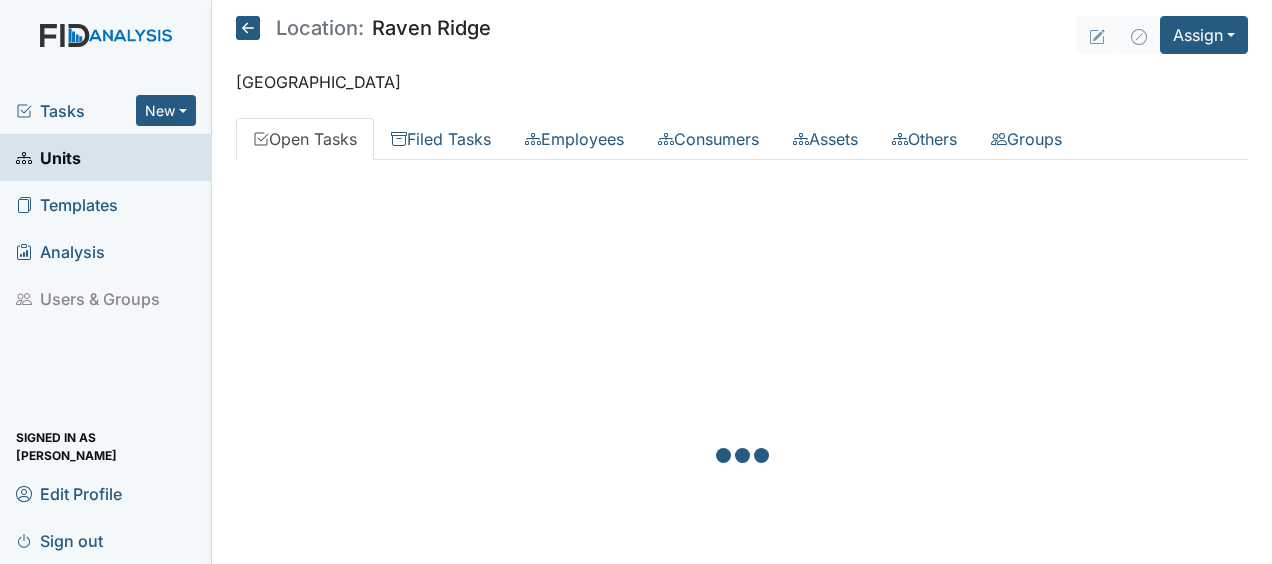 scroll, scrollTop: 0, scrollLeft: 0, axis: both 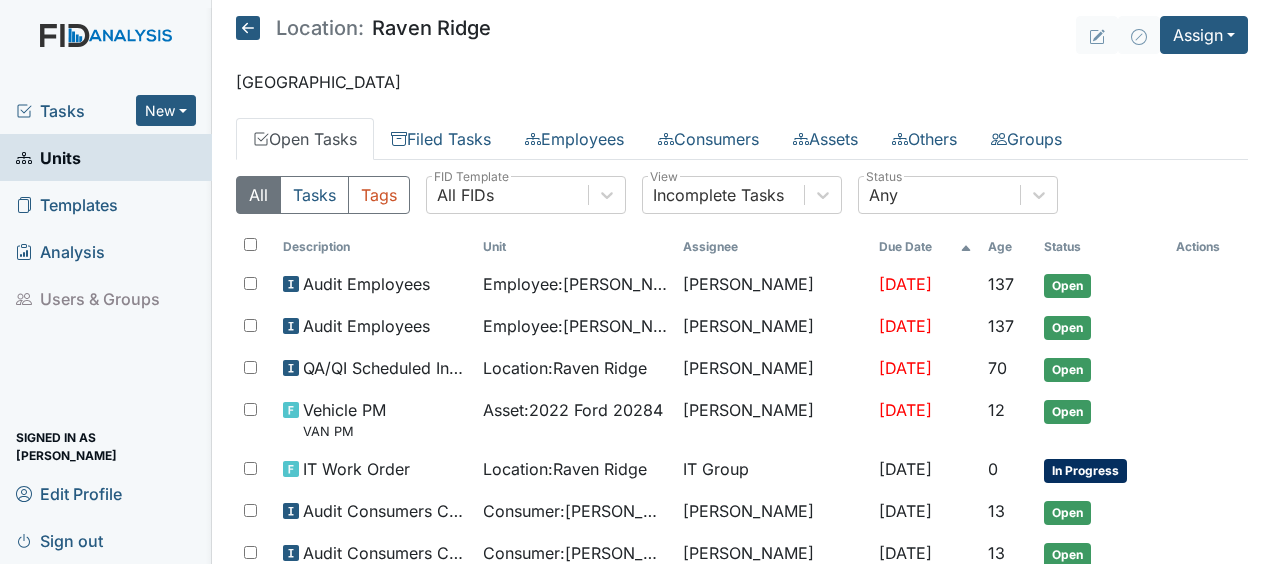 click 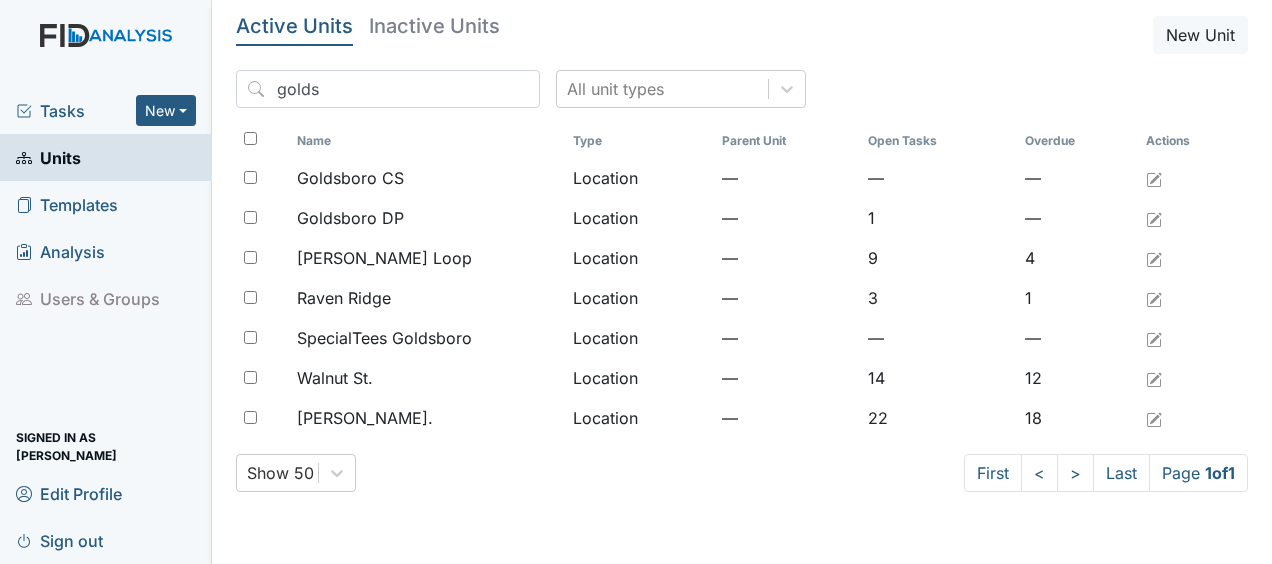 scroll, scrollTop: 0, scrollLeft: 0, axis: both 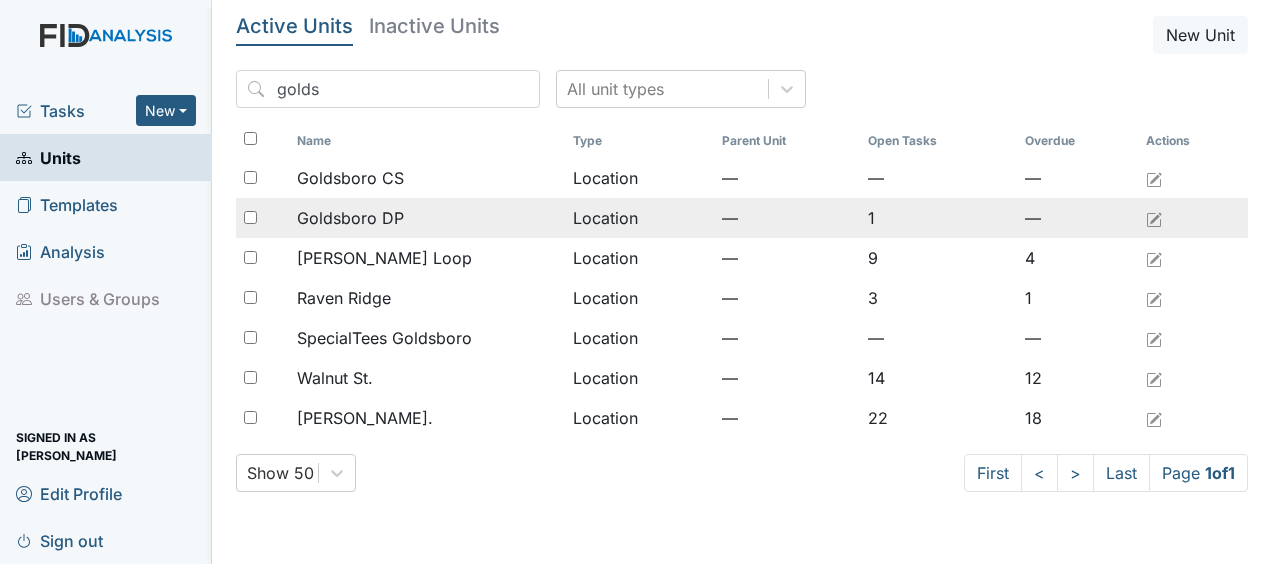 click on "Goldsboro DP" at bounding box center [426, 218] 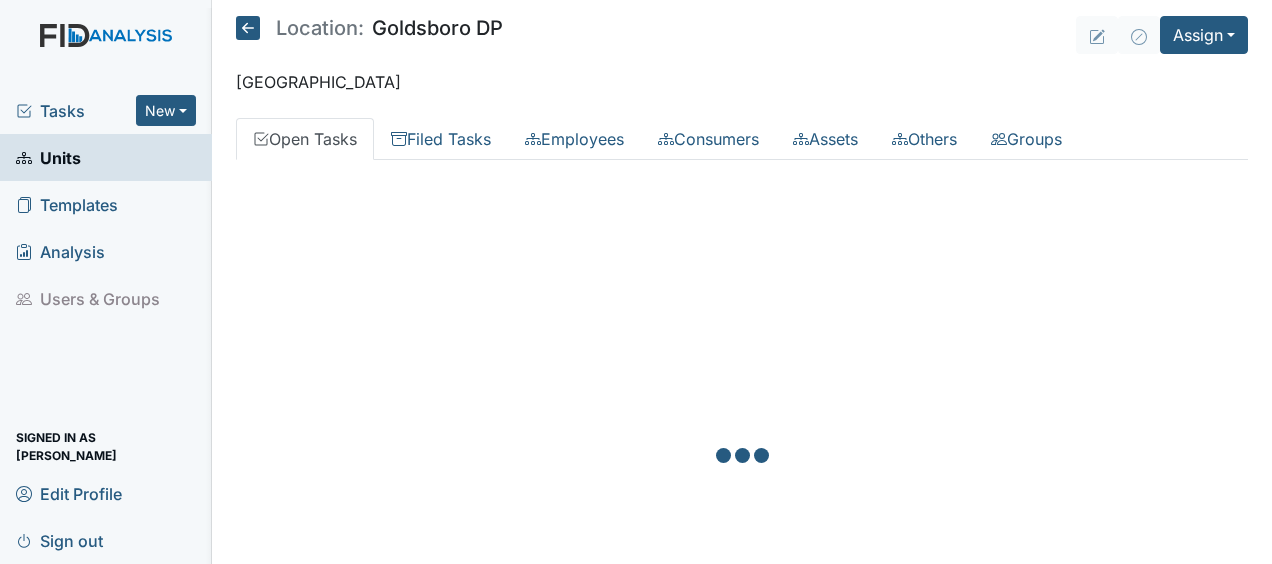 scroll, scrollTop: 0, scrollLeft: 0, axis: both 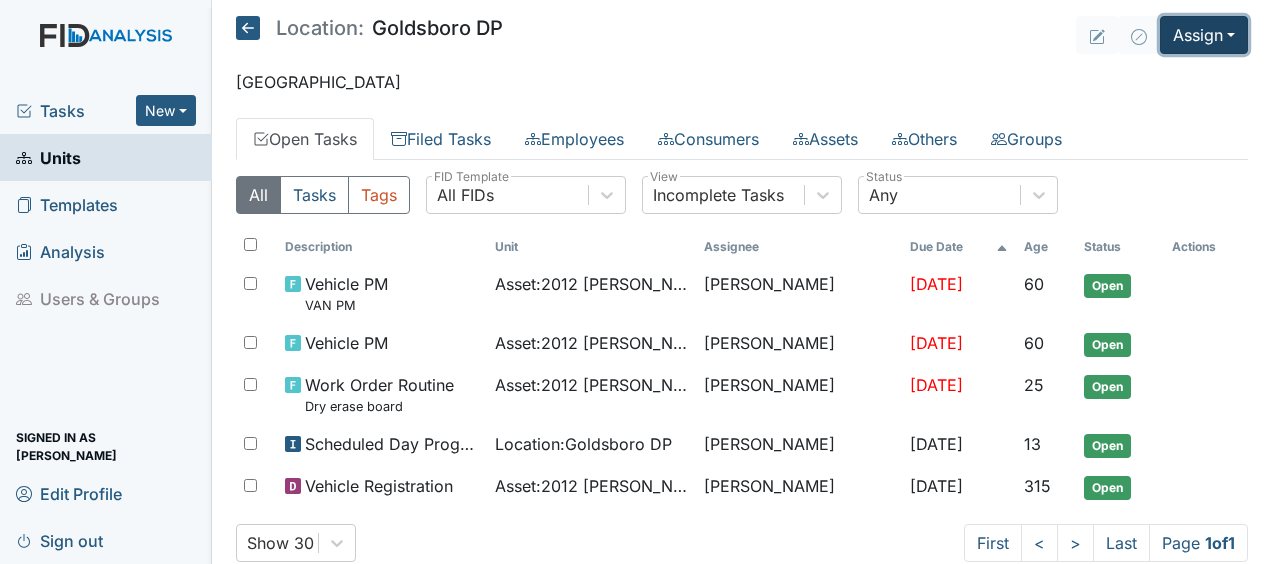 click on "Assign" at bounding box center (1204, 35) 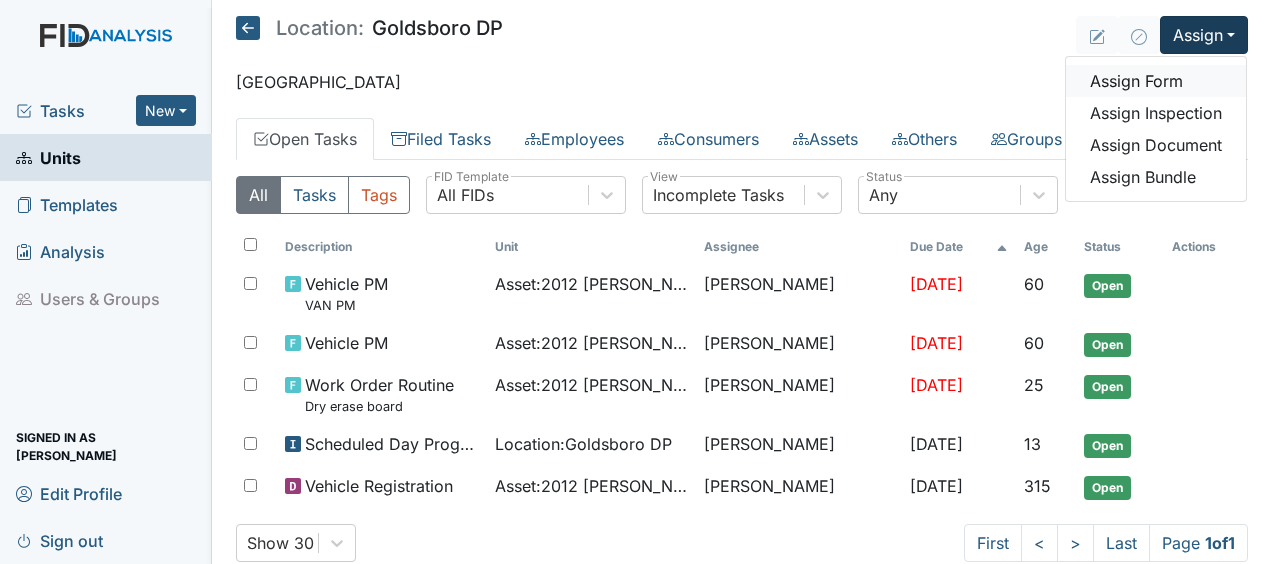 click on "Assign Form" at bounding box center (1156, 81) 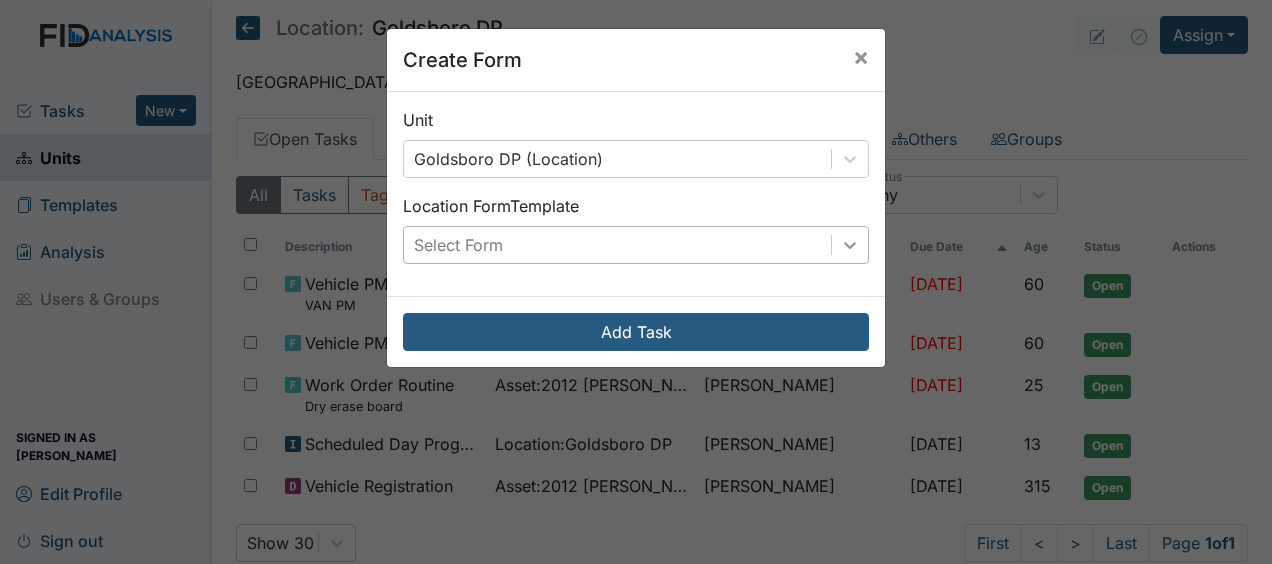 scroll, scrollTop: 0, scrollLeft: 0, axis: both 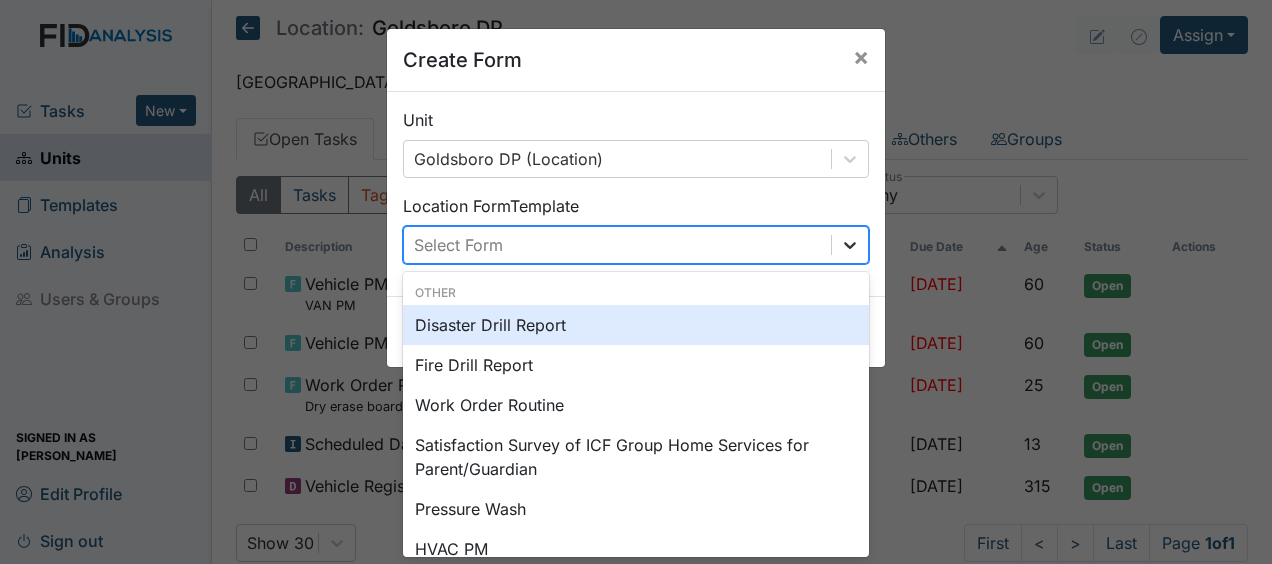 click 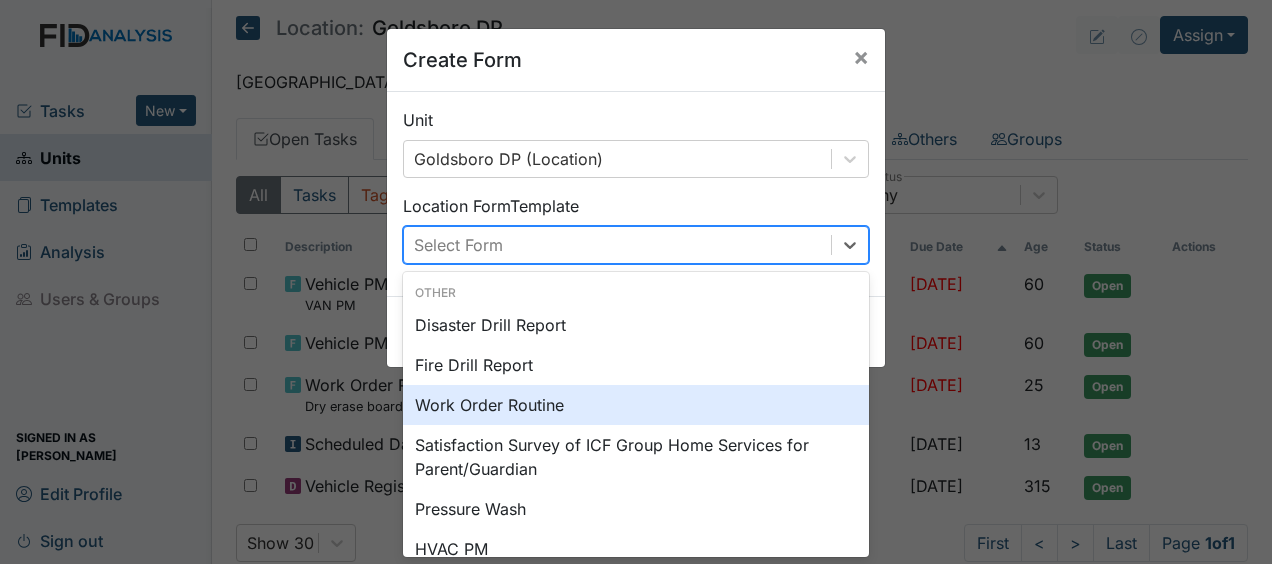 click on "Work Order Routine" at bounding box center (636, 405) 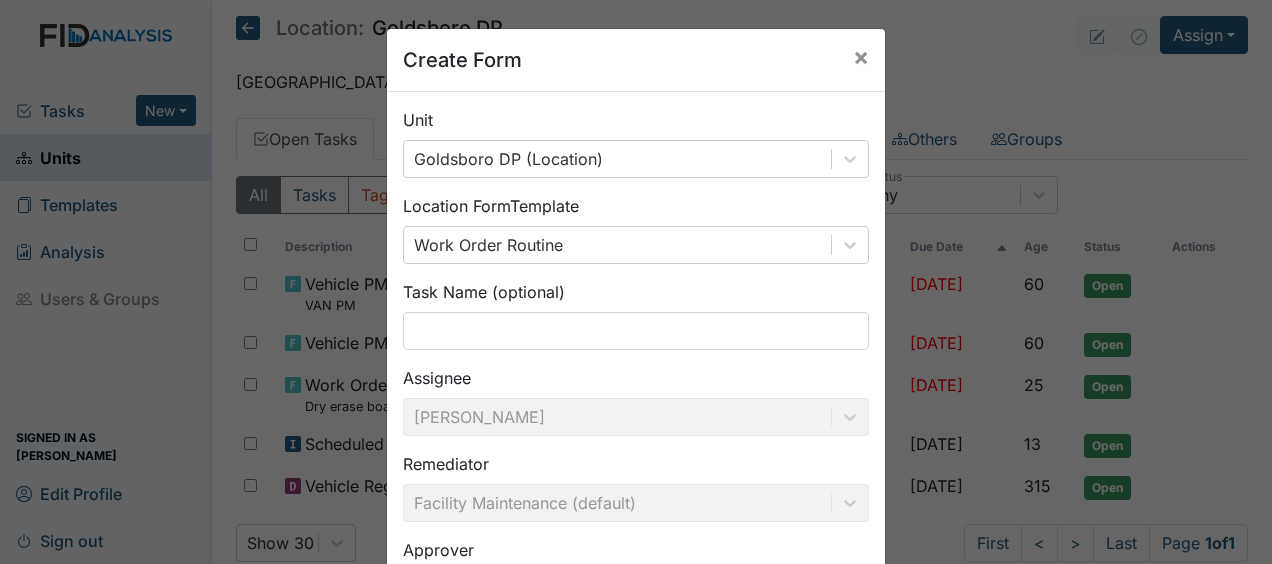 drag, startPoint x: 620, startPoint y: 410, endPoint x: 752, endPoint y: 197, distance: 250.58531 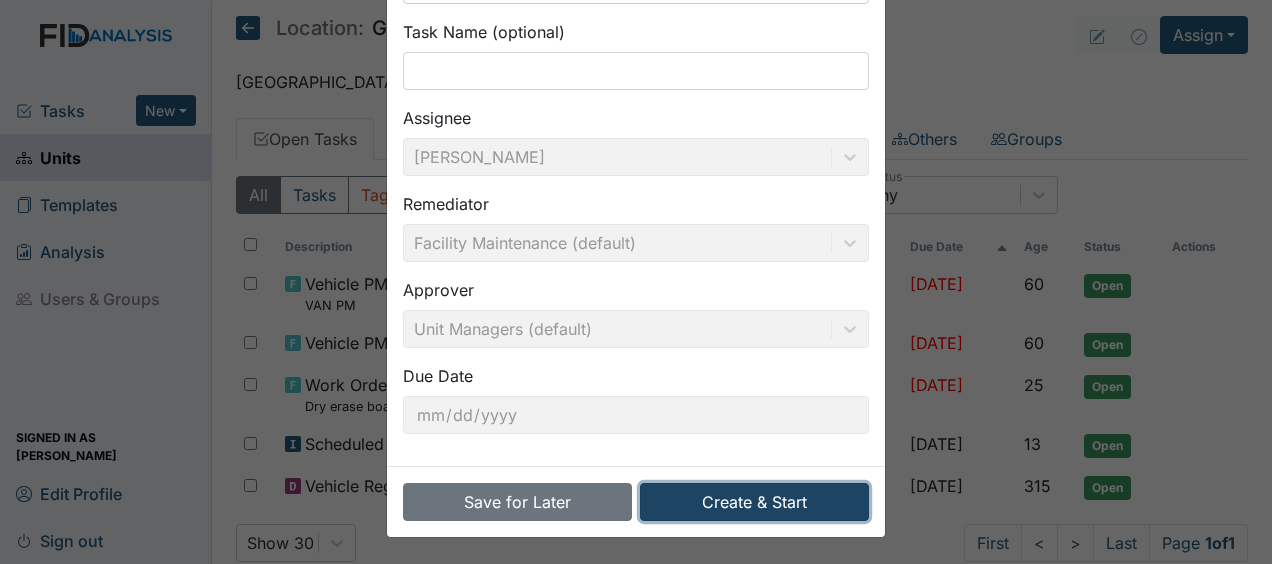 click on "Create & Start" at bounding box center [754, 502] 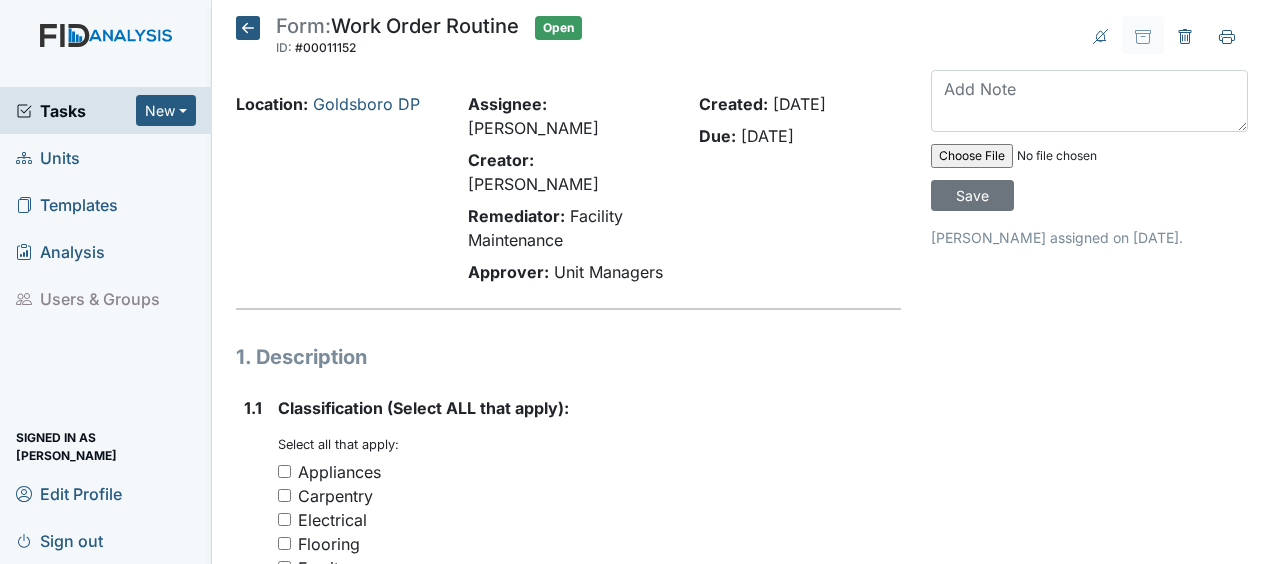 scroll, scrollTop: 0, scrollLeft: 0, axis: both 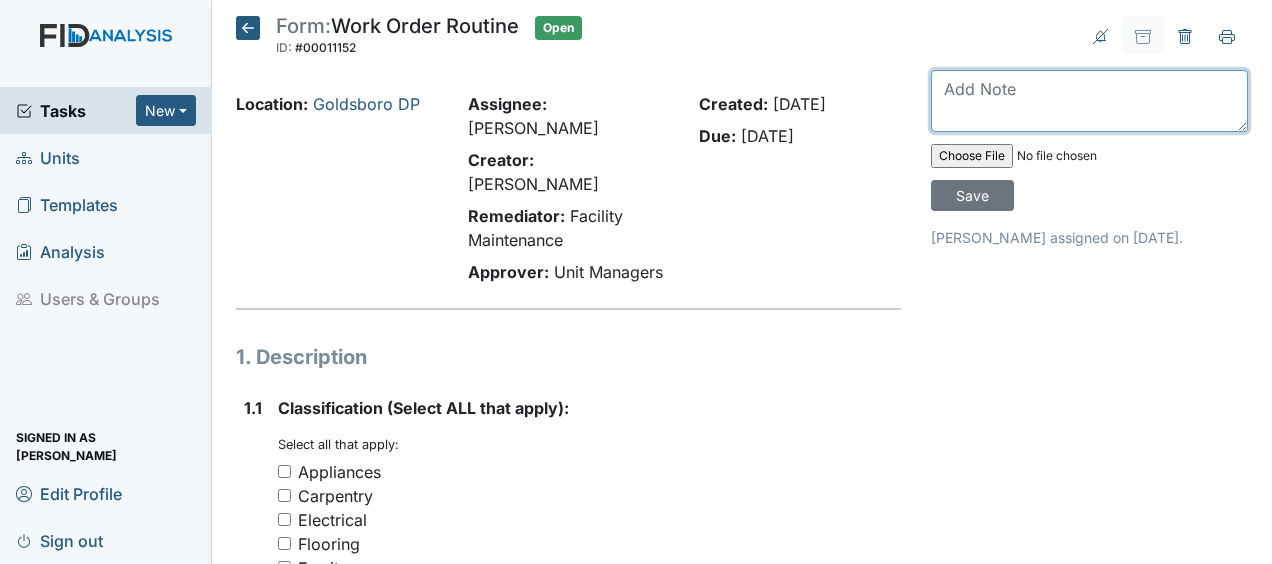click at bounding box center (1089, 101) 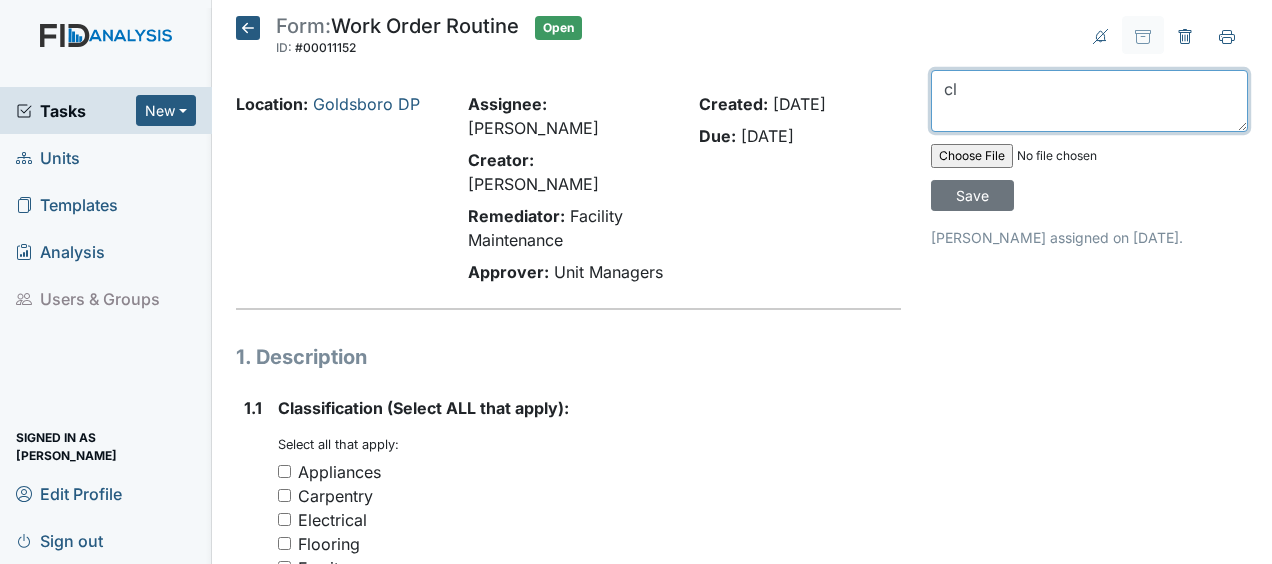type on "c" 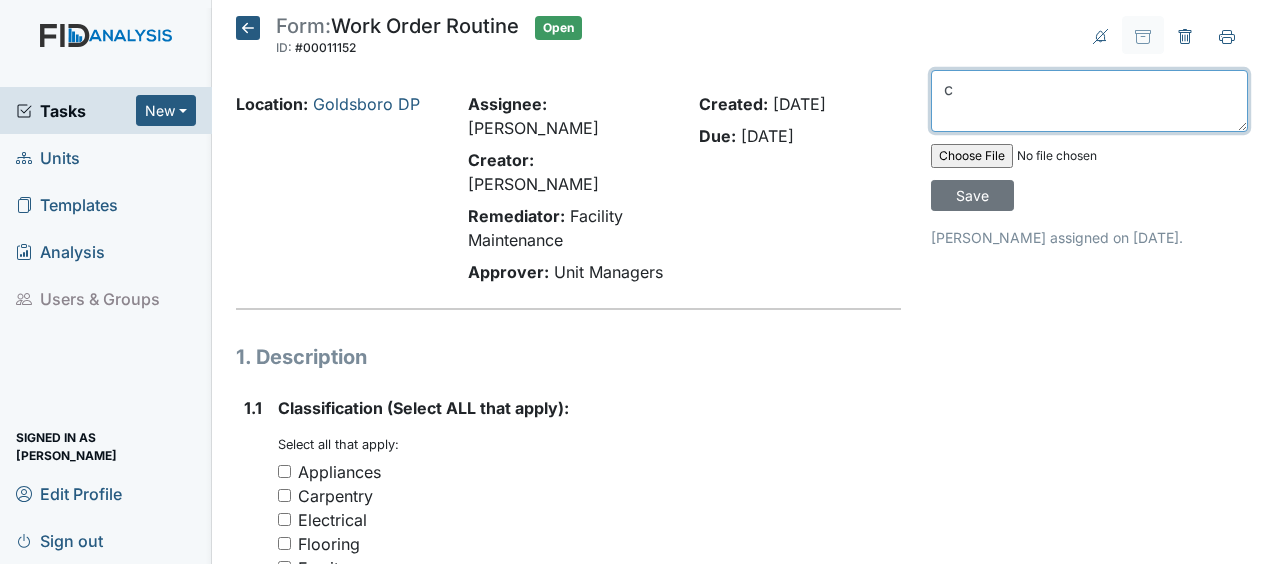 type 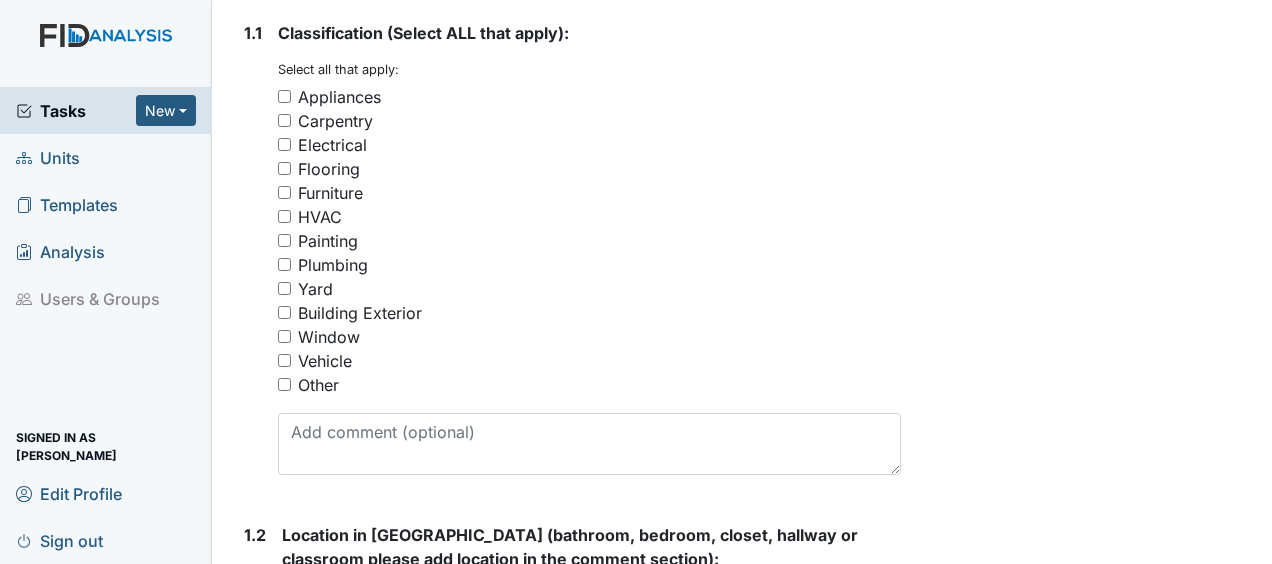 scroll, scrollTop: 381, scrollLeft: 0, axis: vertical 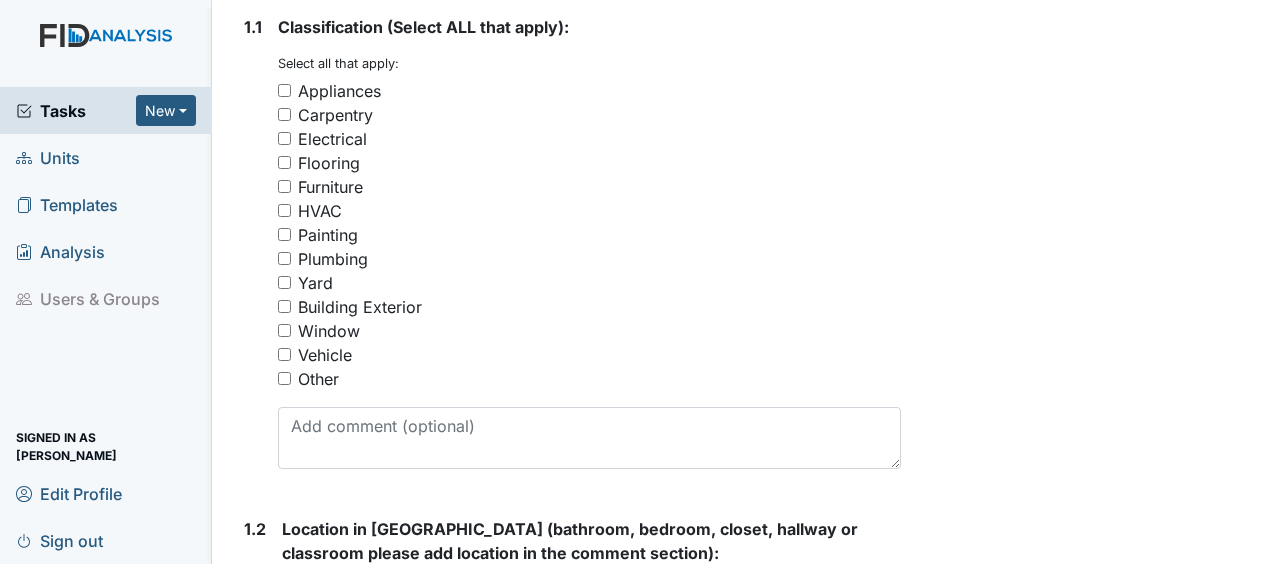 click on "Plumbing" at bounding box center (284, 258) 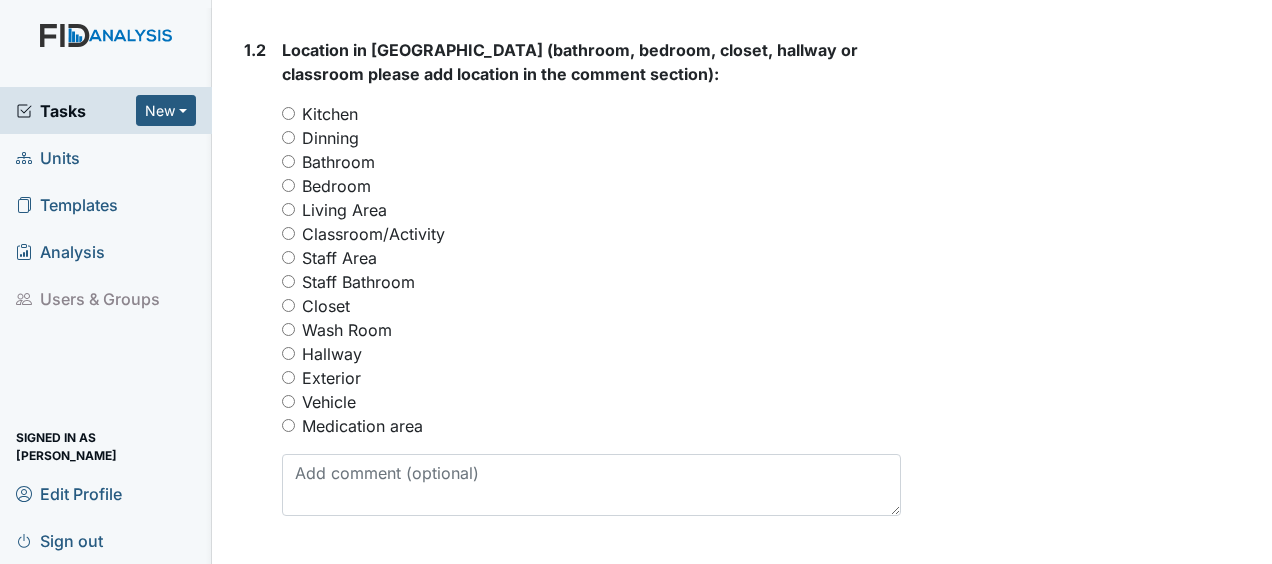 scroll, scrollTop: 861, scrollLeft: 0, axis: vertical 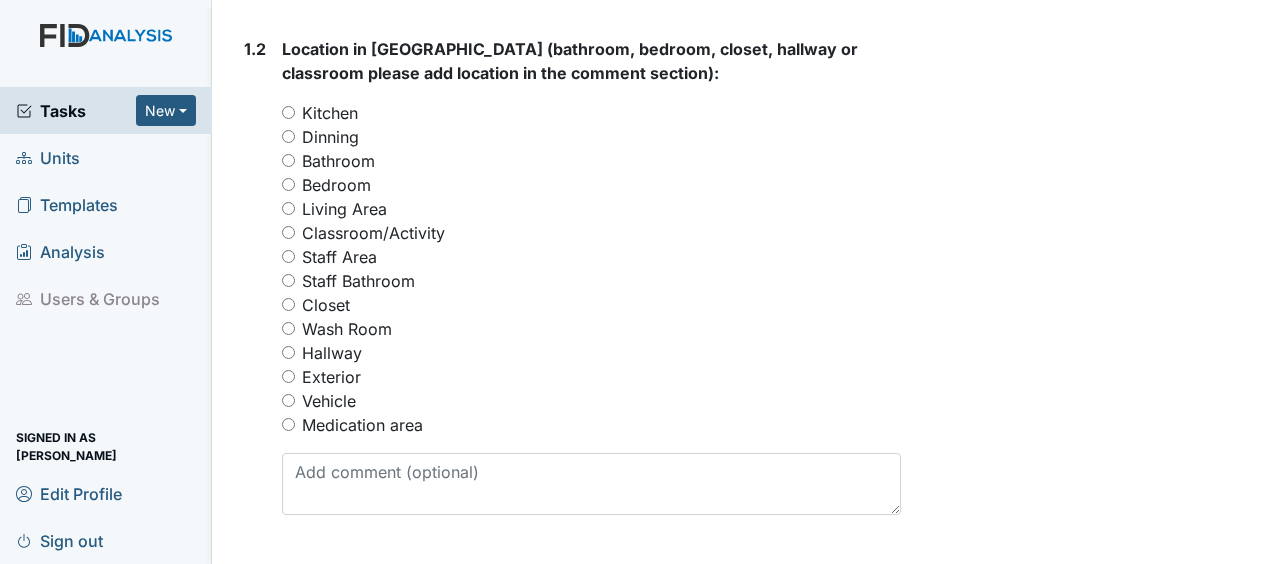 click on "Wash Room" at bounding box center (288, 328) 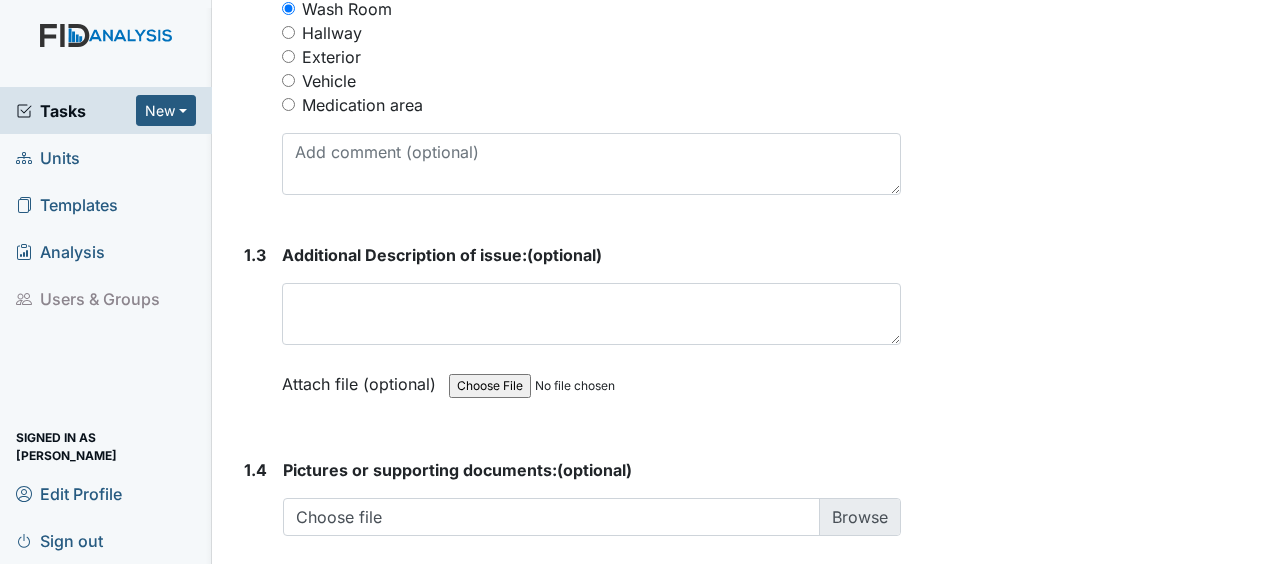 scroll, scrollTop: 1183, scrollLeft: 0, axis: vertical 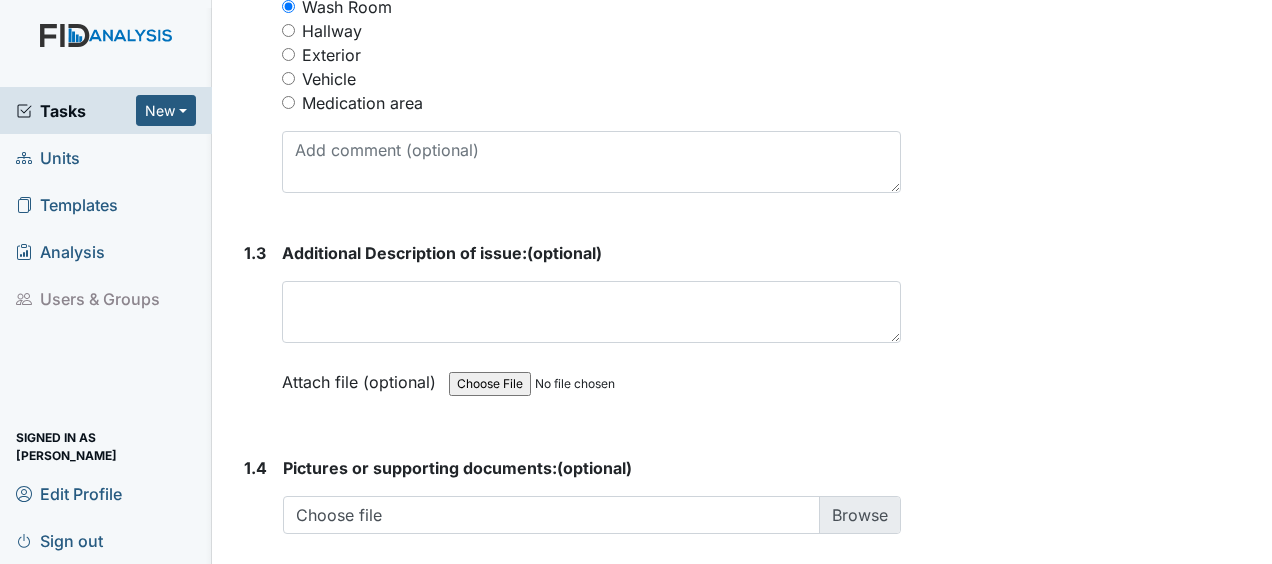 click on "Additional Description of issue:
(optional)
This field is required.
Attach file (optional)
You can upload .pdf, .txt, .jpg, .jpeg, .png, .csv, .xls, or .doc files under 100MB." at bounding box center [591, 324] 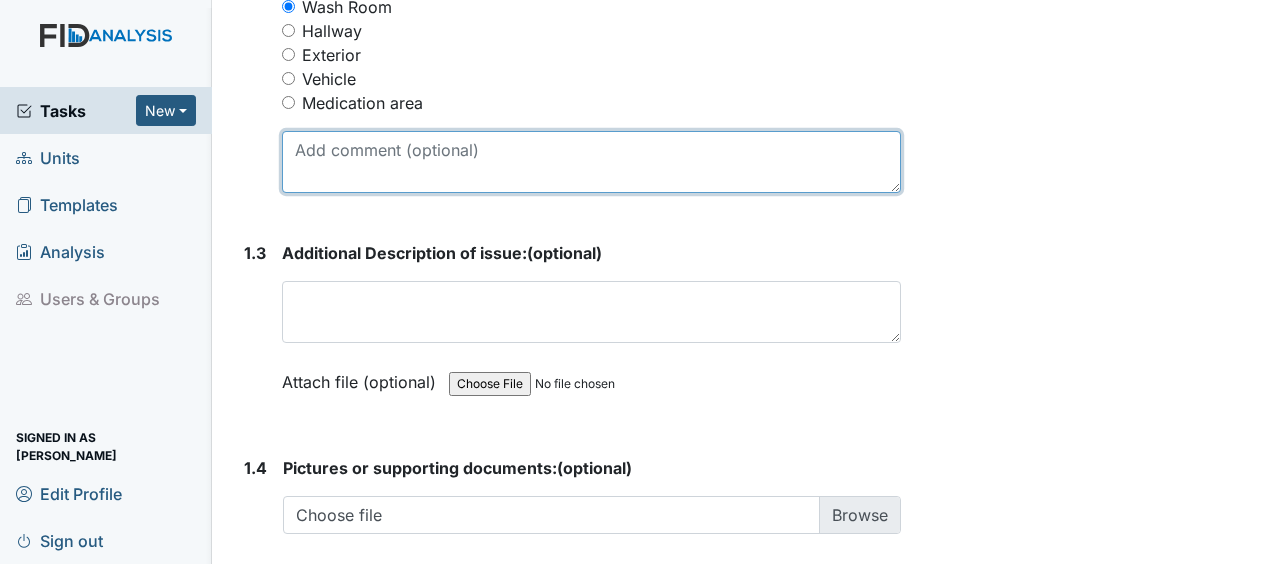 click at bounding box center (591, 162) 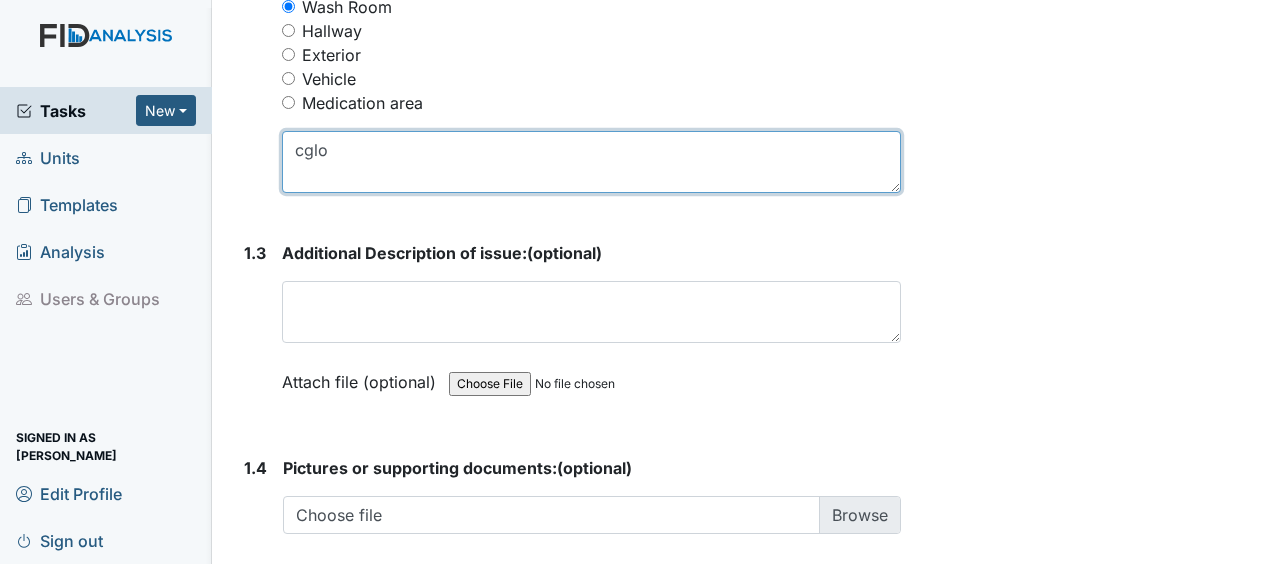 click on "cglo" at bounding box center (591, 162) 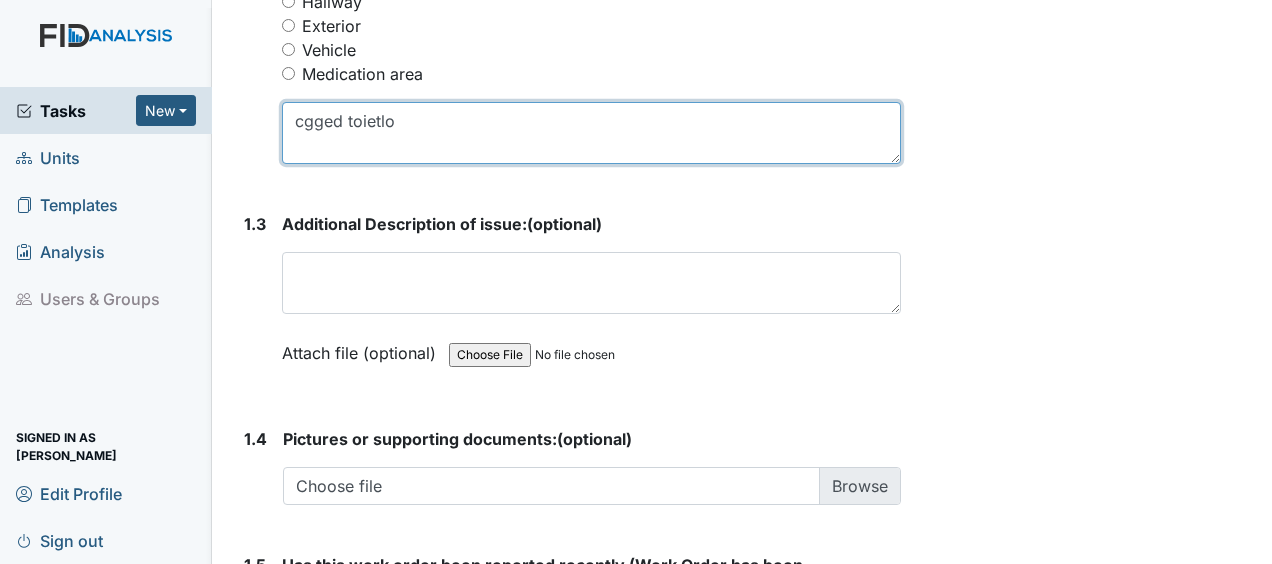 scroll, scrollTop: 1584, scrollLeft: 0, axis: vertical 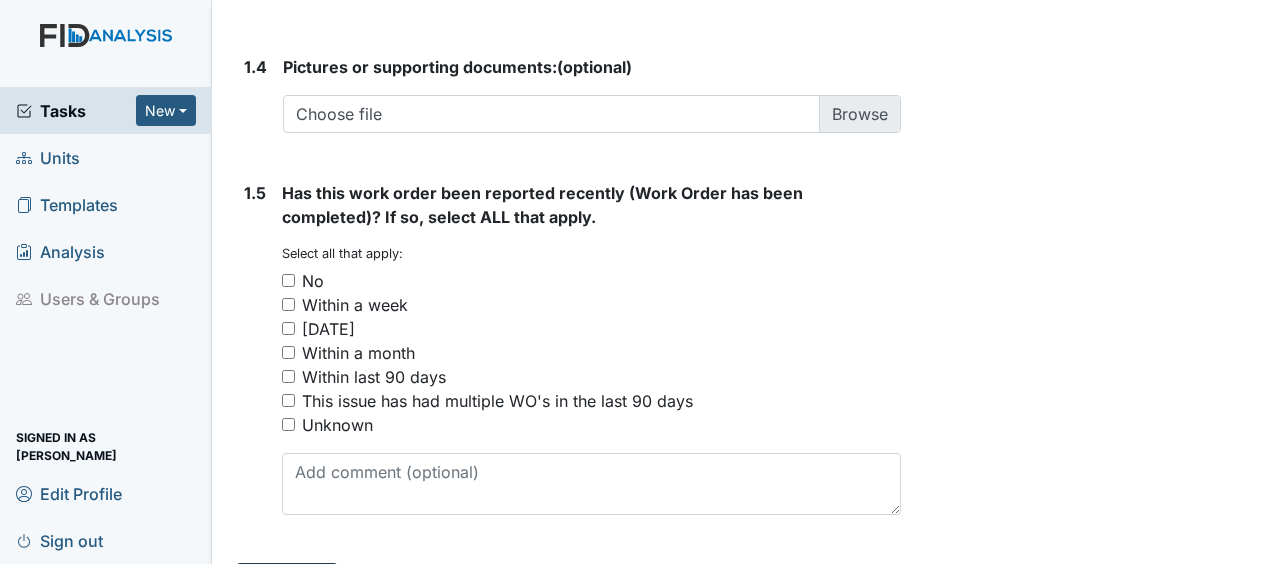 type on "cgged toietlo" 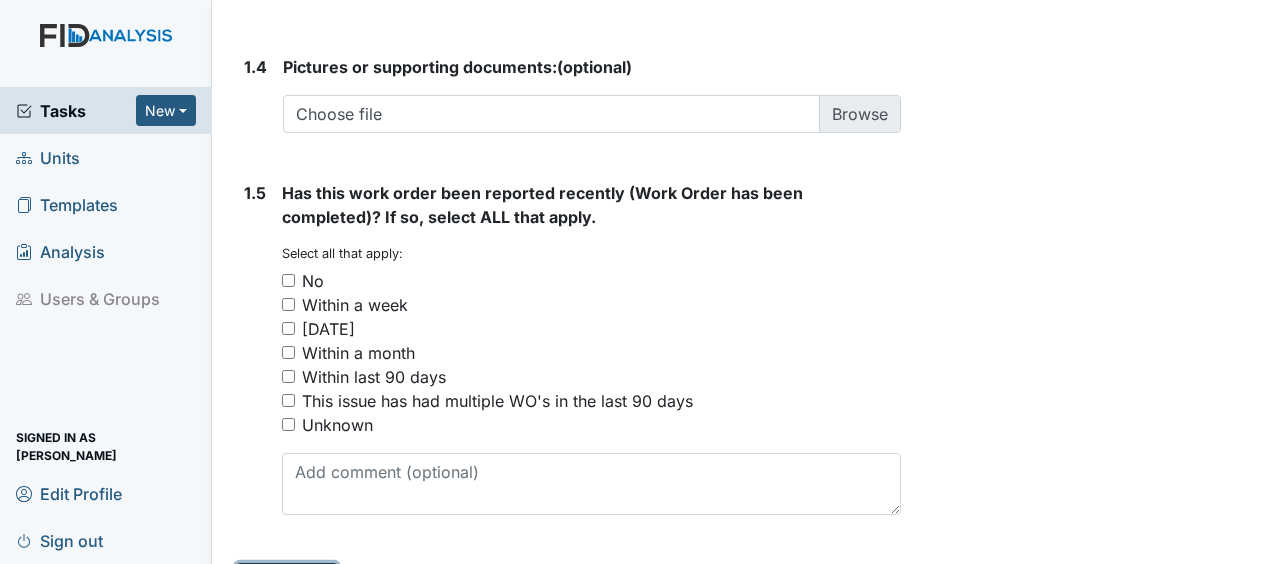 click on "Submit" at bounding box center (287, 582) 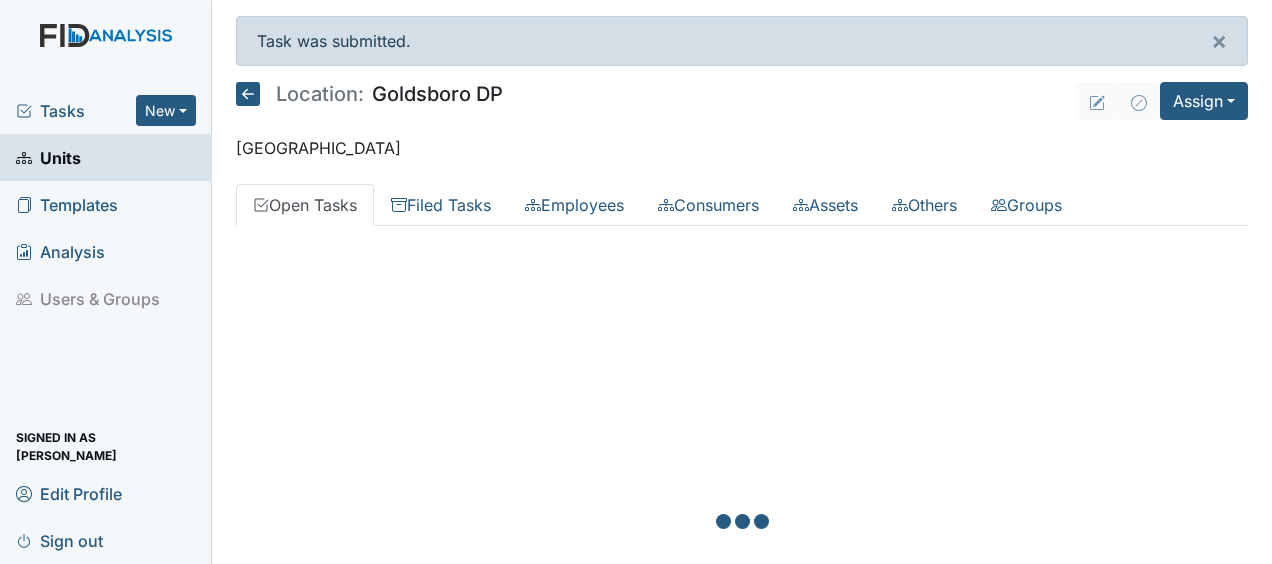 scroll, scrollTop: 0, scrollLeft: 0, axis: both 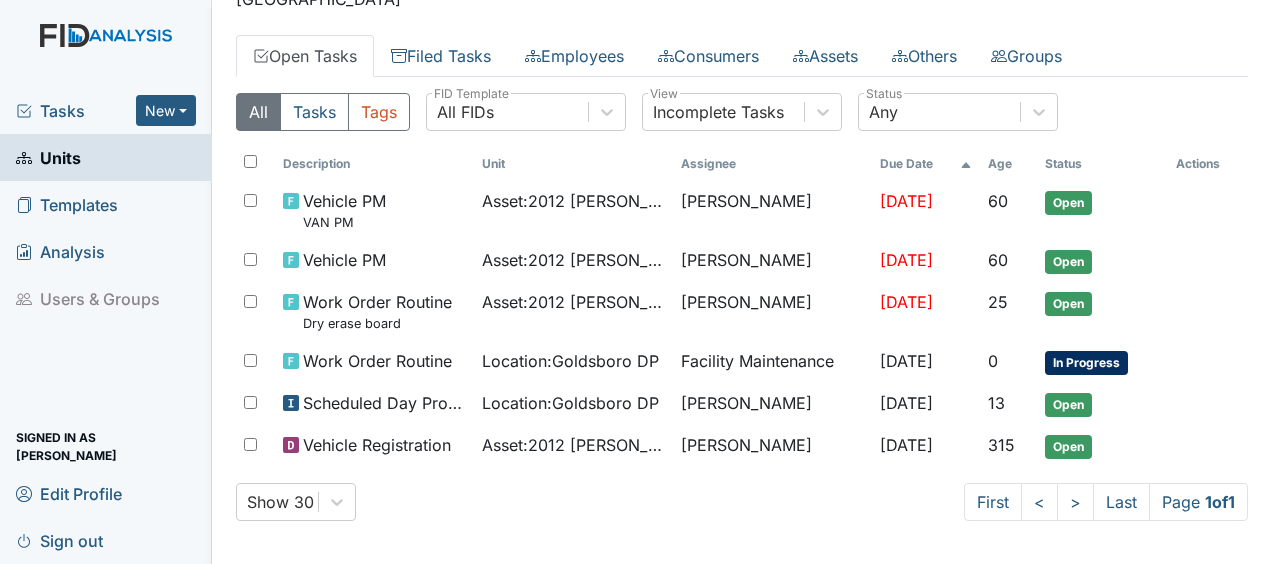 click on "Facility Maintenance" at bounding box center [772, 362] 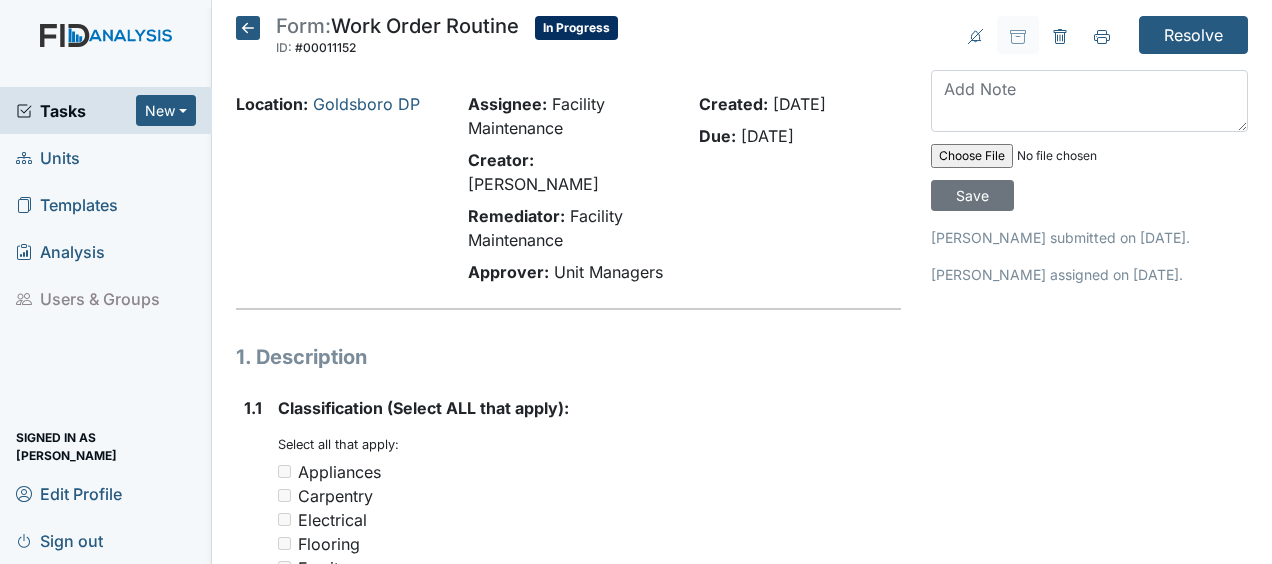 scroll, scrollTop: 0, scrollLeft: 0, axis: both 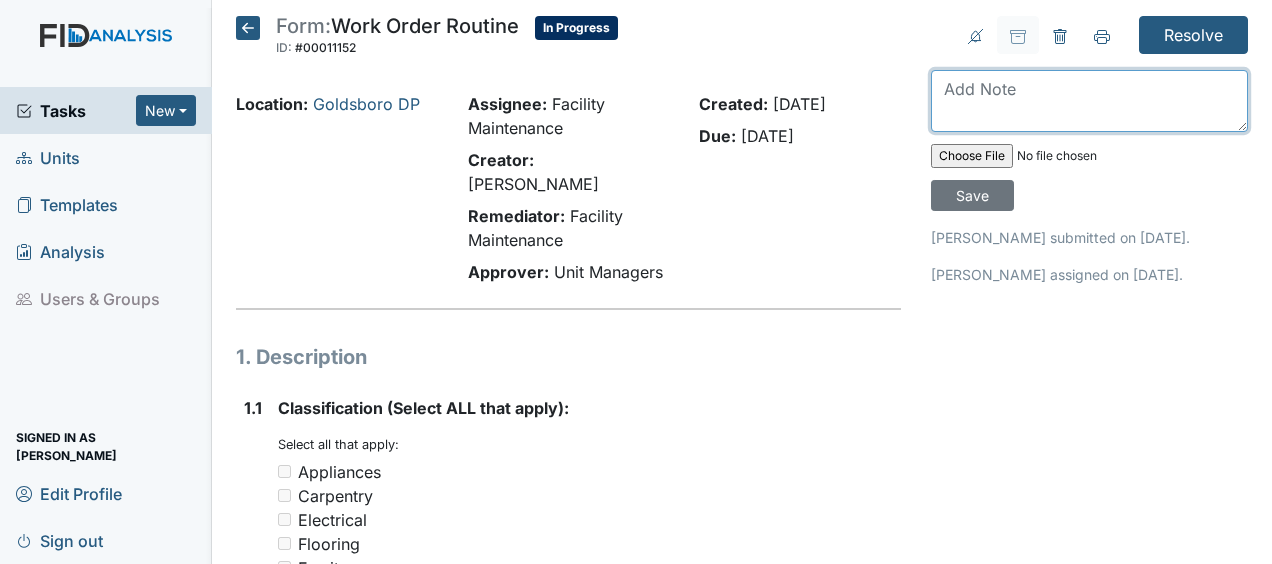 click at bounding box center (1089, 101) 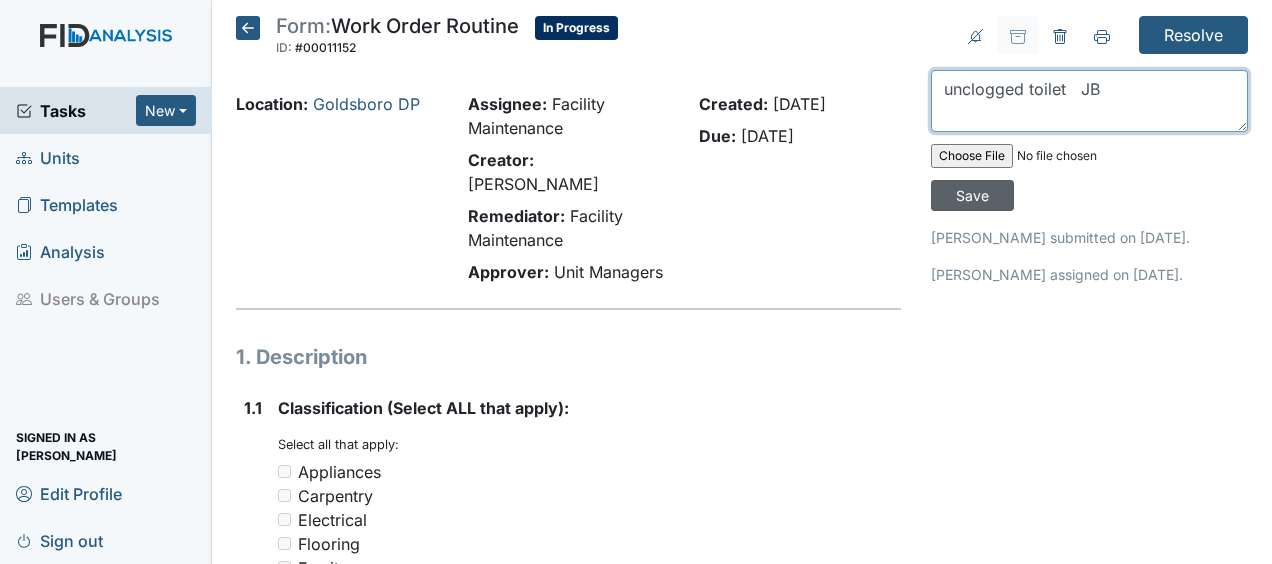 type on "unclogged toilet   JB" 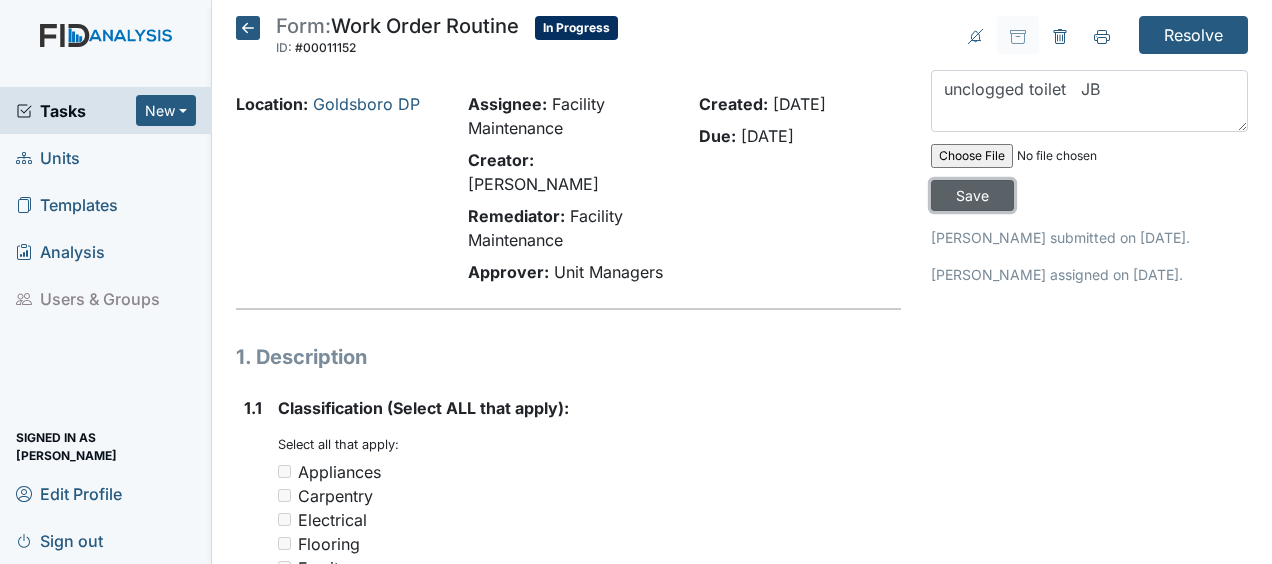 click on "Save" at bounding box center (972, 195) 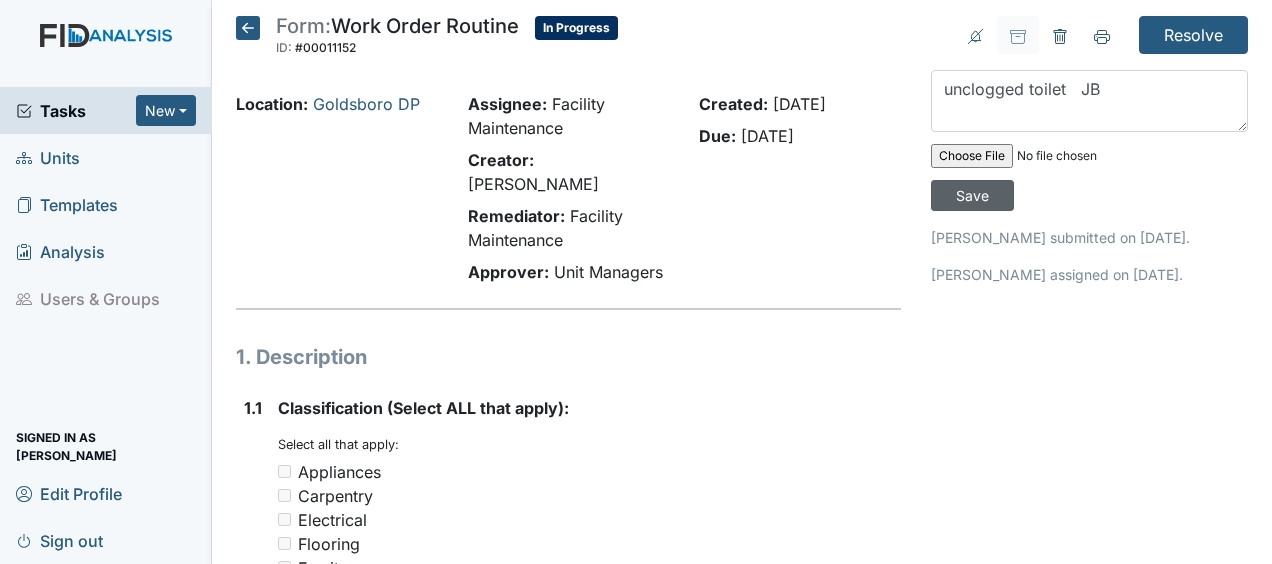 type 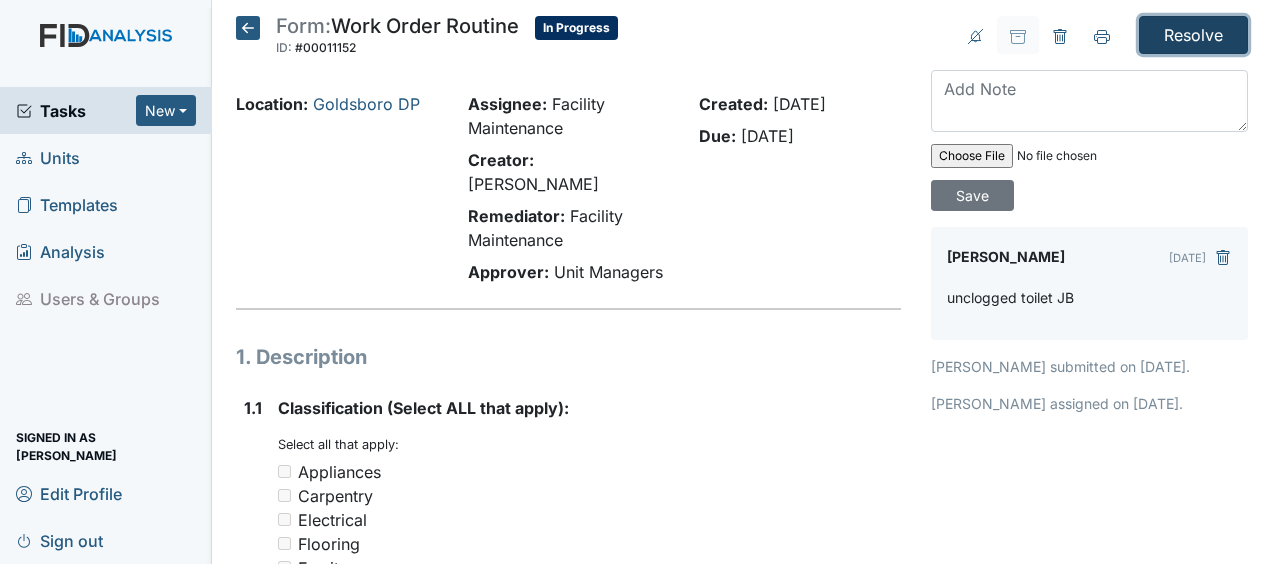 click on "Resolve" at bounding box center [1193, 35] 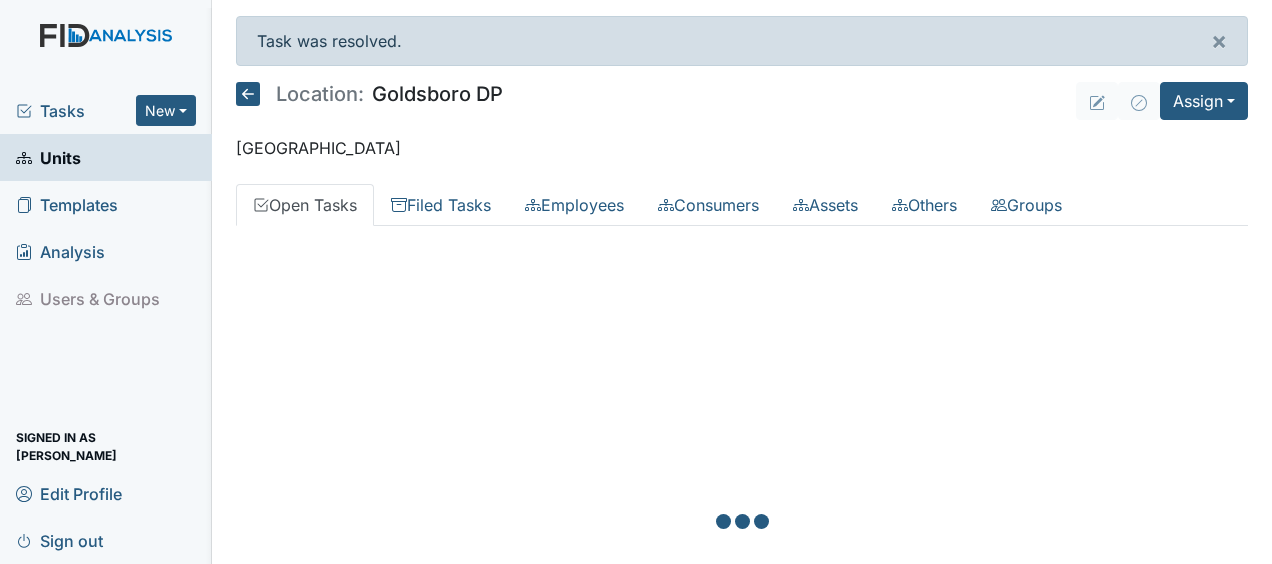scroll, scrollTop: 0, scrollLeft: 0, axis: both 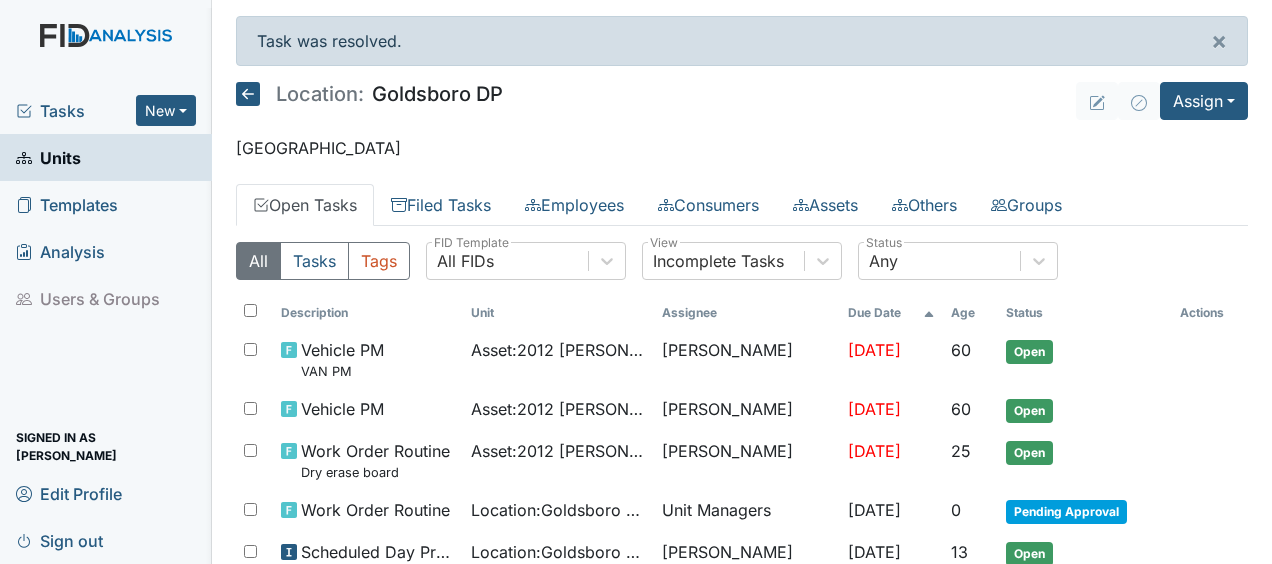click on "Task was resolved.
×" at bounding box center [742, 41] 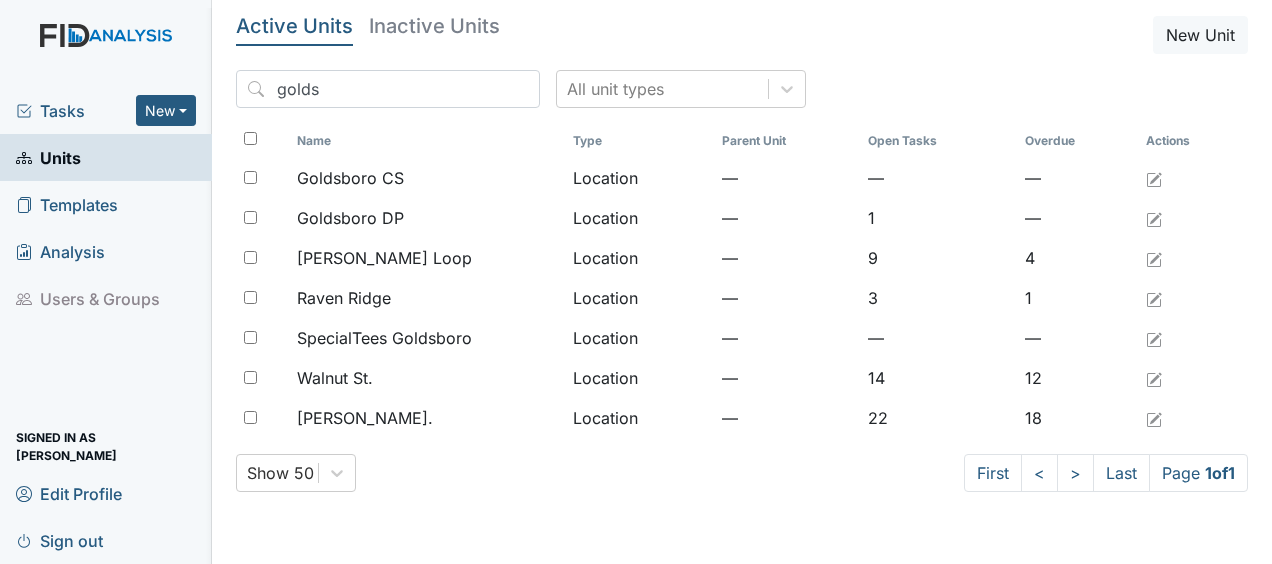 scroll, scrollTop: 0, scrollLeft: 0, axis: both 